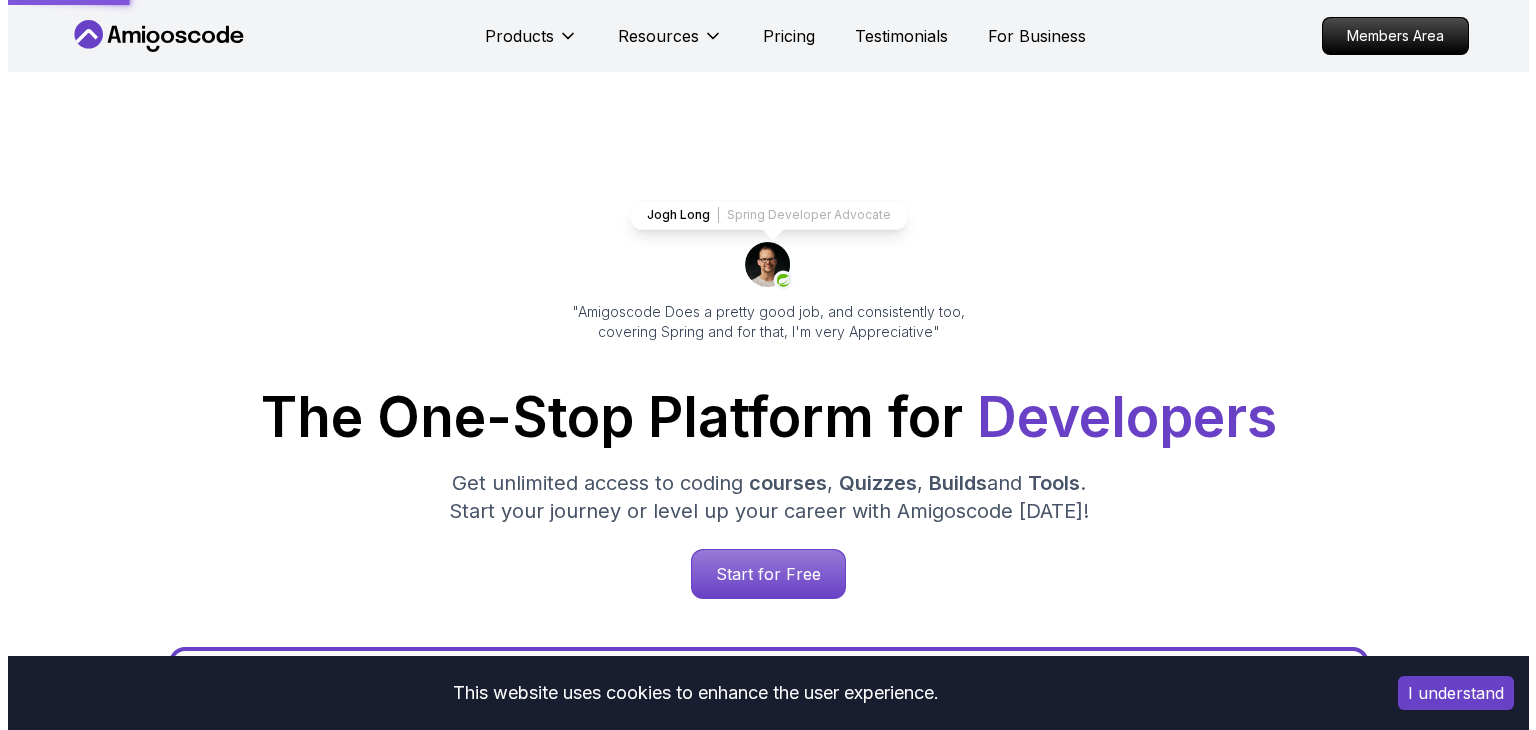 scroll, scrollTop: 0, scrollLeft: 0, axis: both 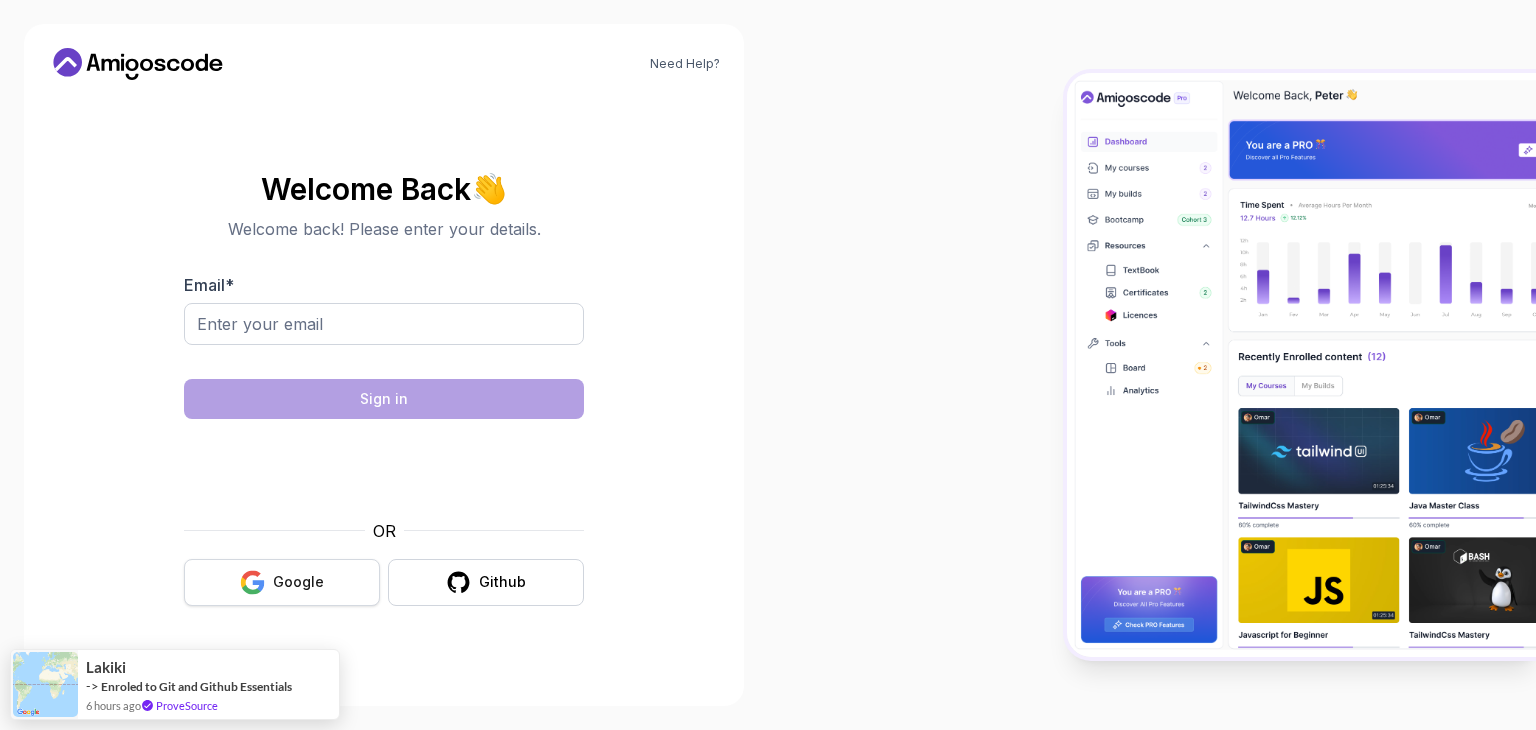 click on "Google" at bounding box center (282, 582) 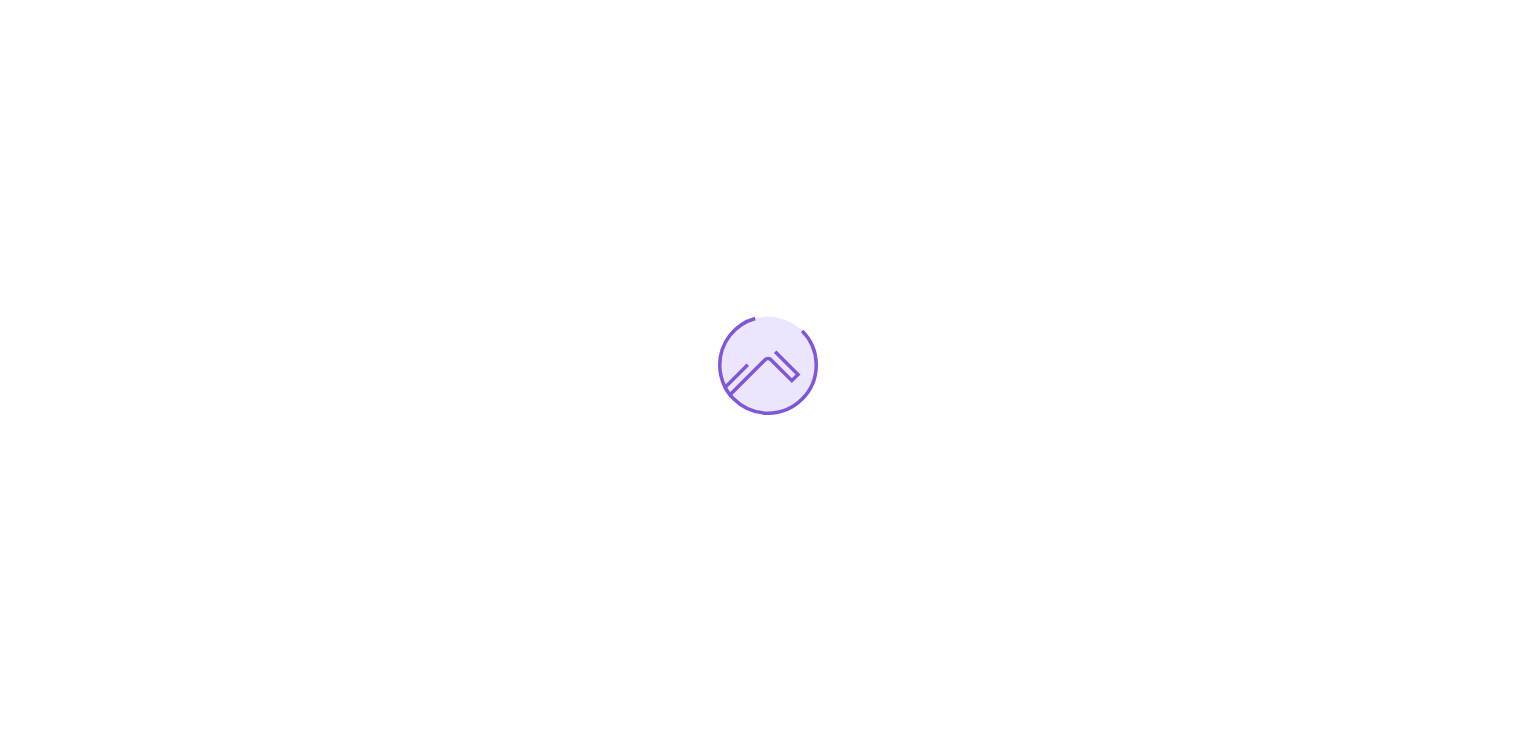 scroll, scrollTop: 0, scrollLeft: 0, axis: both 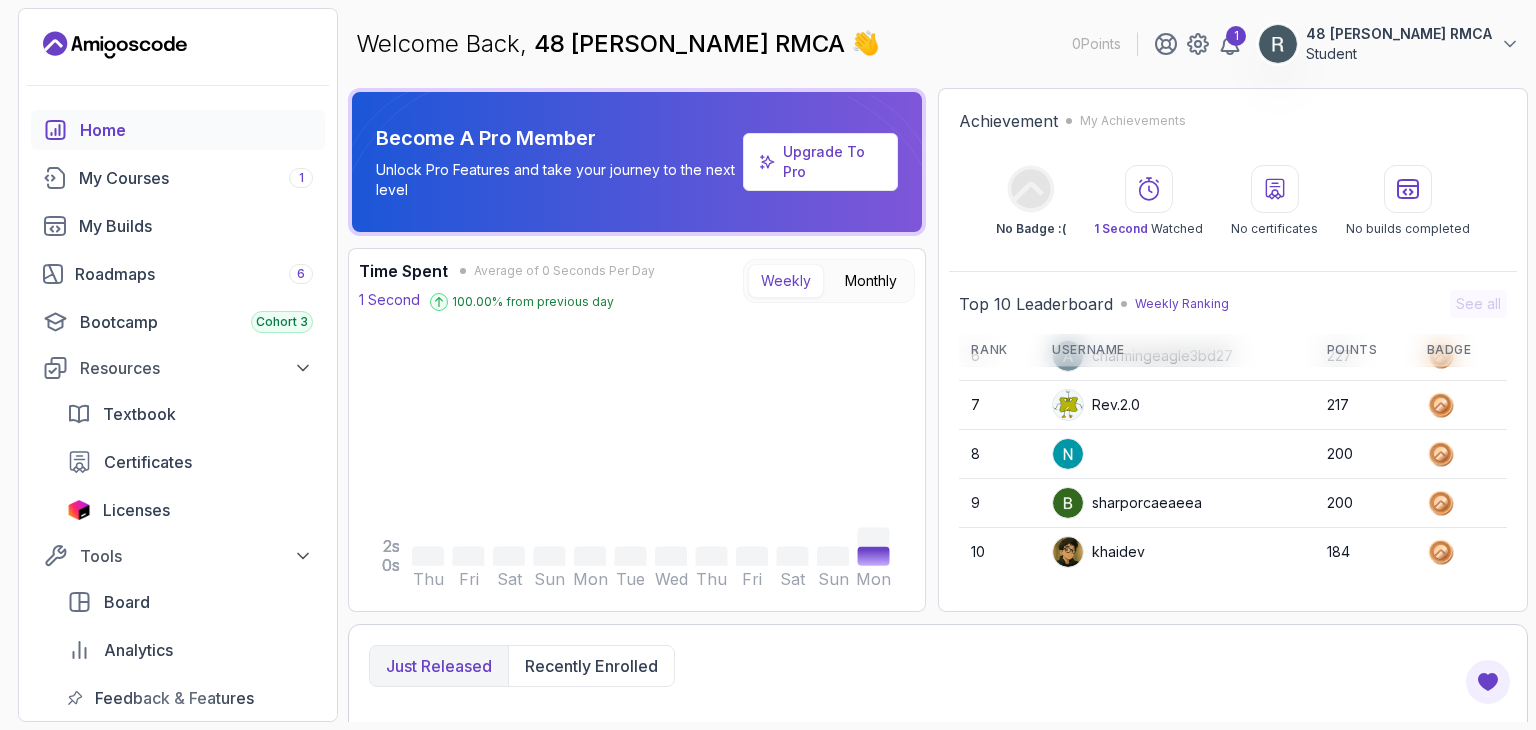 click on "1" at bounding box center [1198, 44] 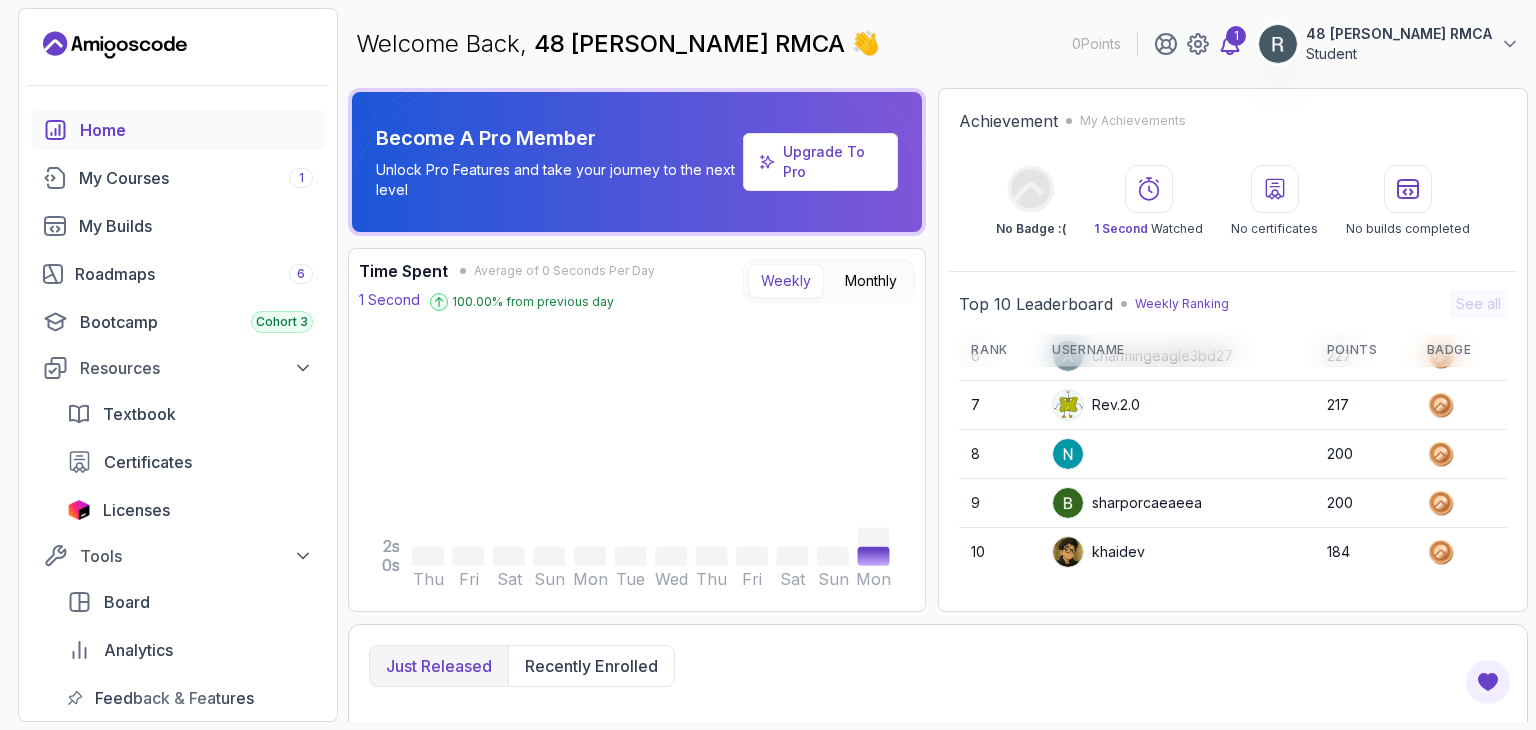 click 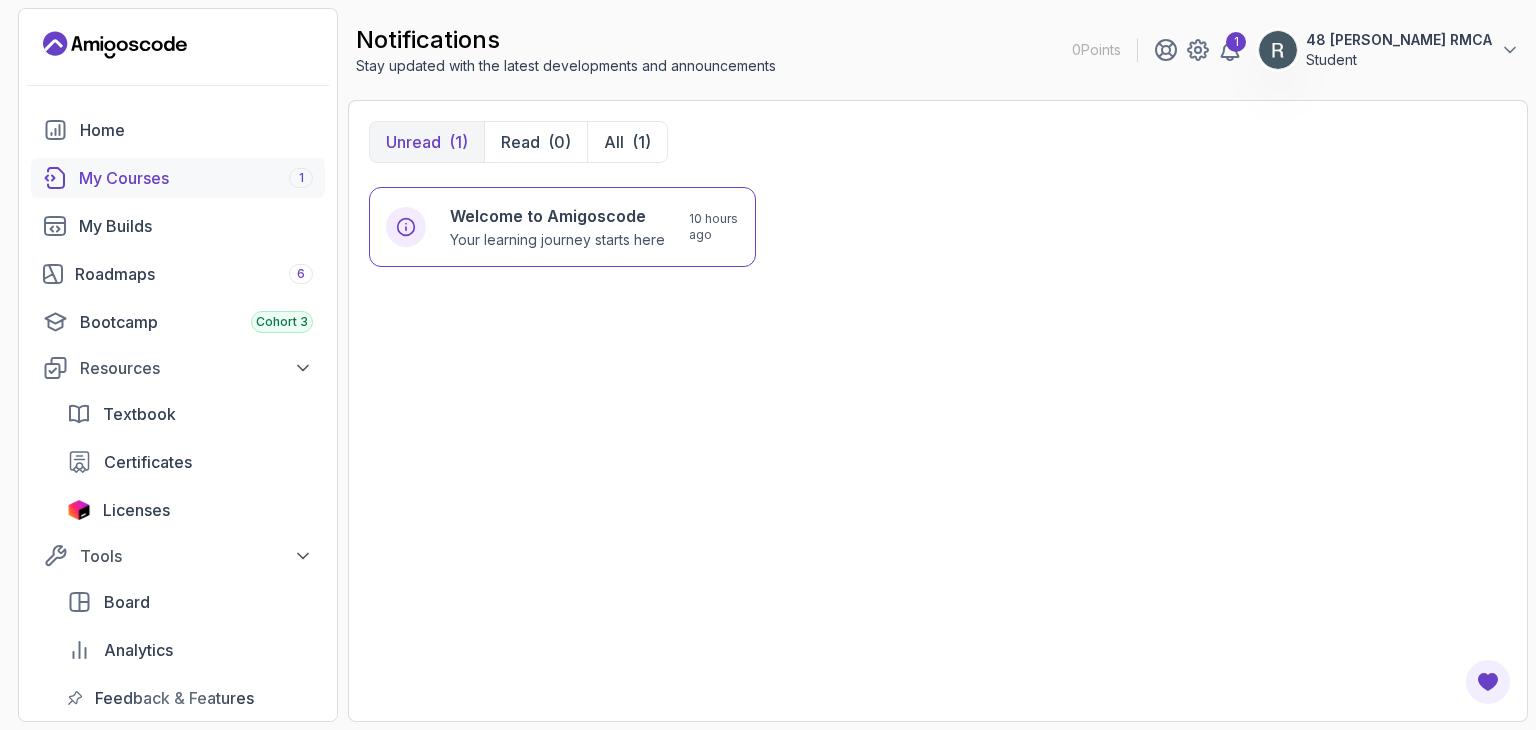 click on "My Courses 1" at bounding box center [196, 178] 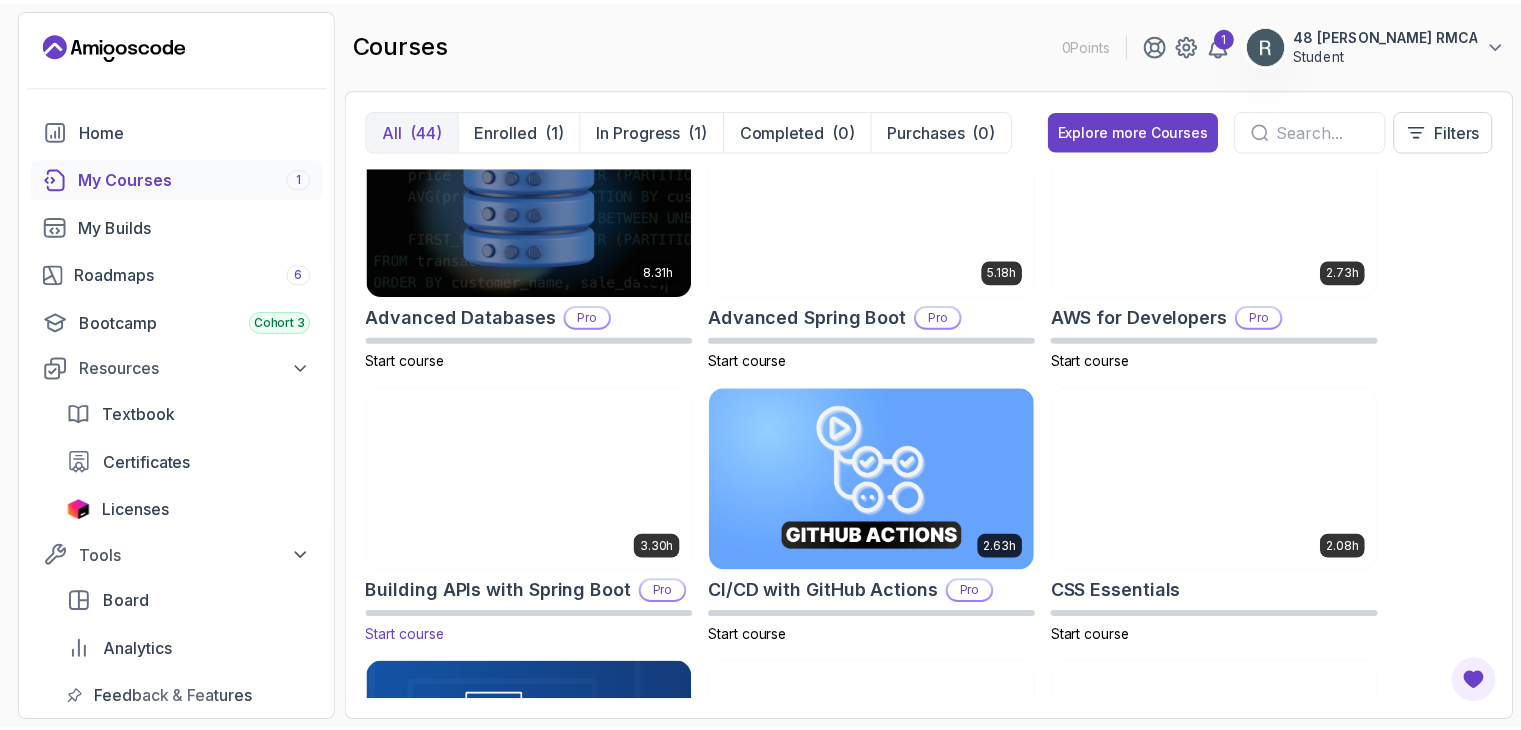 scroll, scrollTop: 0, scrollLeft: 0, axis: both 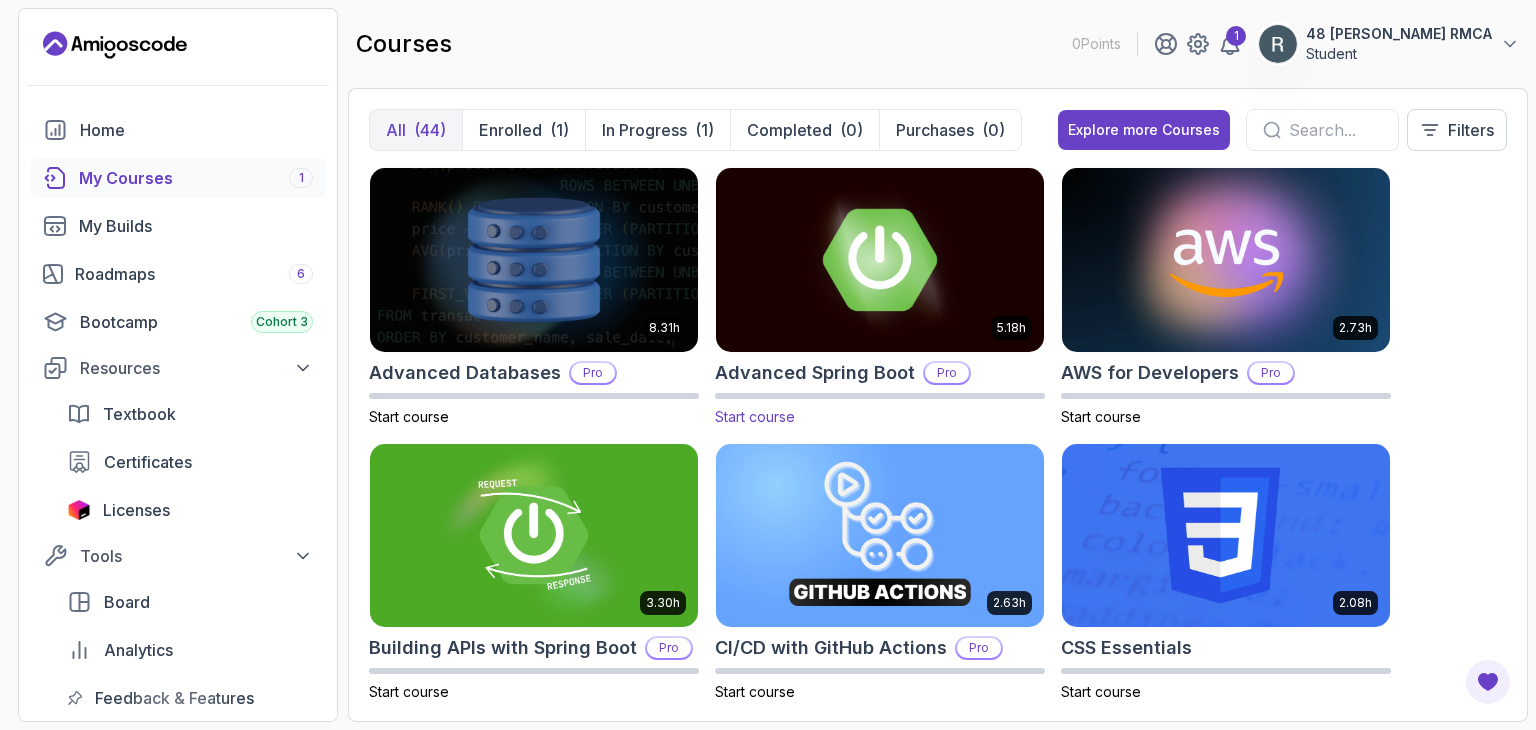 click at bounding box center (880, 259) 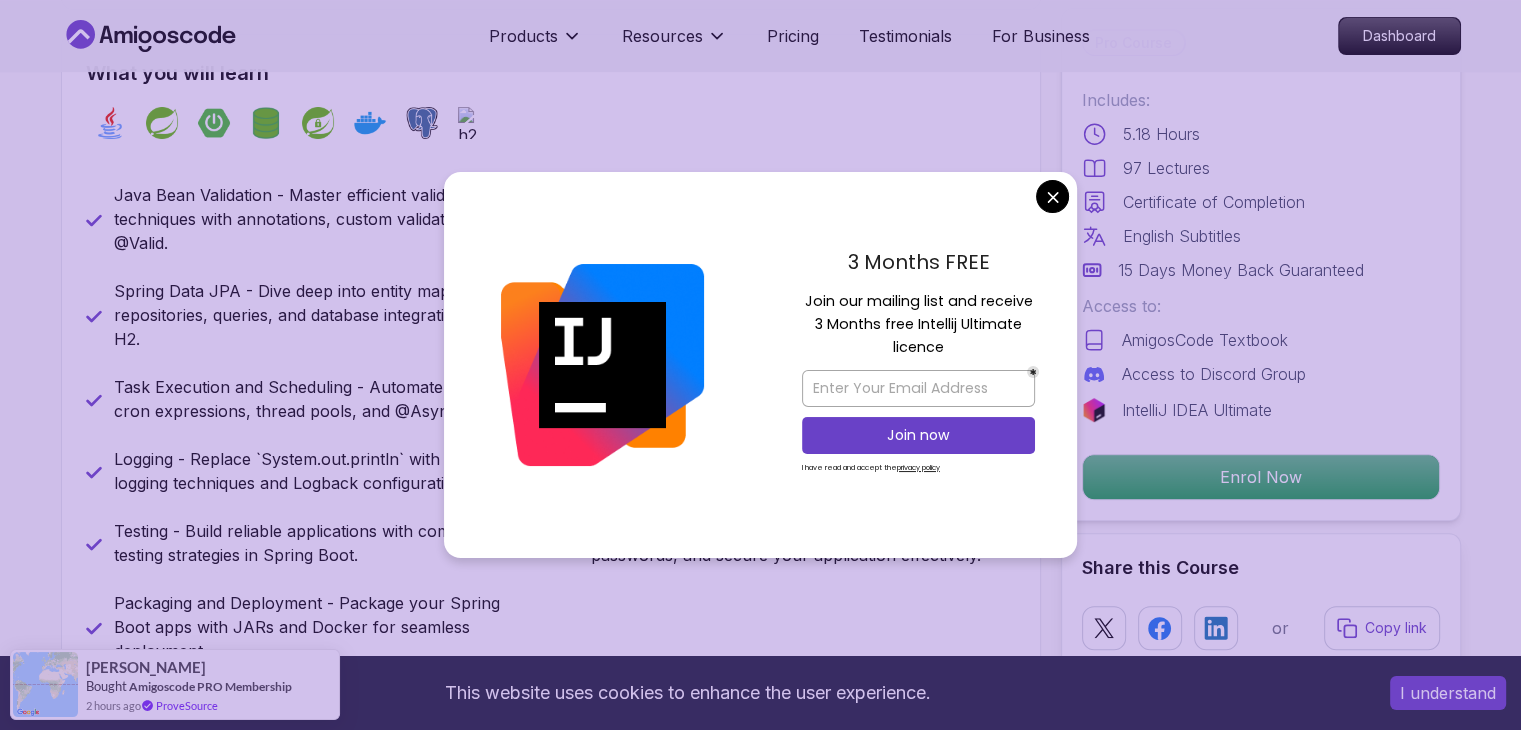 scroll, scrollTop: 840, scrollLeft: 0, axis: vertical 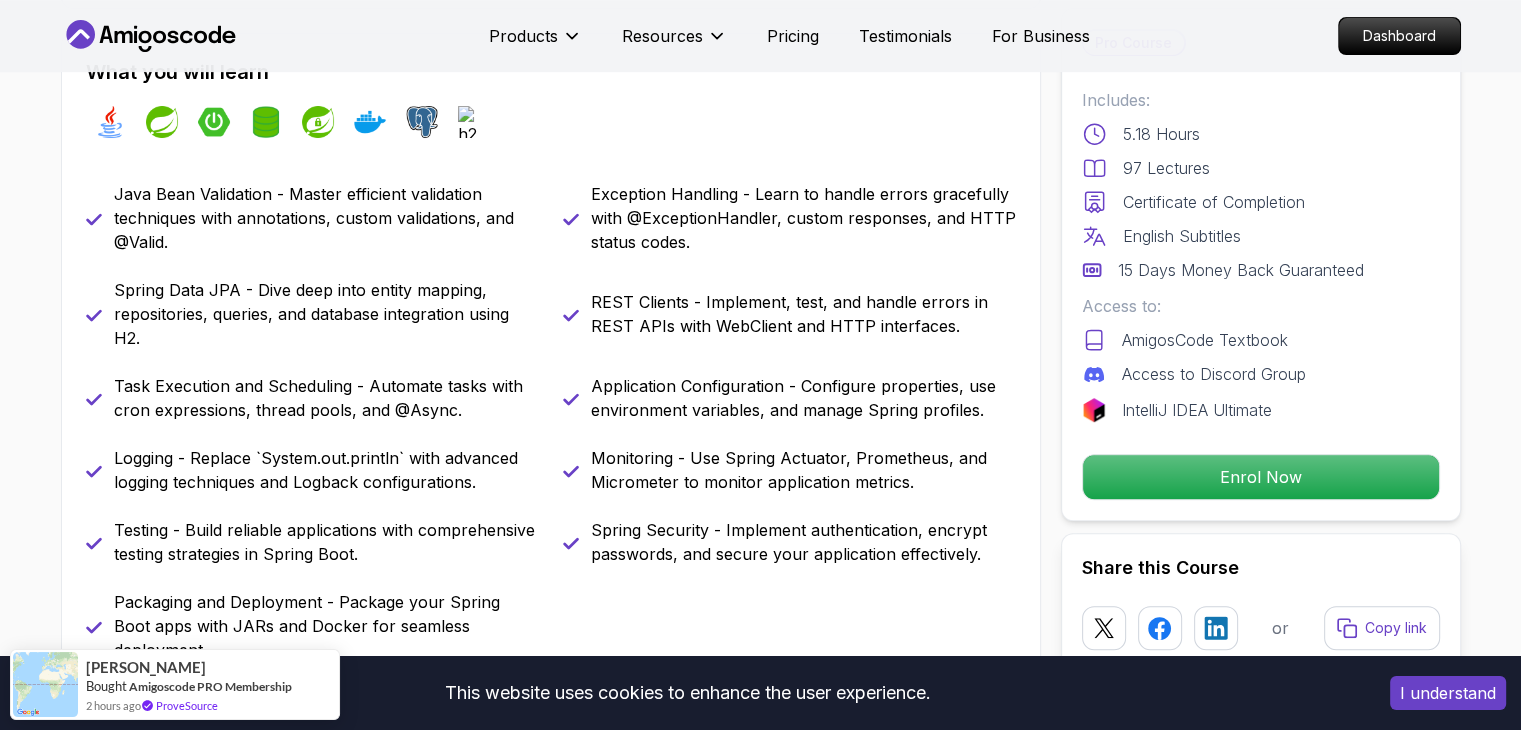 click on "This website uses cookies to enhance the user experience. I understand Products Resources Pricing Testimonials For Business Dashboard Products Resources Pricing Testimonials For Business Dashboard Advanced Spring Boot Dive deep into Spring Boot with our advanced course, designed to take your skills from intermediate to expert level. Mama Samba Braima Djalo  /   Instructor Pro Course Includes: 5.18 Hours 97 Lectures Certificate of Completion English Subtitles 15 Days Money Back Guaranteed Access to: AmigosCode Textbook Access to Discord Group IntelliJ IDEA Ultimate Enrol Now Share this Course or Copy link Got a Team of 5 or More? With one subscription, give your entire team access to all courses and features. Check our Business Plan Mama Samba Braima Djalo  /   Instructor What you will learn java spring spring-boot spring-data-jpa spring-security docker postgres h2 Java Bean Validation - Master efficient validation techniques with annotations, custom validations, and @Valid.
The  Advanced Spring Boot" at bounding box center [760, 3666] 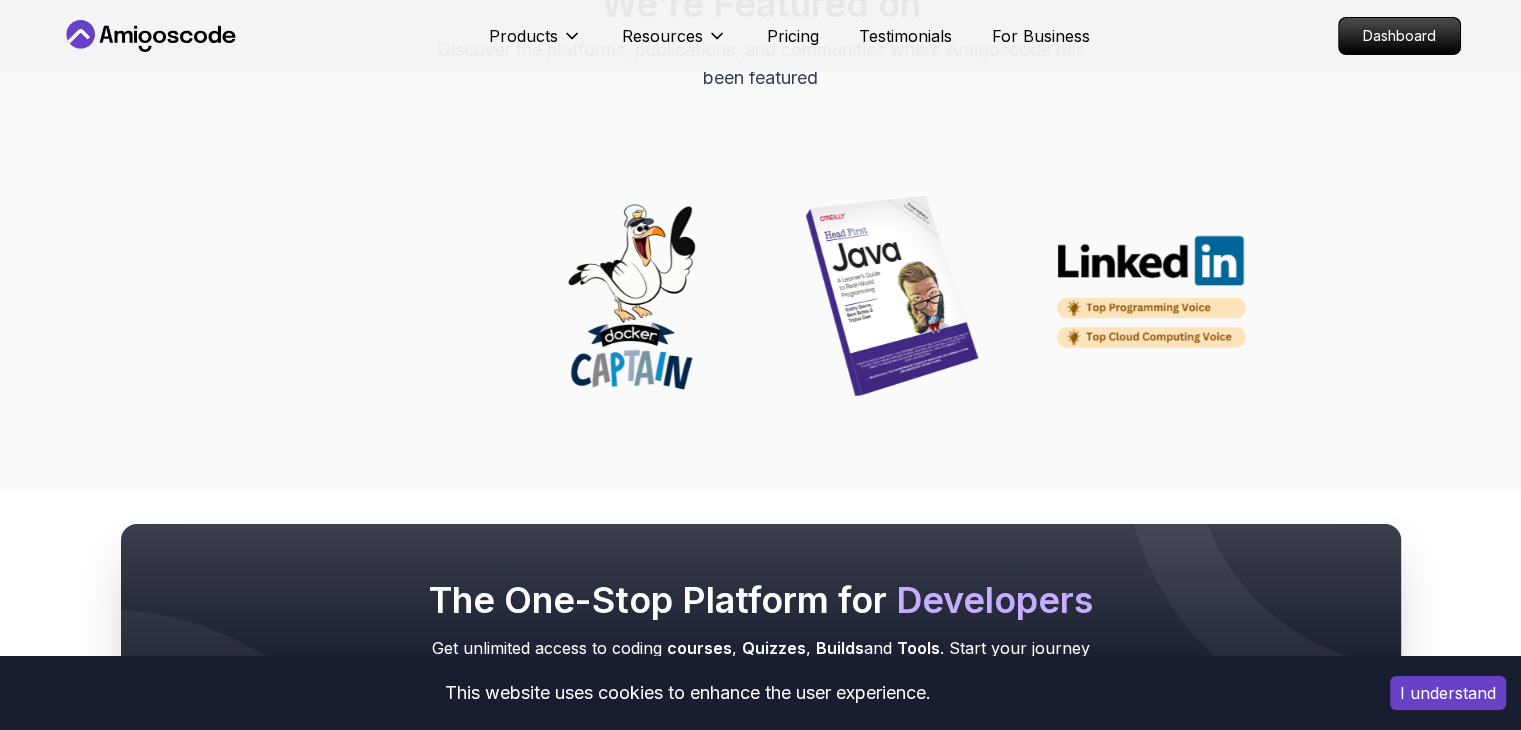 scroll, scrollTop: 7547, scrollLeft: 0, axis: vertical 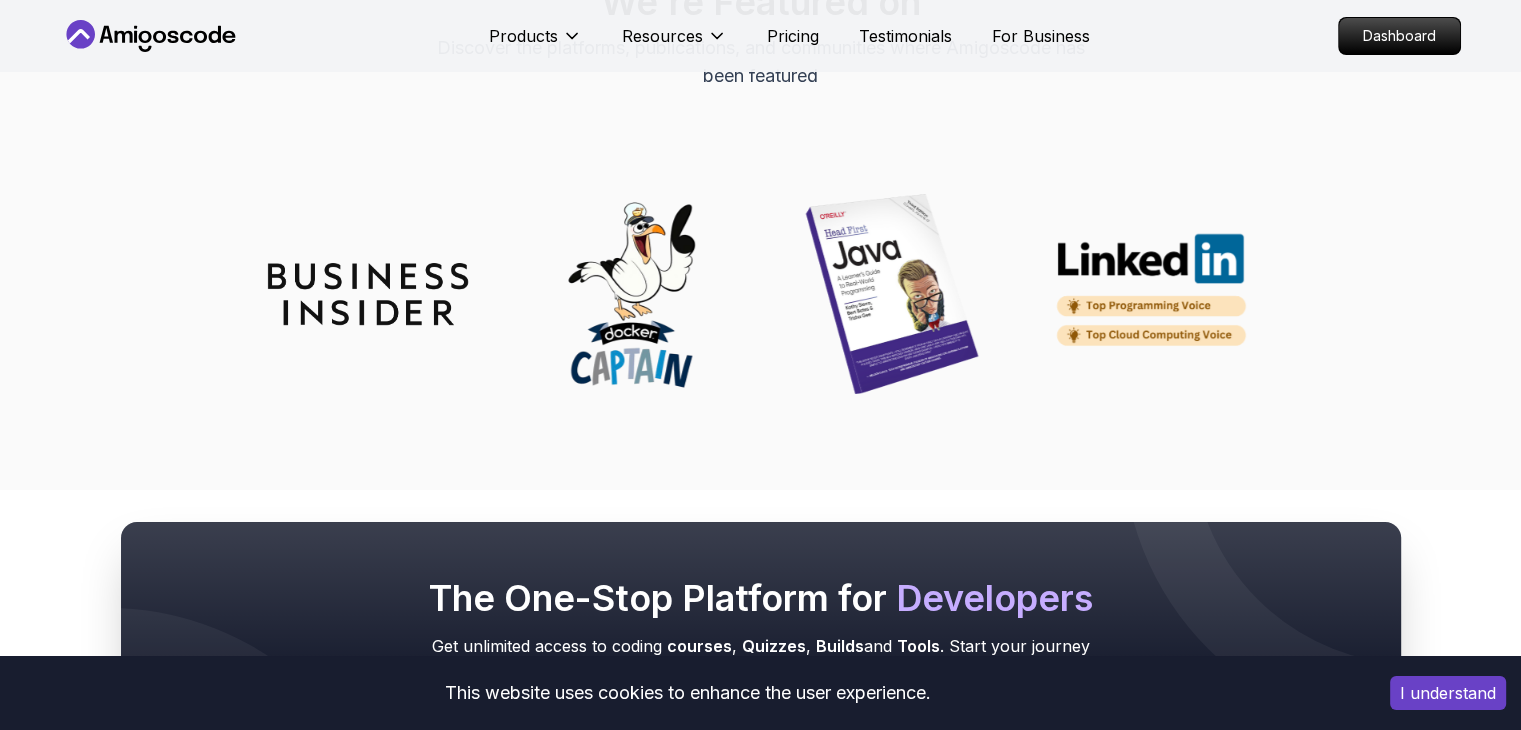 click at bounding box center (892, 294) 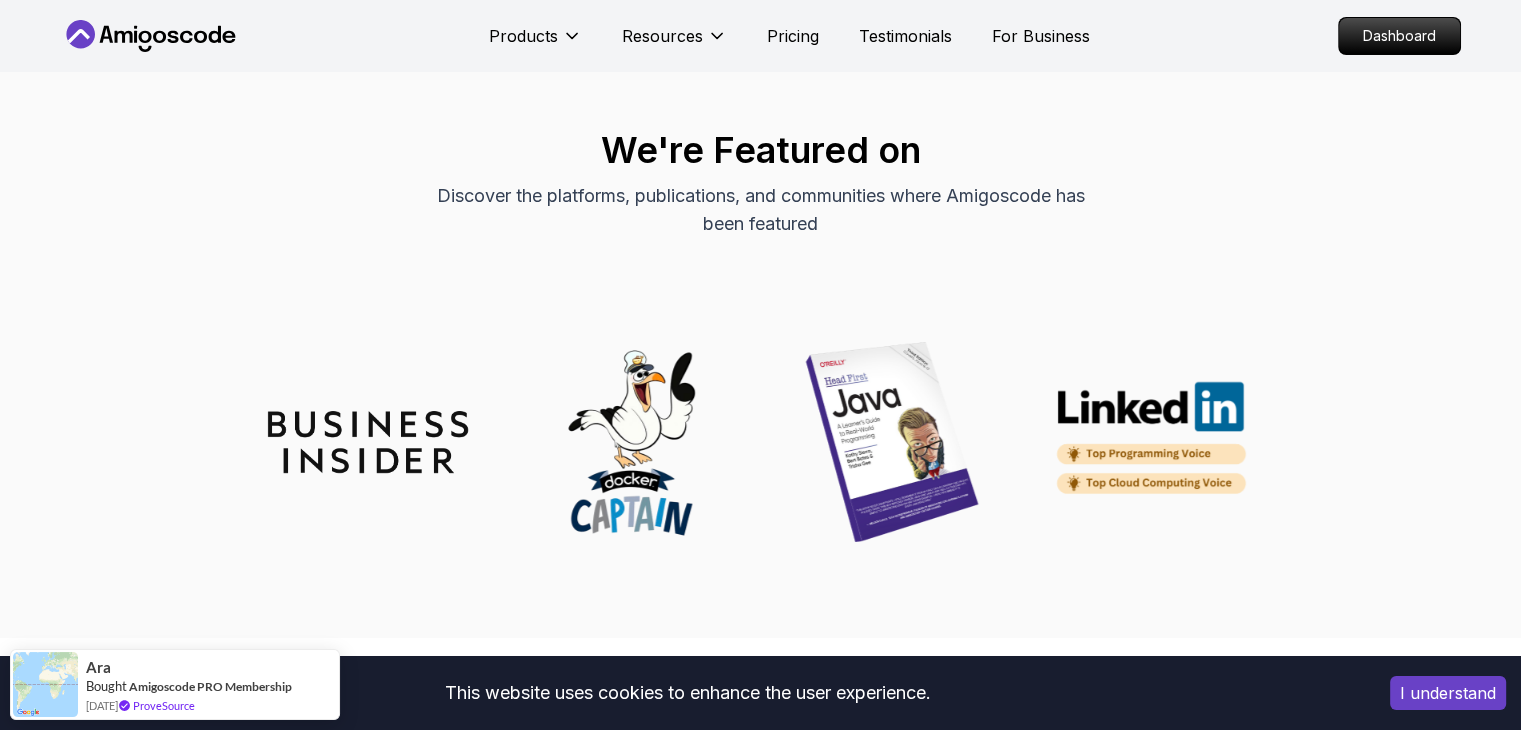 scroll, scrollTop: 7397, scrollLeft: 0, axis: vertical 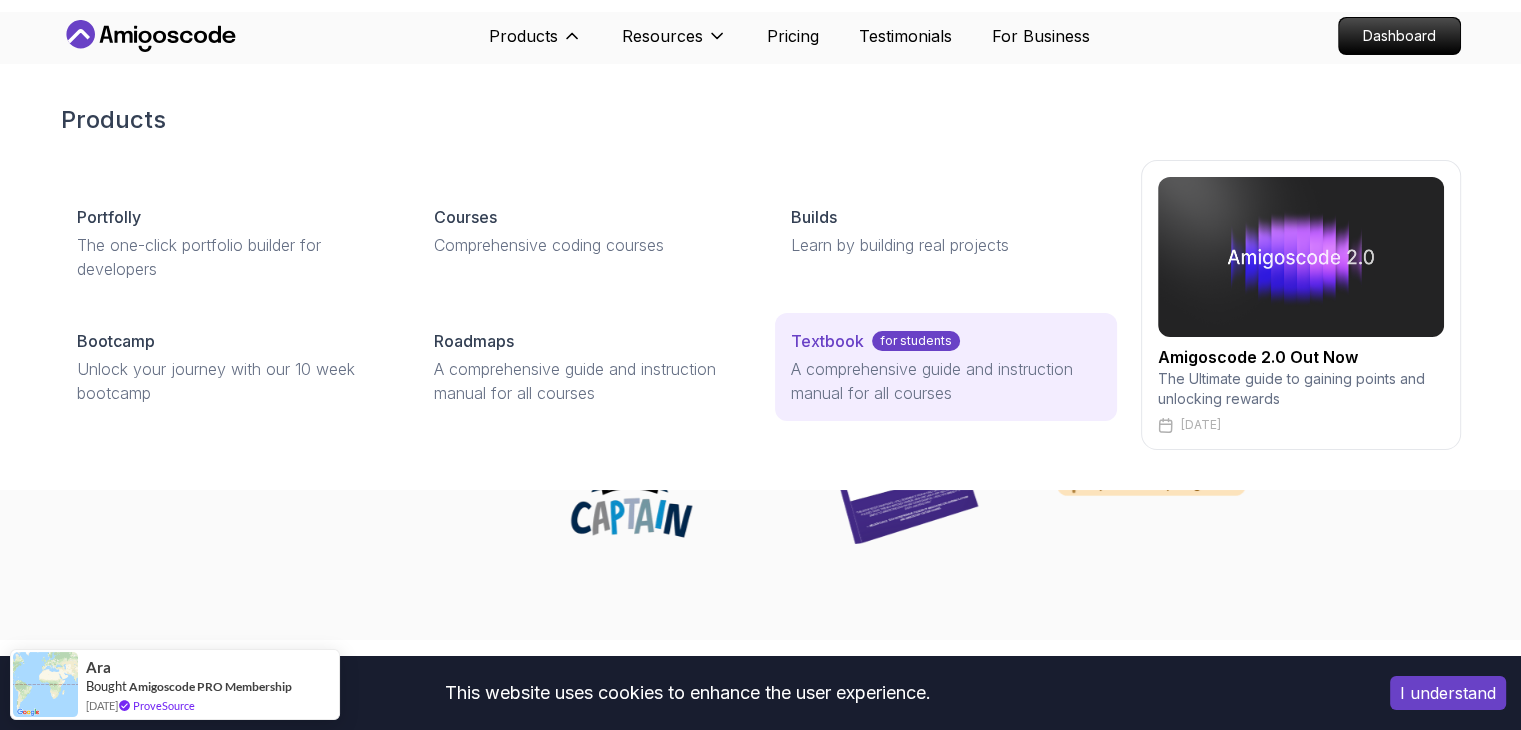 click on "A comprehensive guide and instruction manual for all courses" at bounding box center (945, 381) 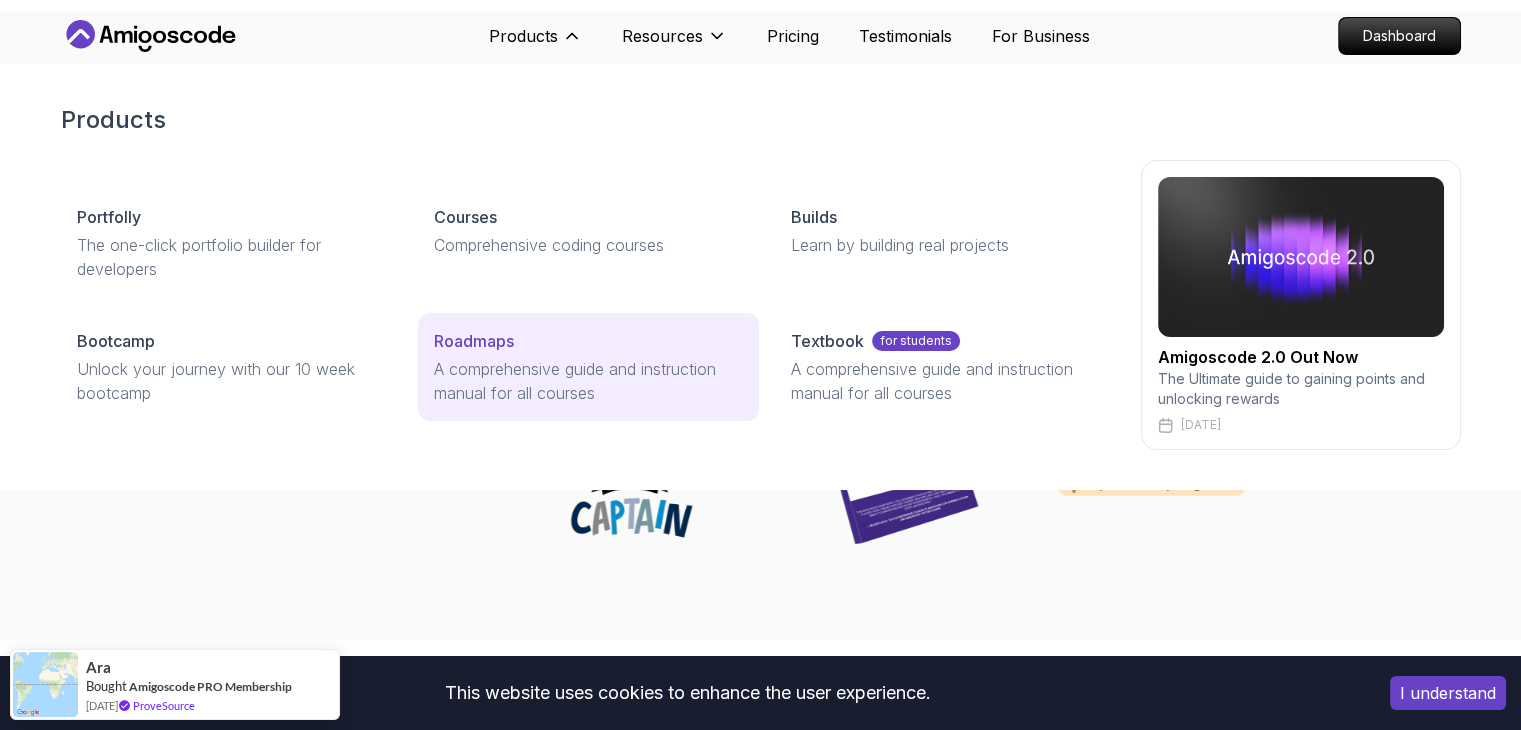 click on "A comprehensive guide and instruction manual for all courses" at bounding box center [588, 381] 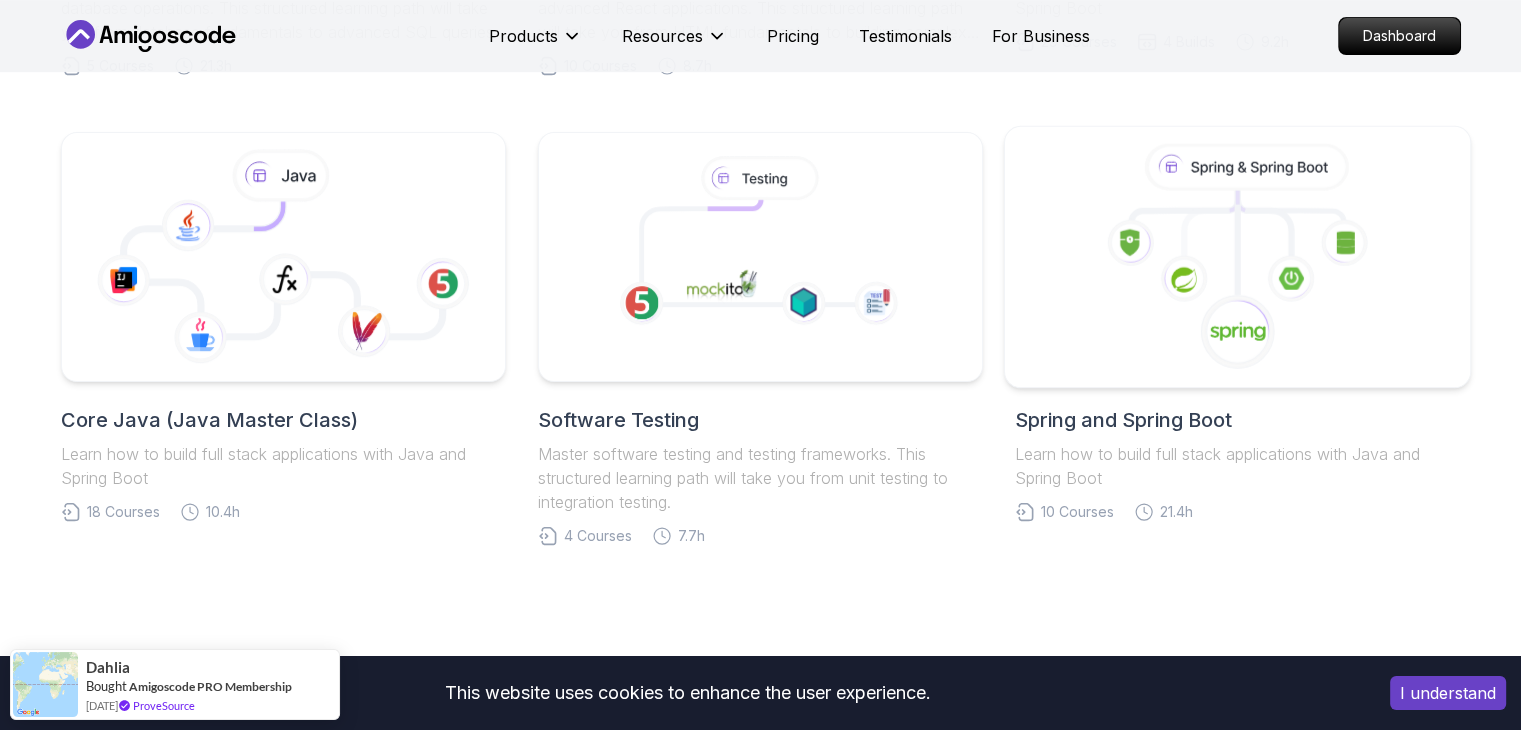 scroll, scrollTop: 886, scrollLeft: 0, axis: vertical 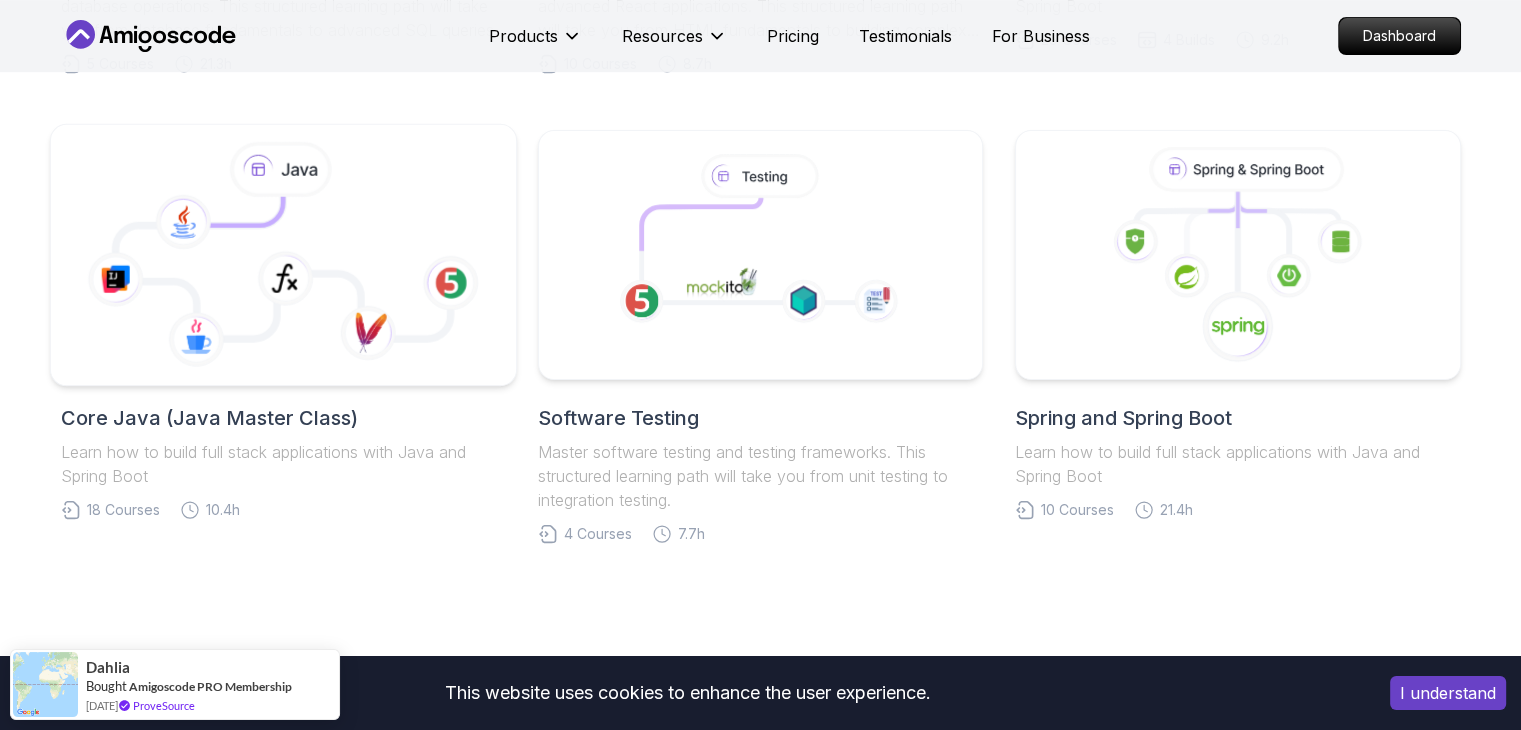 click 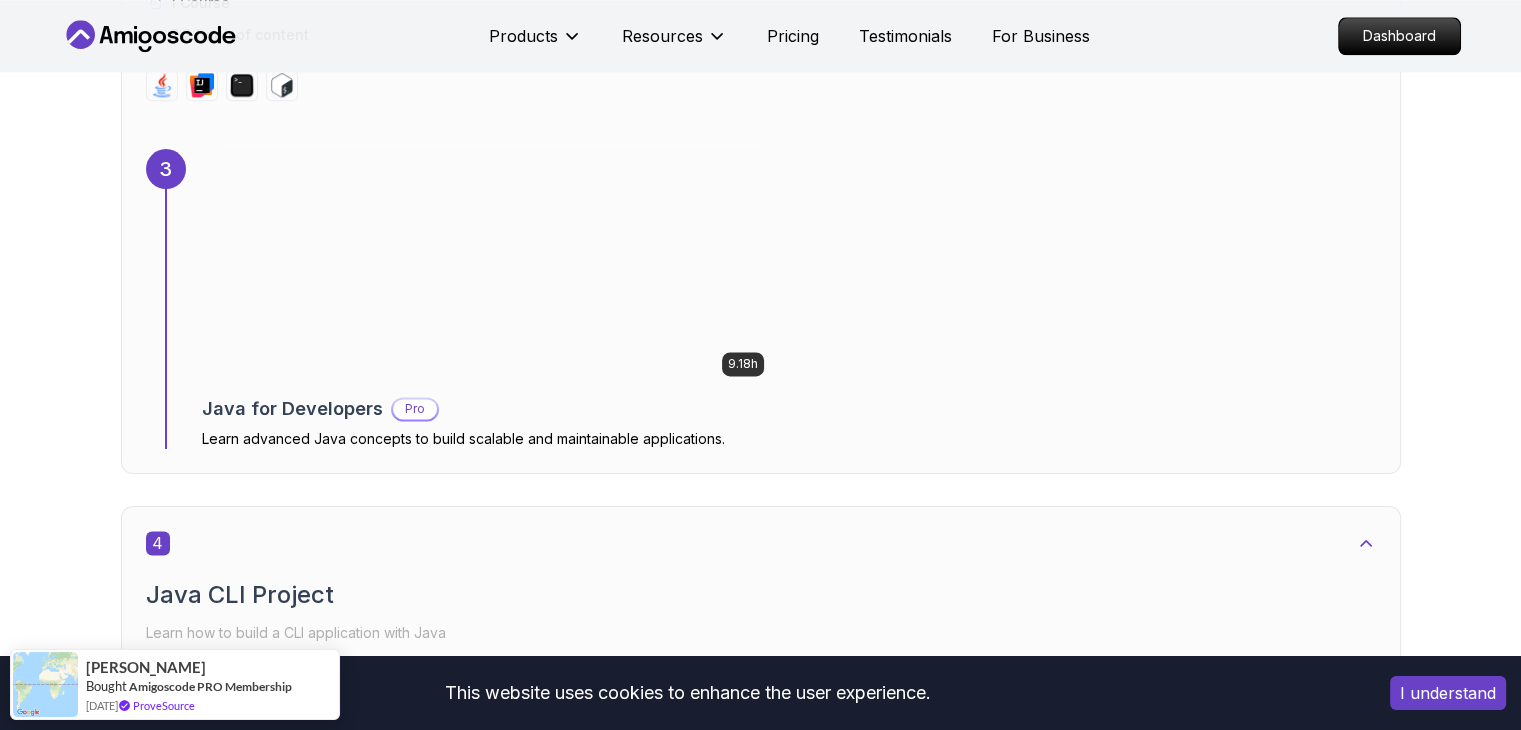 scroll, scrollTop: 2828, scrollLeft: 0, axis: vertical 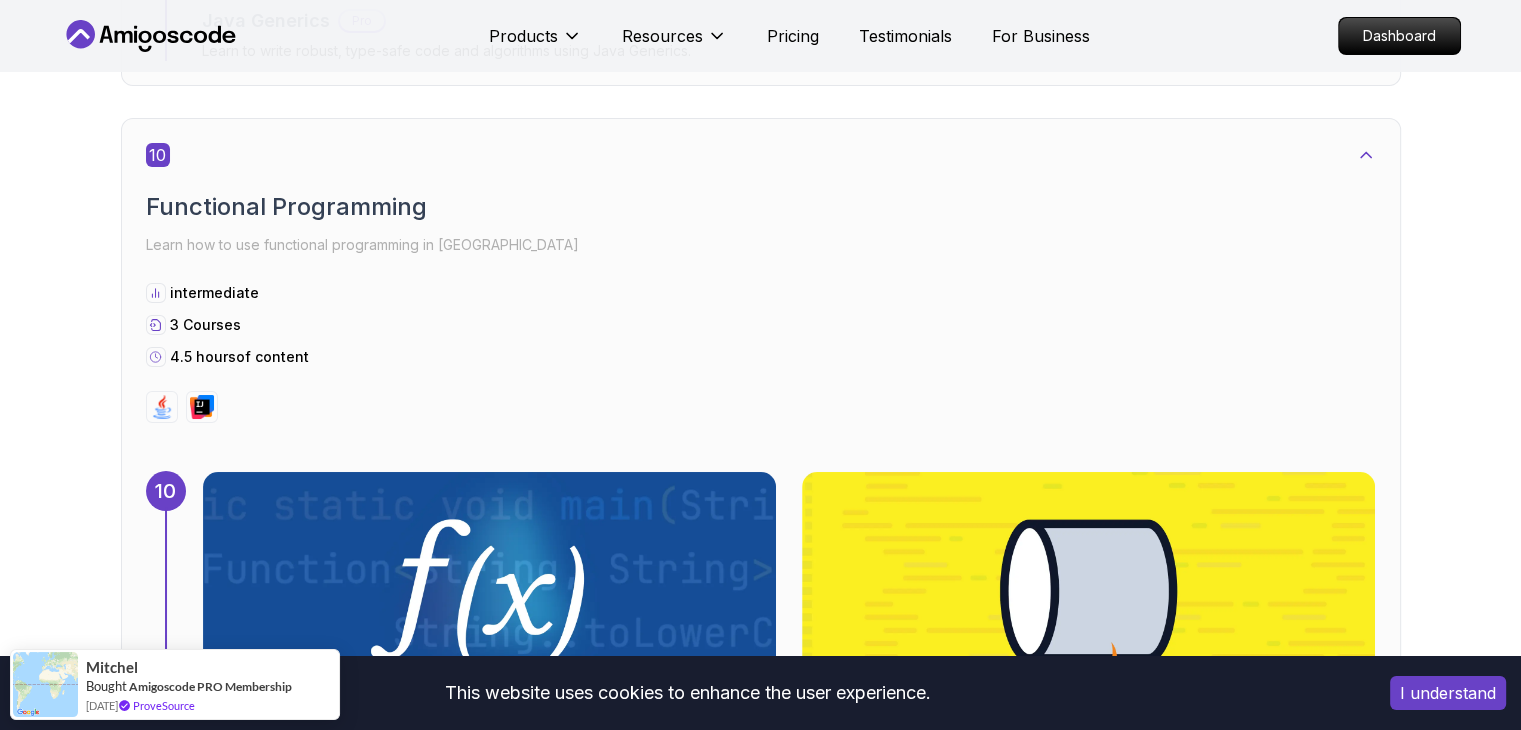 click 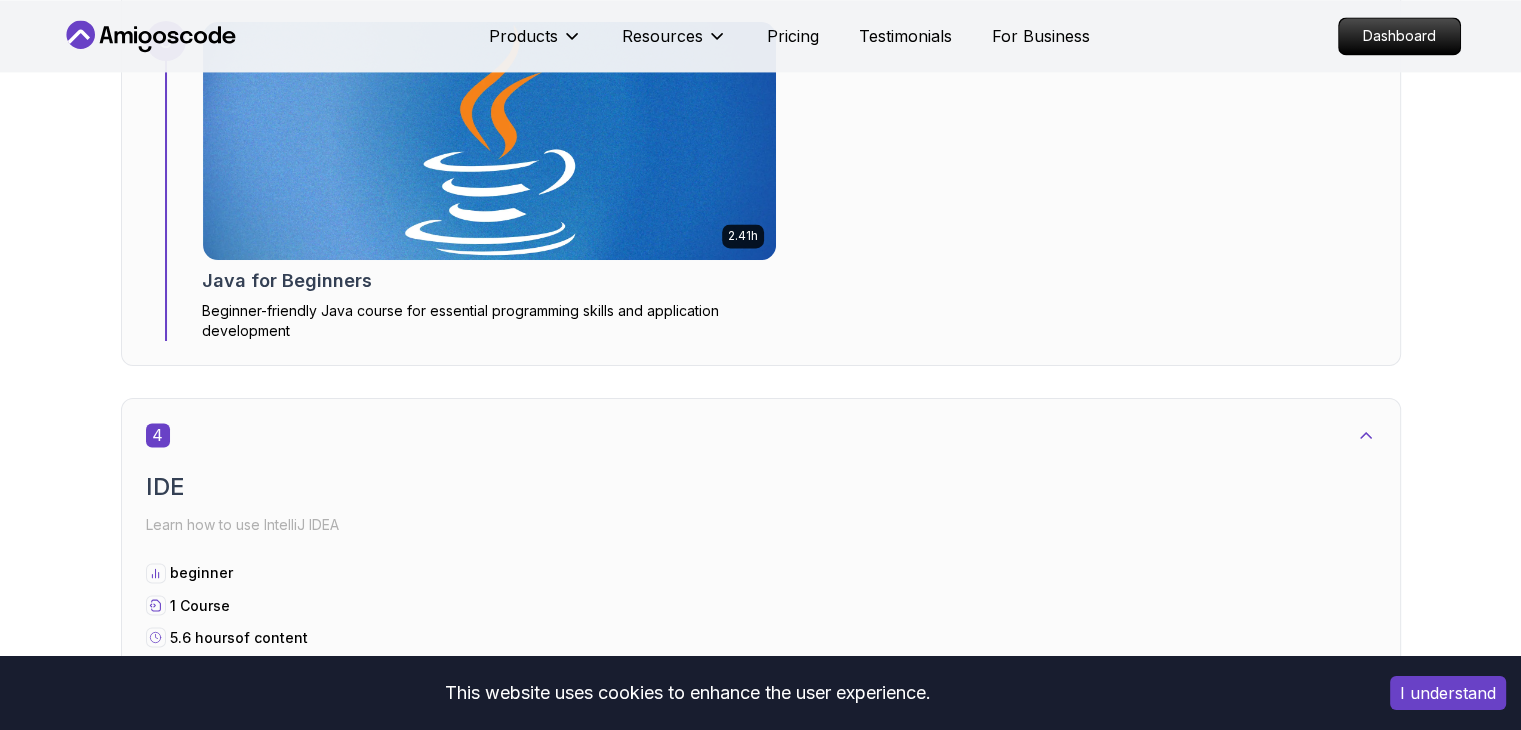 scroll, scrollTop: 3216, scrollLeft: 0, axis: vertical 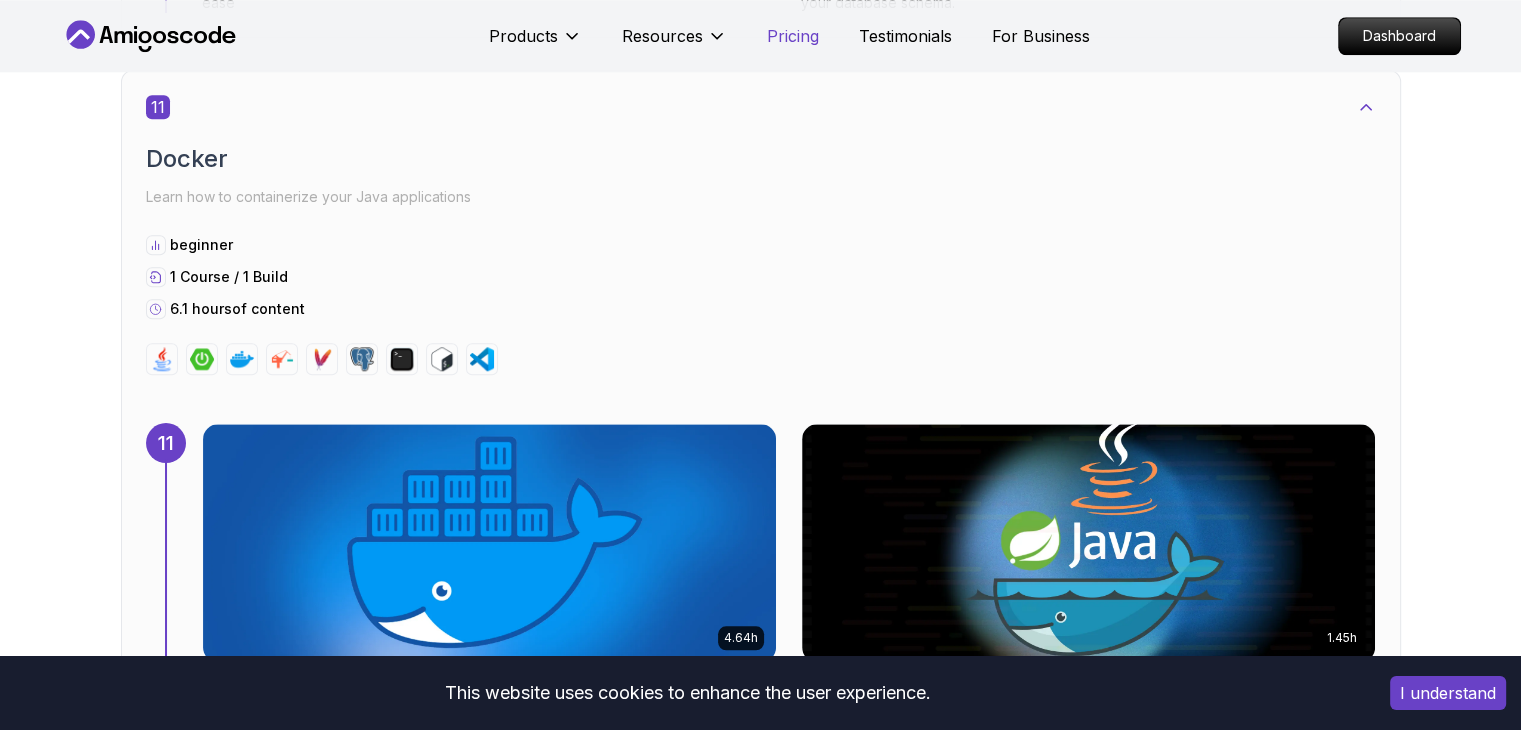 click on "Pricing" at bounding box center [793, 36] 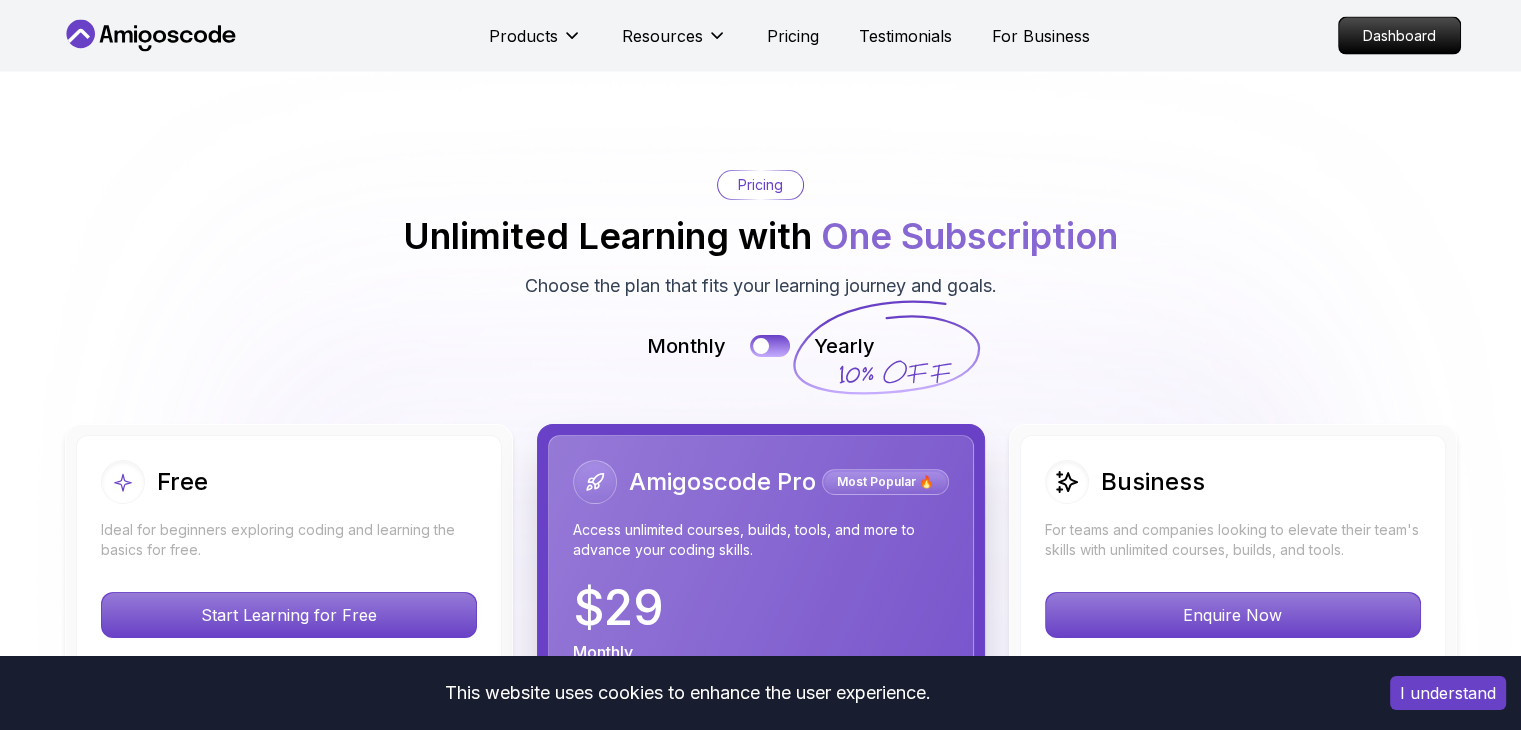 scroll, scrollTop: 4307, scrollLeft: 0, axis: vertical 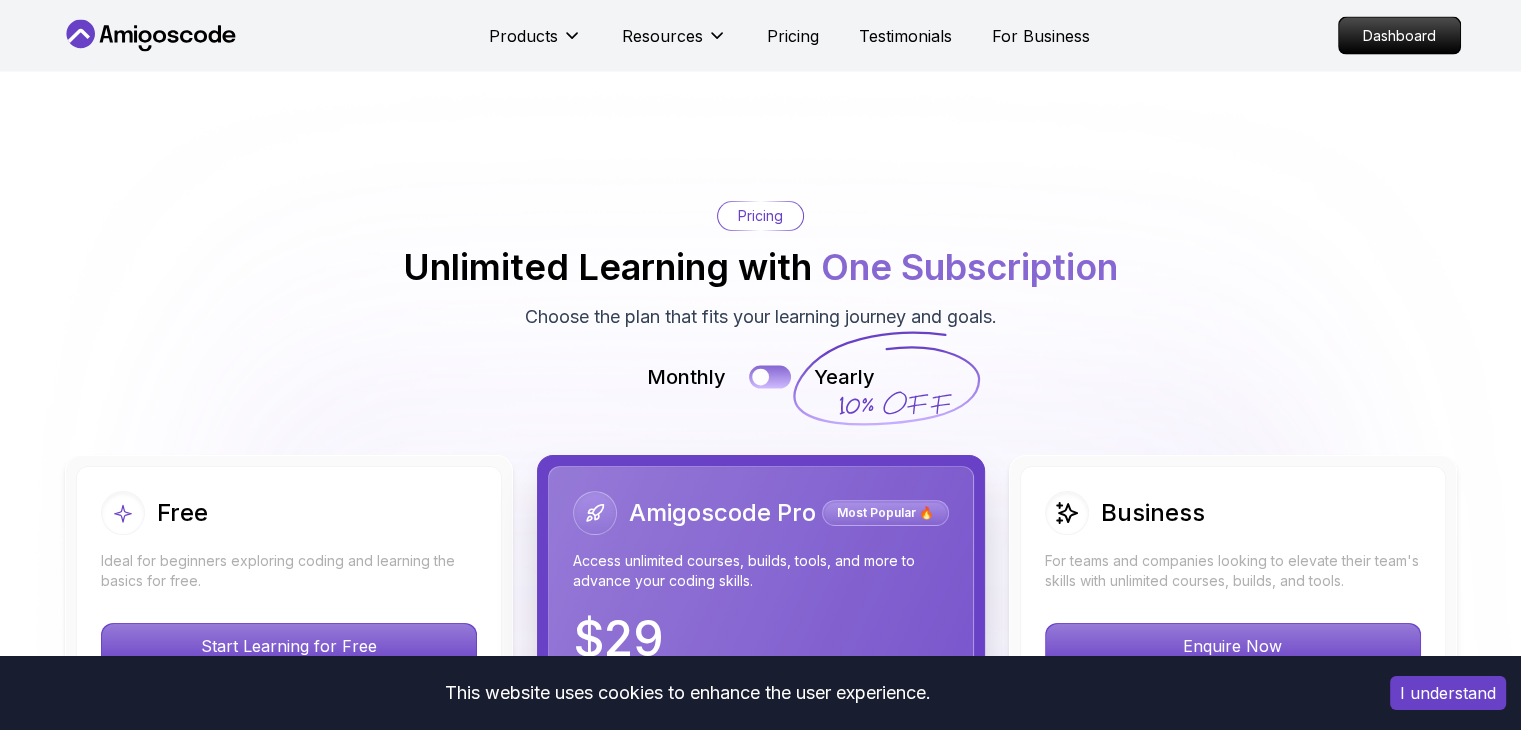 click at bounding box center (770, 377) 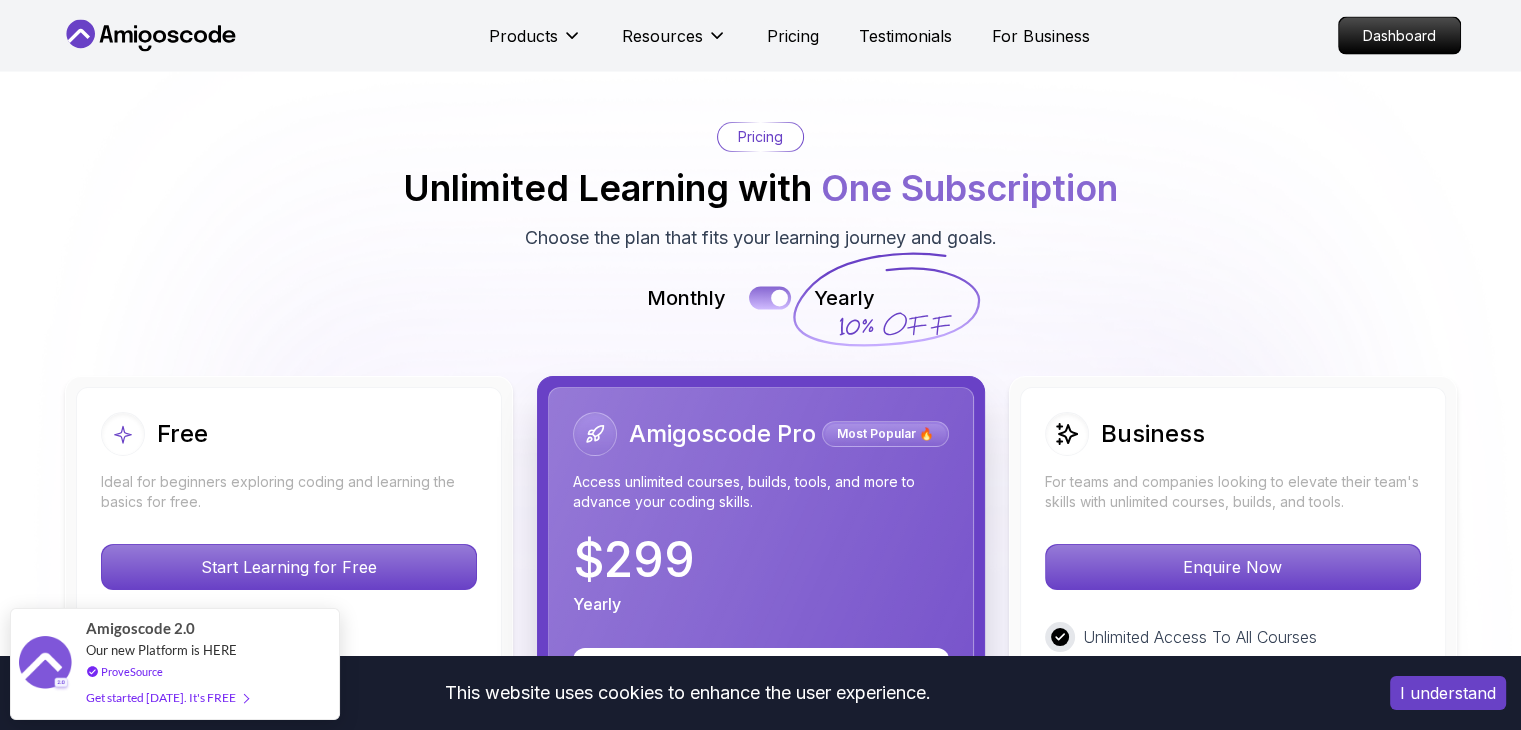 scroll, scrollTop: 4400, scrollLeft: 0, axis: vertical 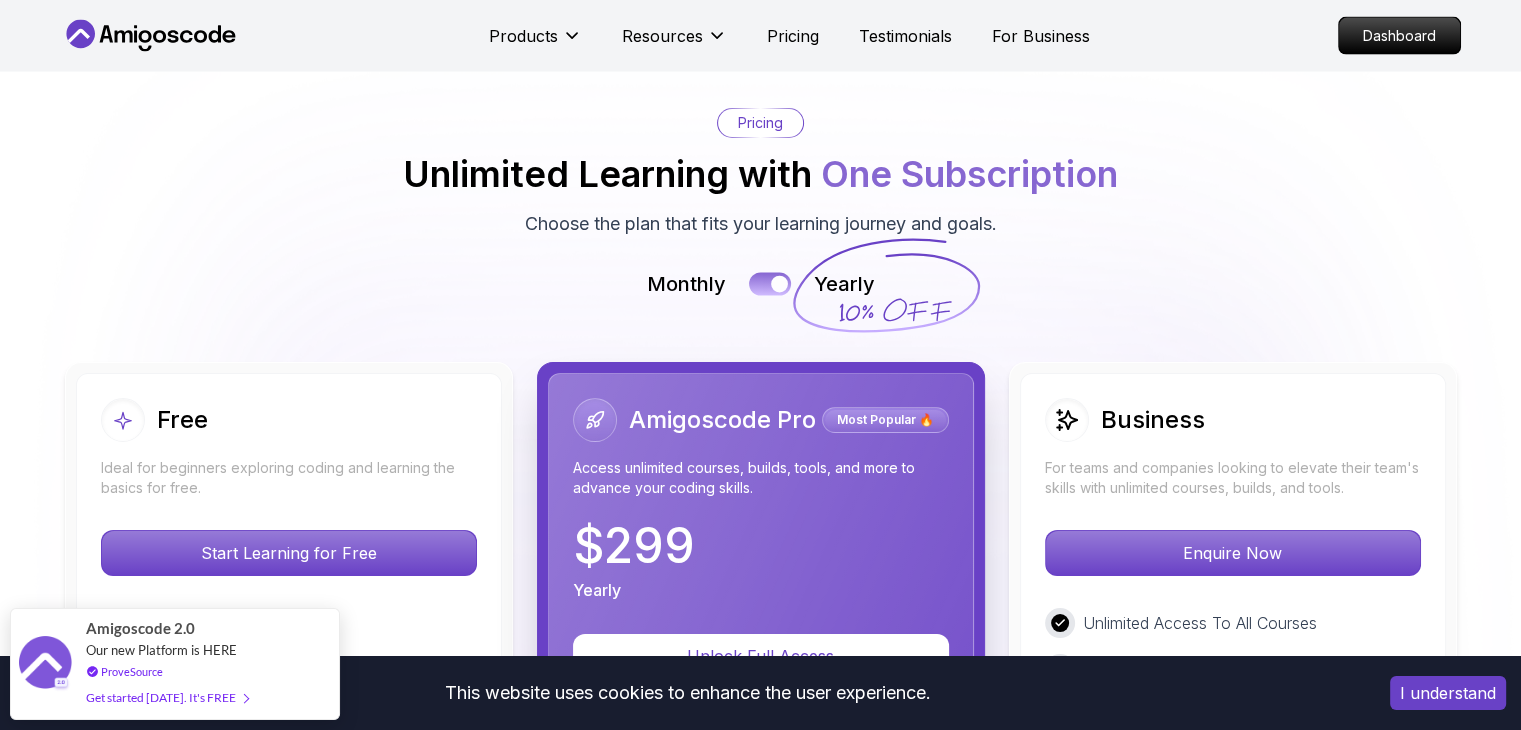 click at bounding box center (770, 284) 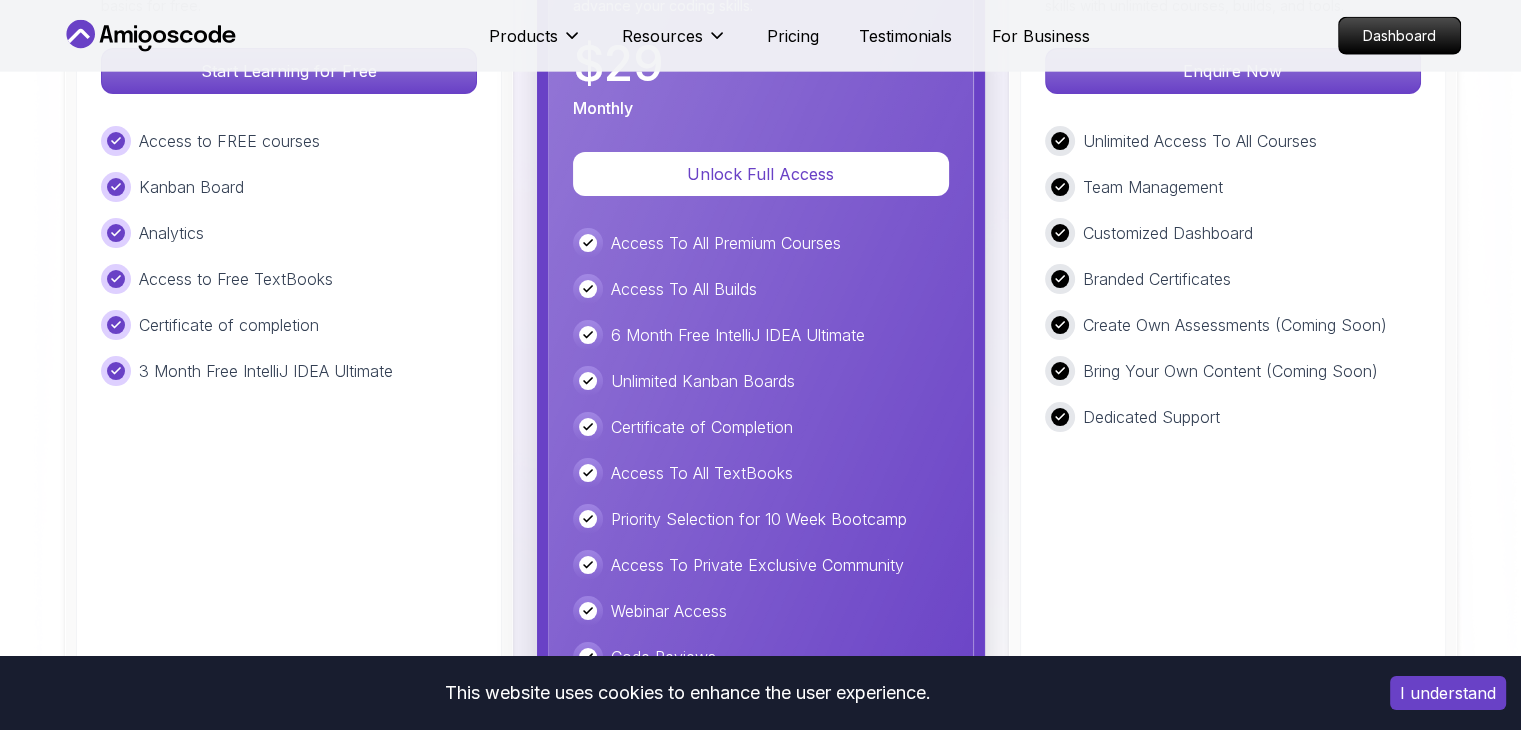 scroll, scrollTop: 4854, scrollLeft: 0, axis: vertical 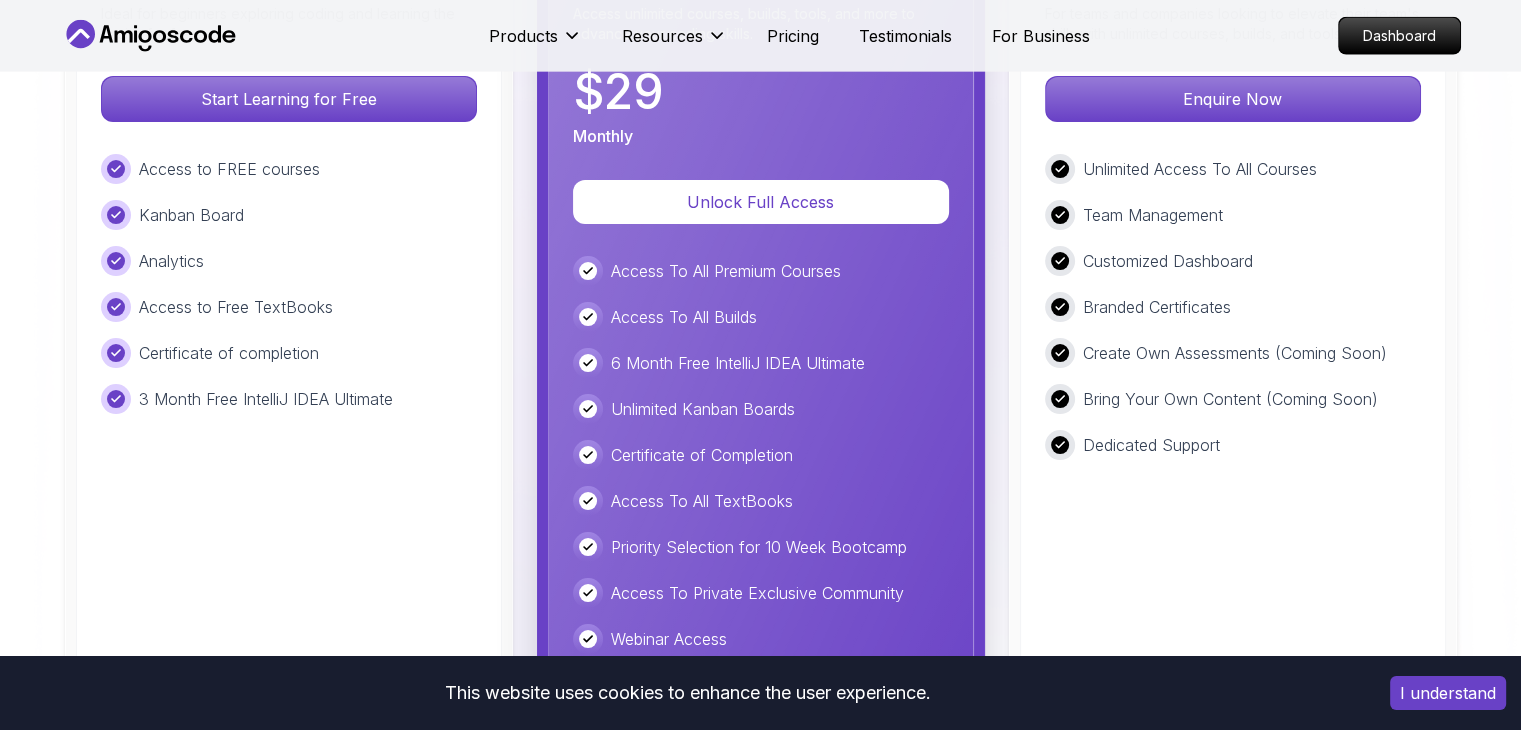 click at bounding box center (116, 215) 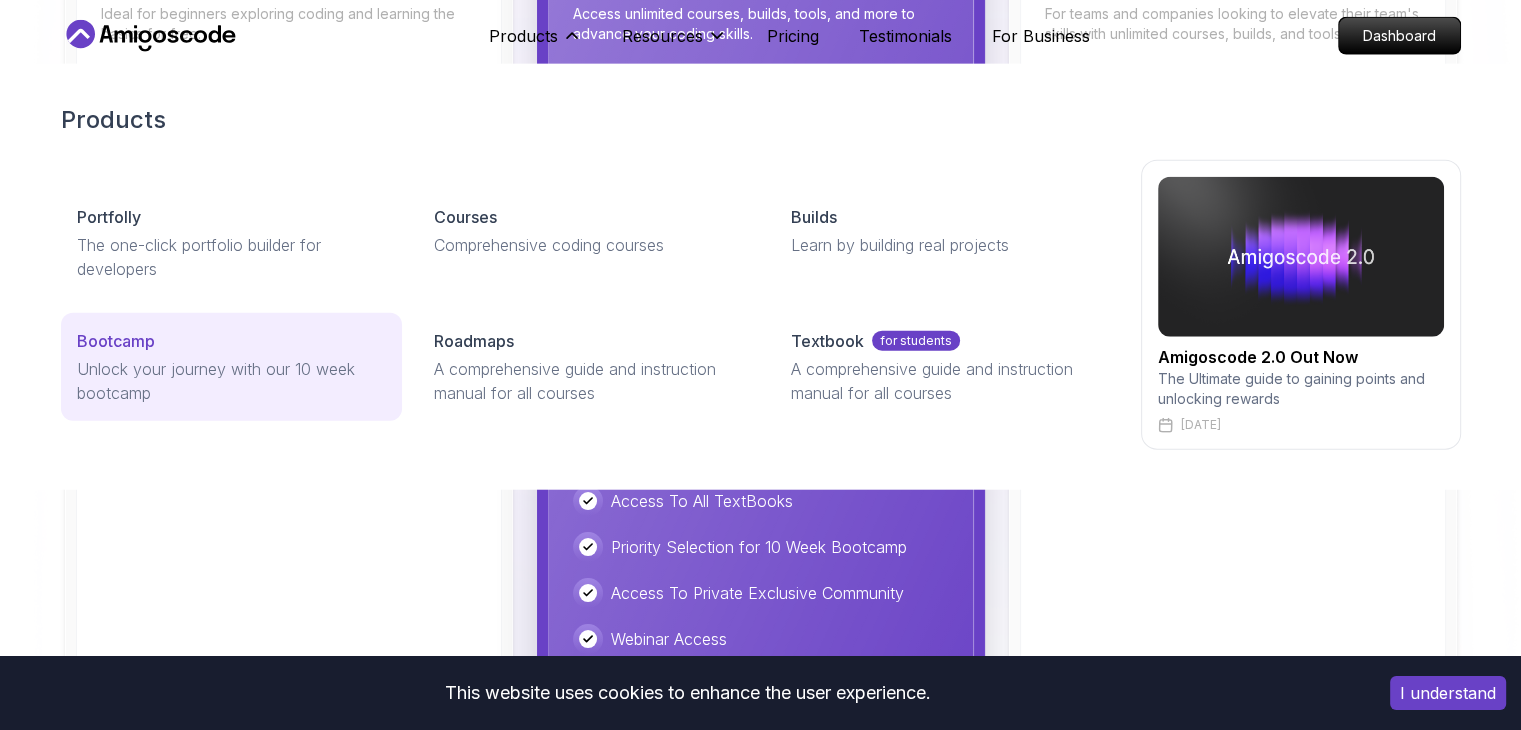 click on "Bootcamp Unlock your journey with our 10 week bootcamp" at bounding box center (231, 367) 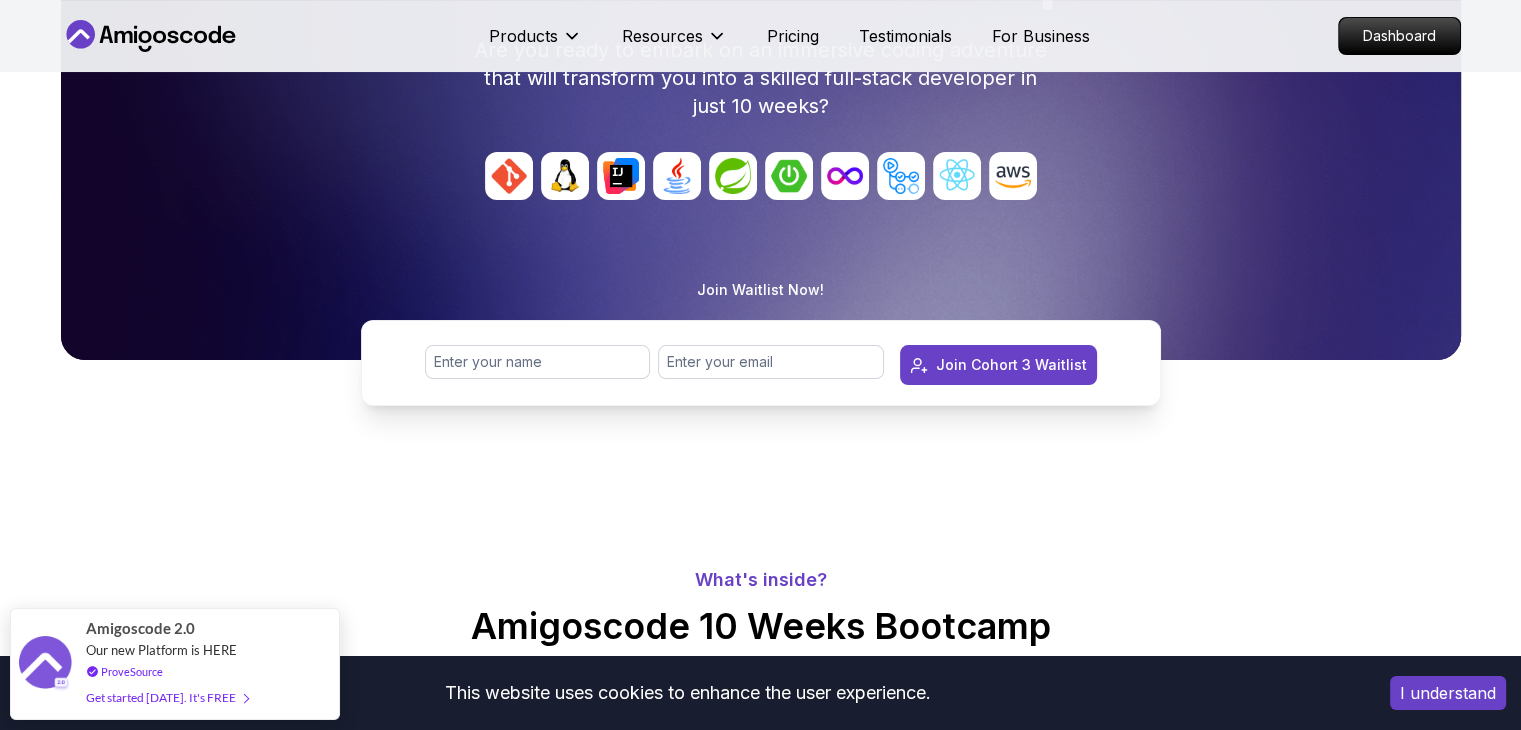 scroll, scrollTop: 316, scrollLeft: 0, axis: vertical 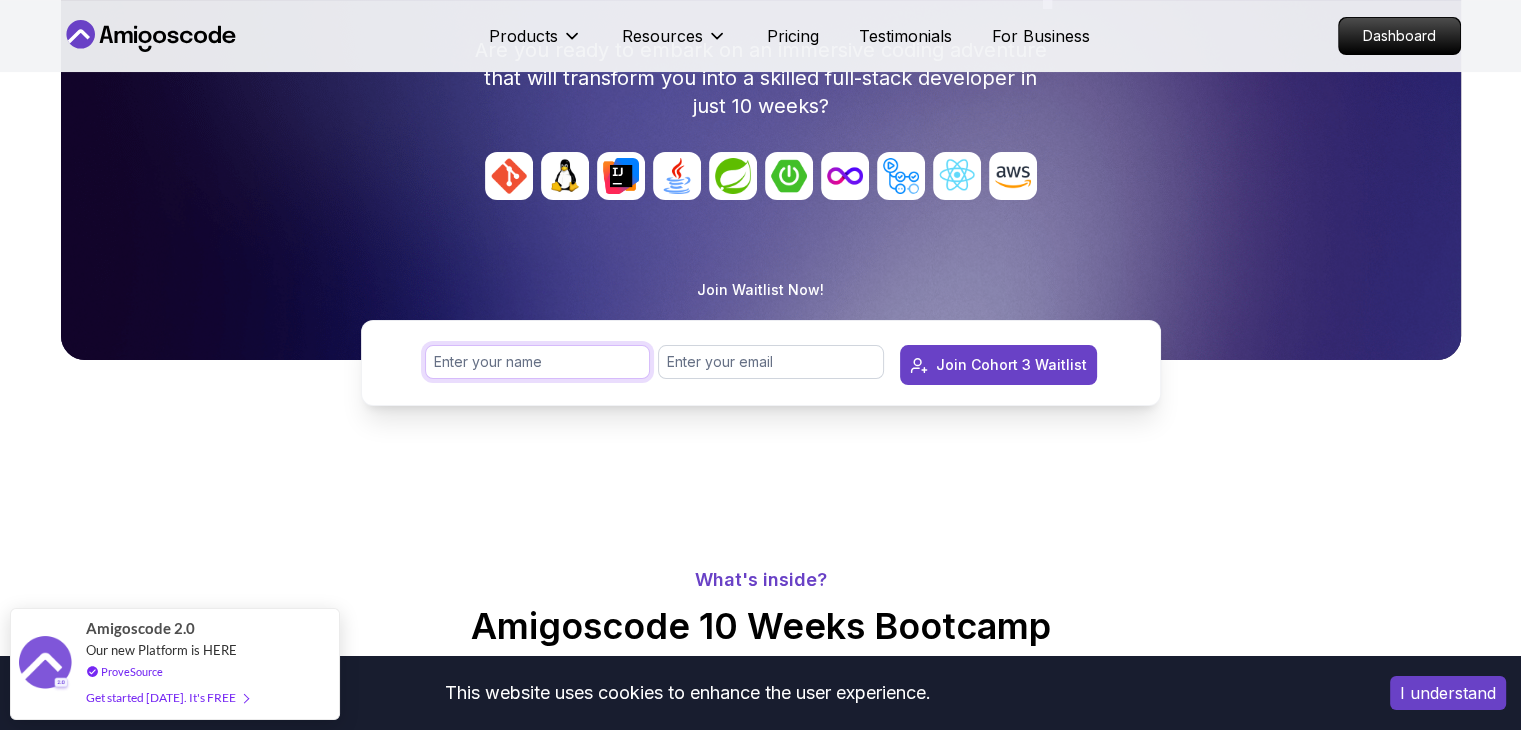 click at bounding box center (538, 362) 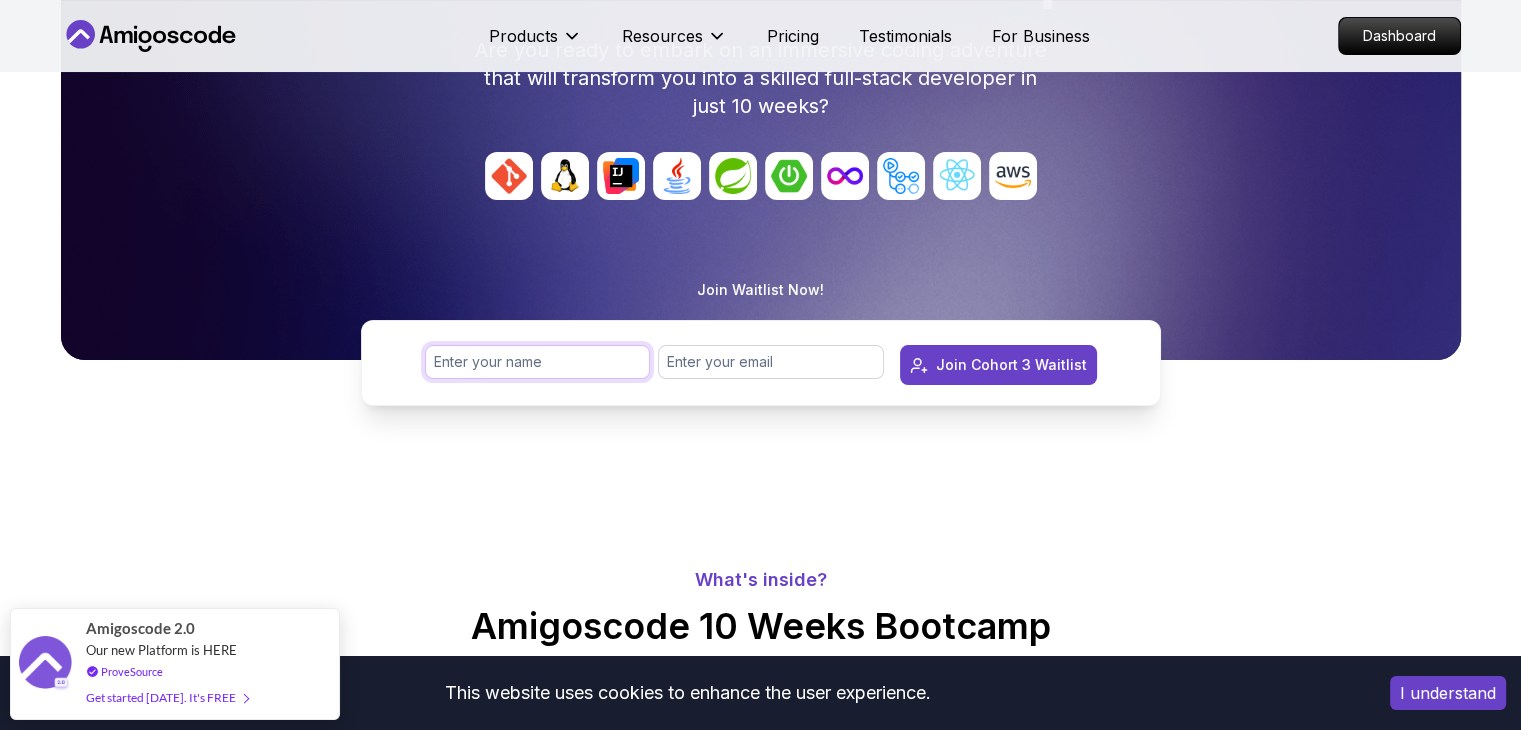type on "[PERSON_NAME]" 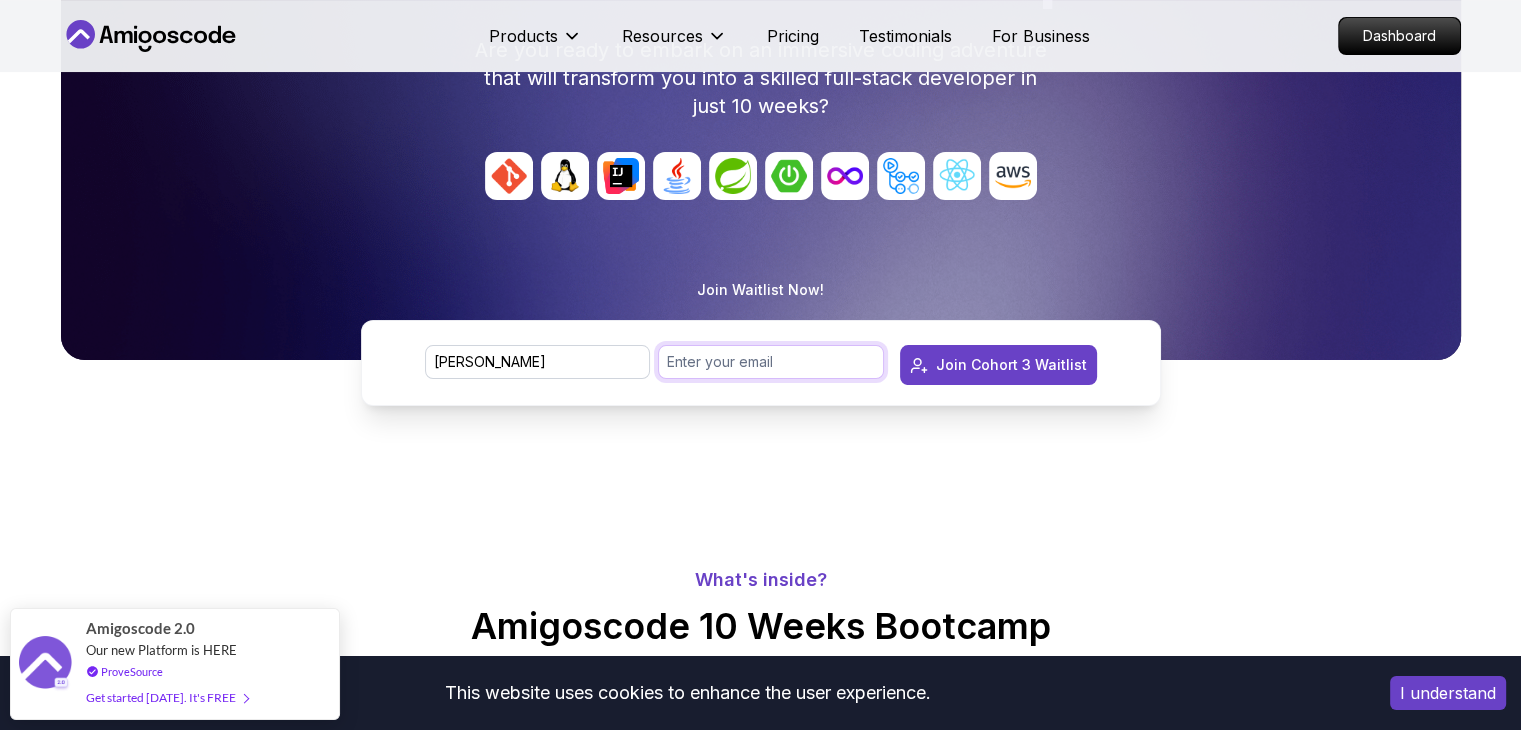 click at bounding box center [771, 362] 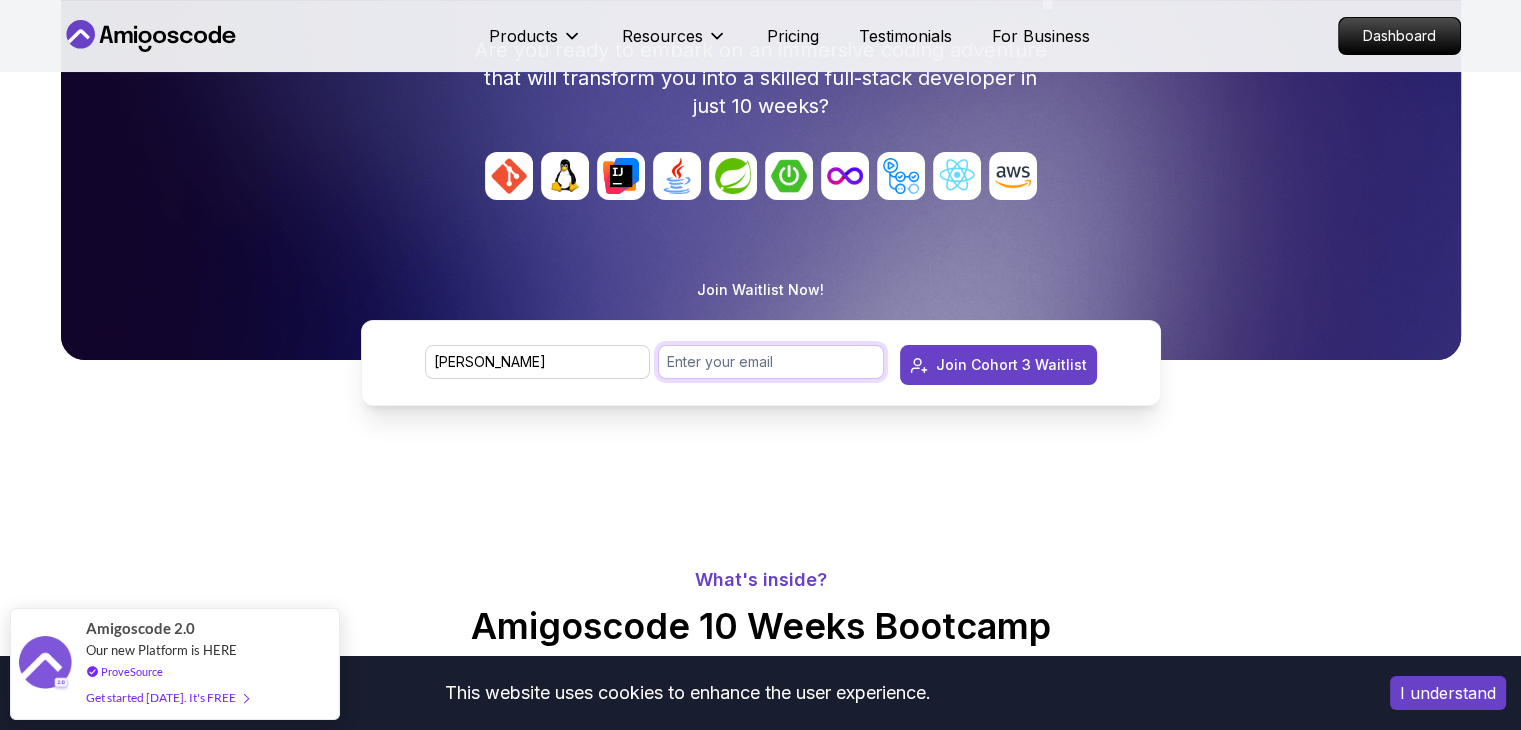 type on "[EMAIL_ADDRESS][DOMAIN_NAME]" 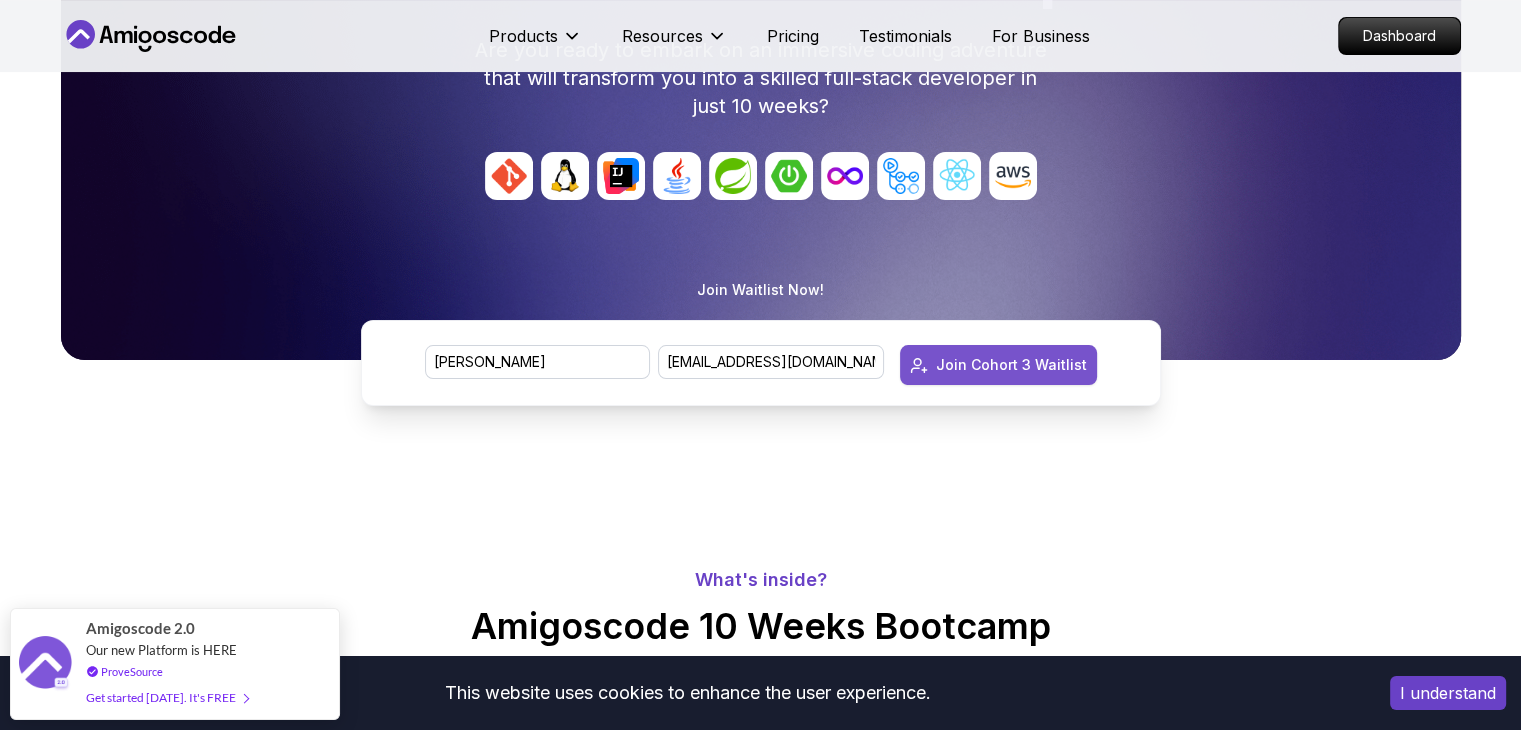 click on "Join Cohort 3 Waitlist" at bounding box center (1011, 365) 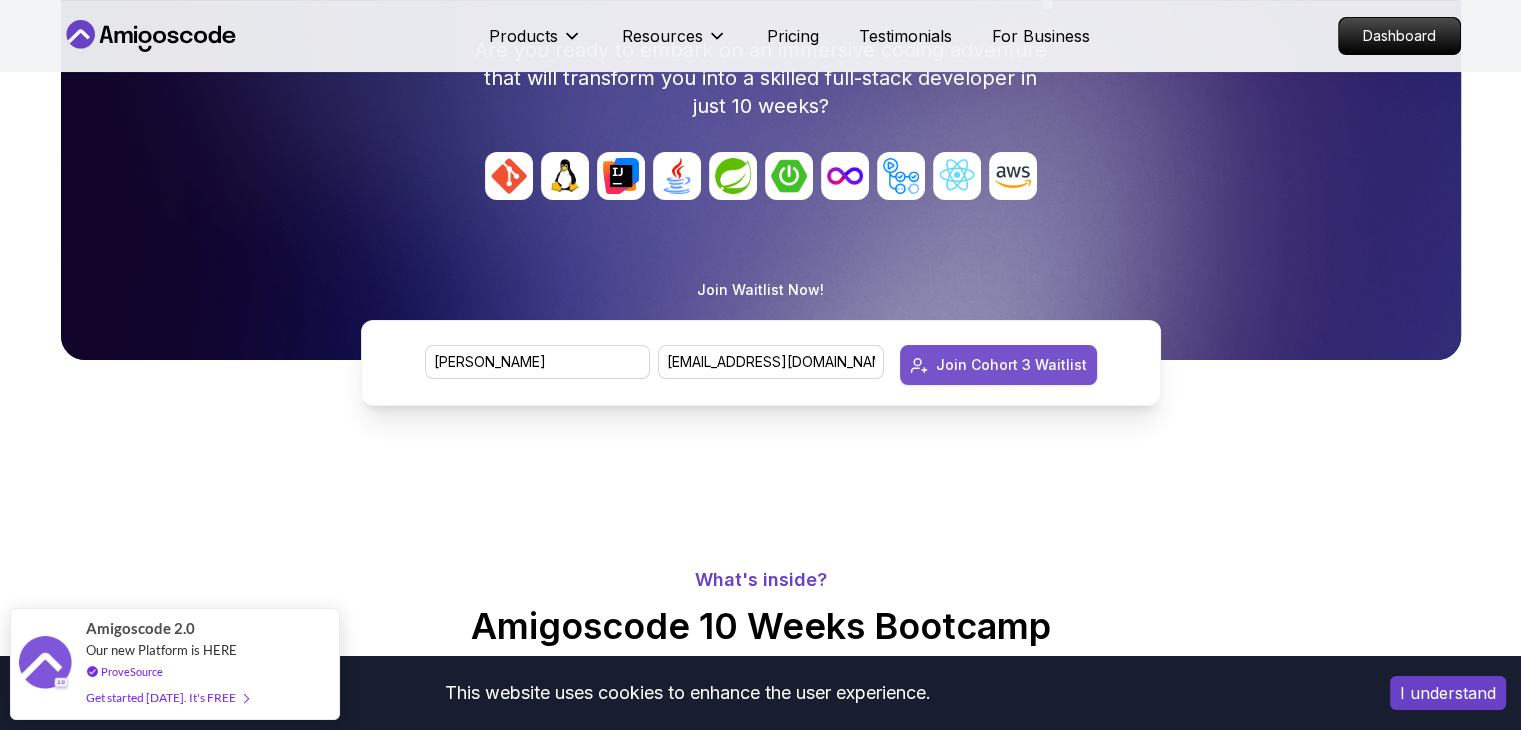 type 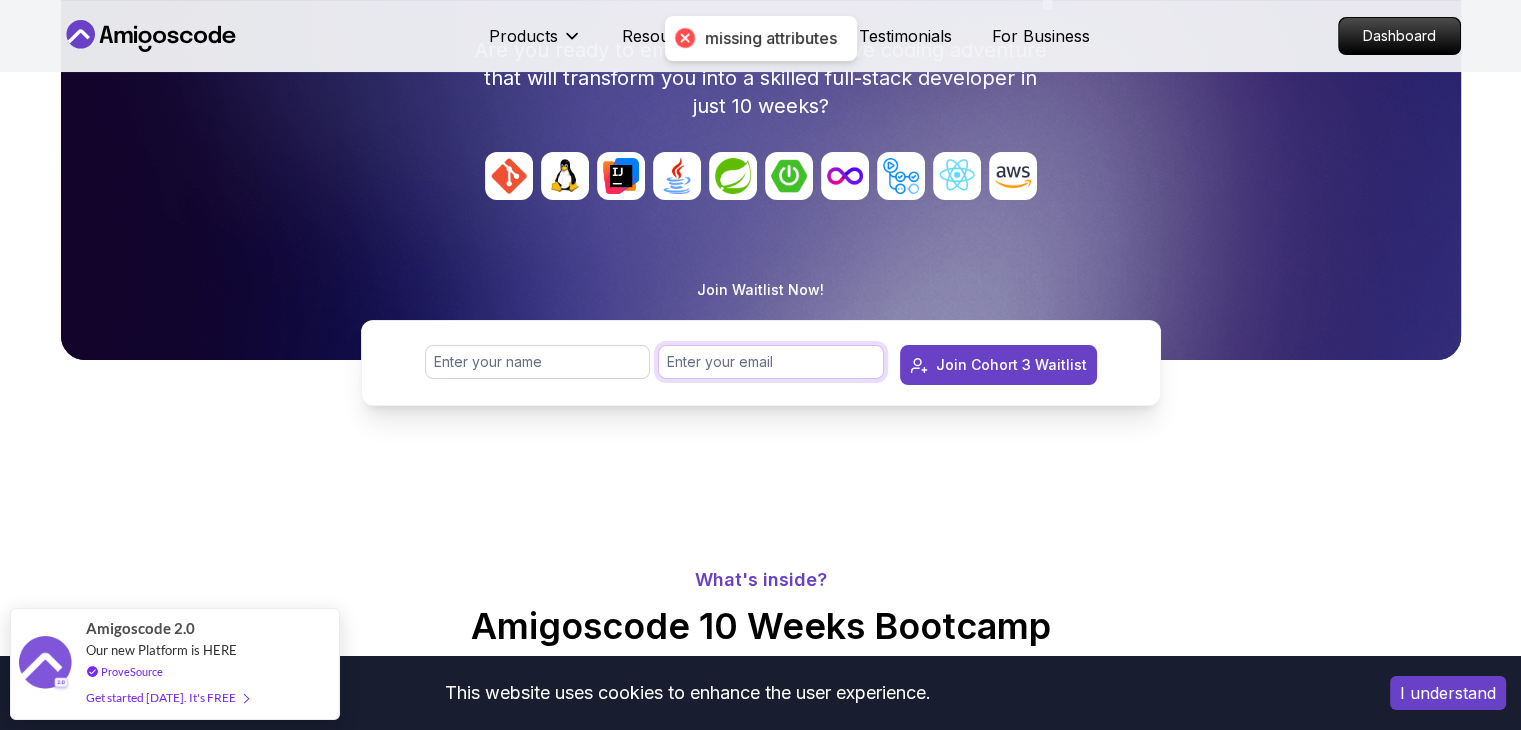 click at bounding box center [771, 362] 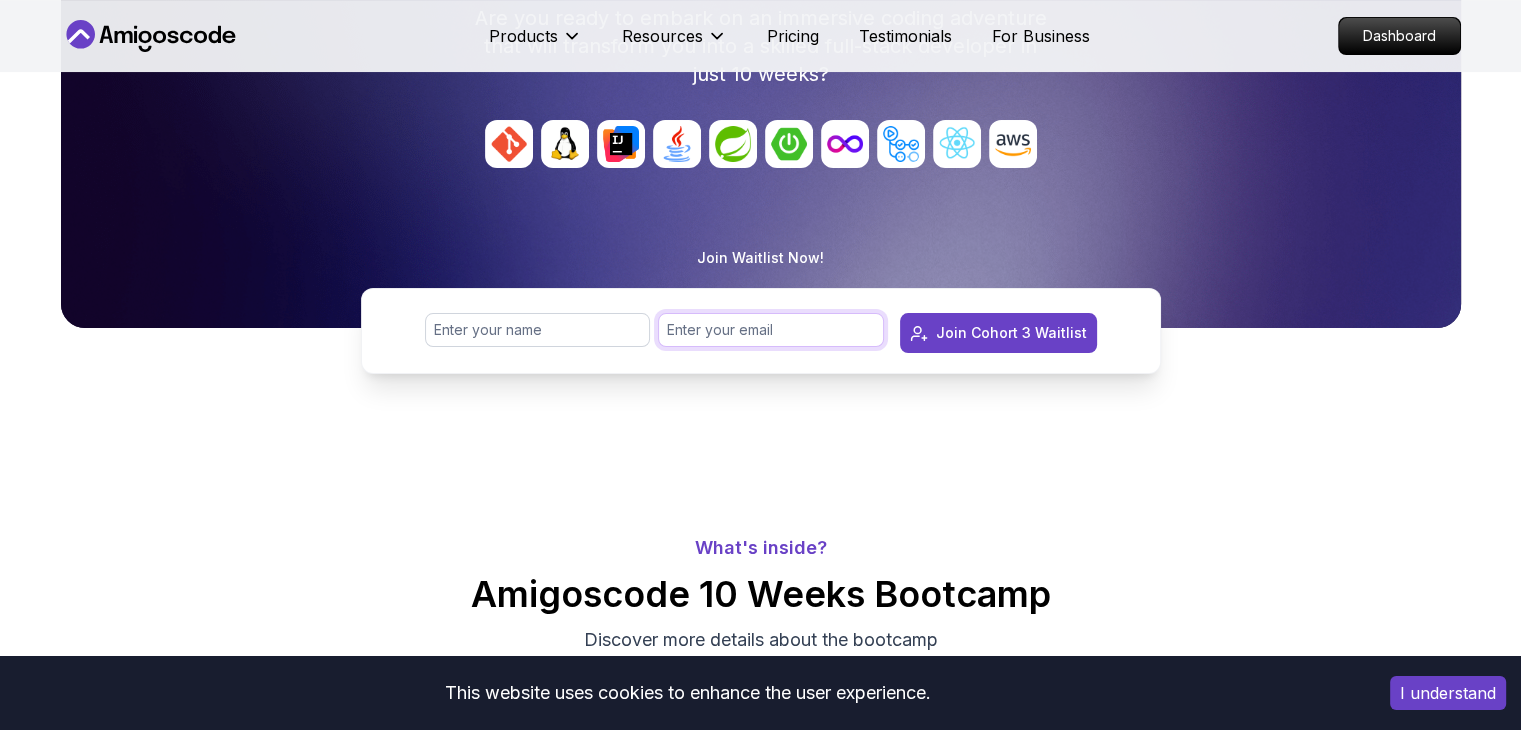 scroll, scrollTop: 352, scrollLeft: 0, axis: vertical 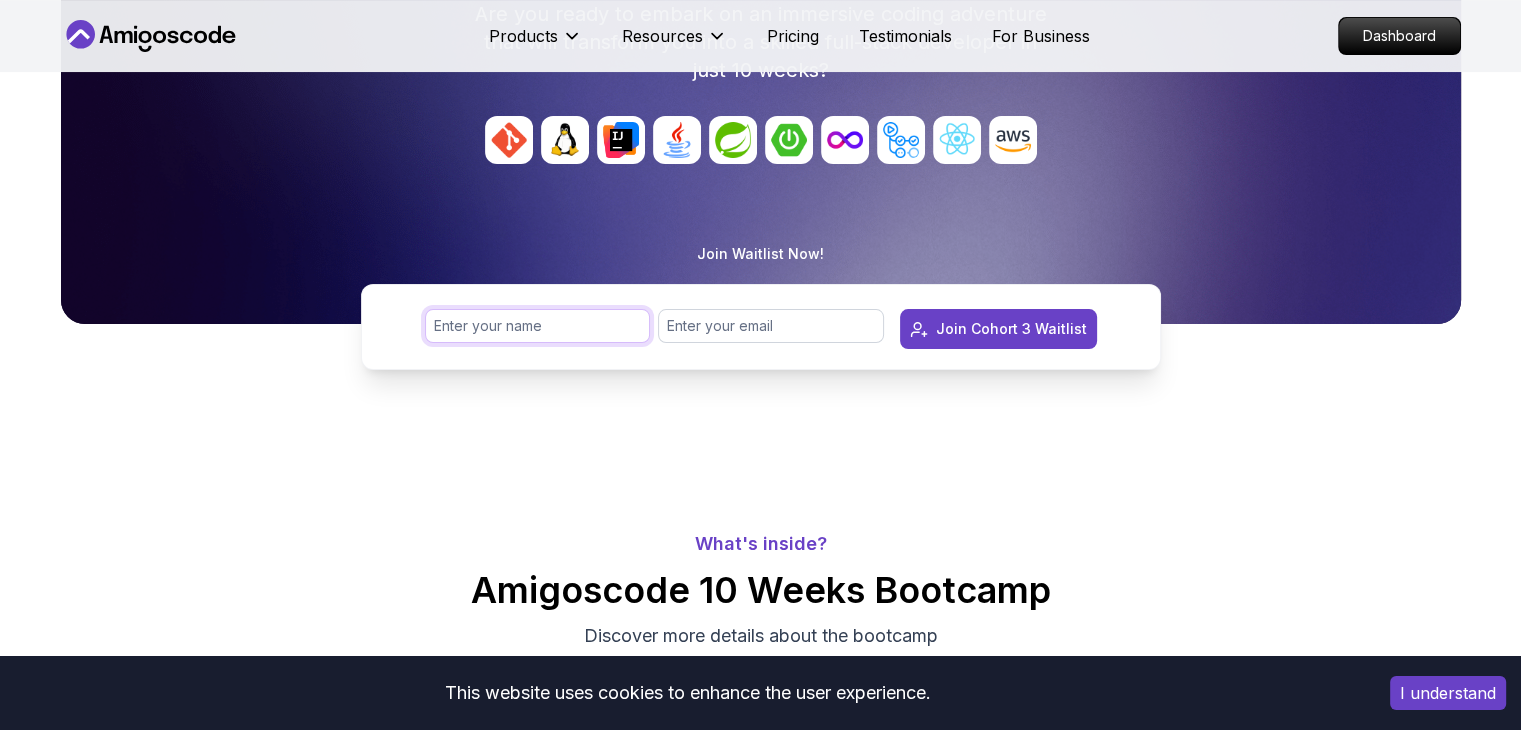 click at bounding box center (538, 326) 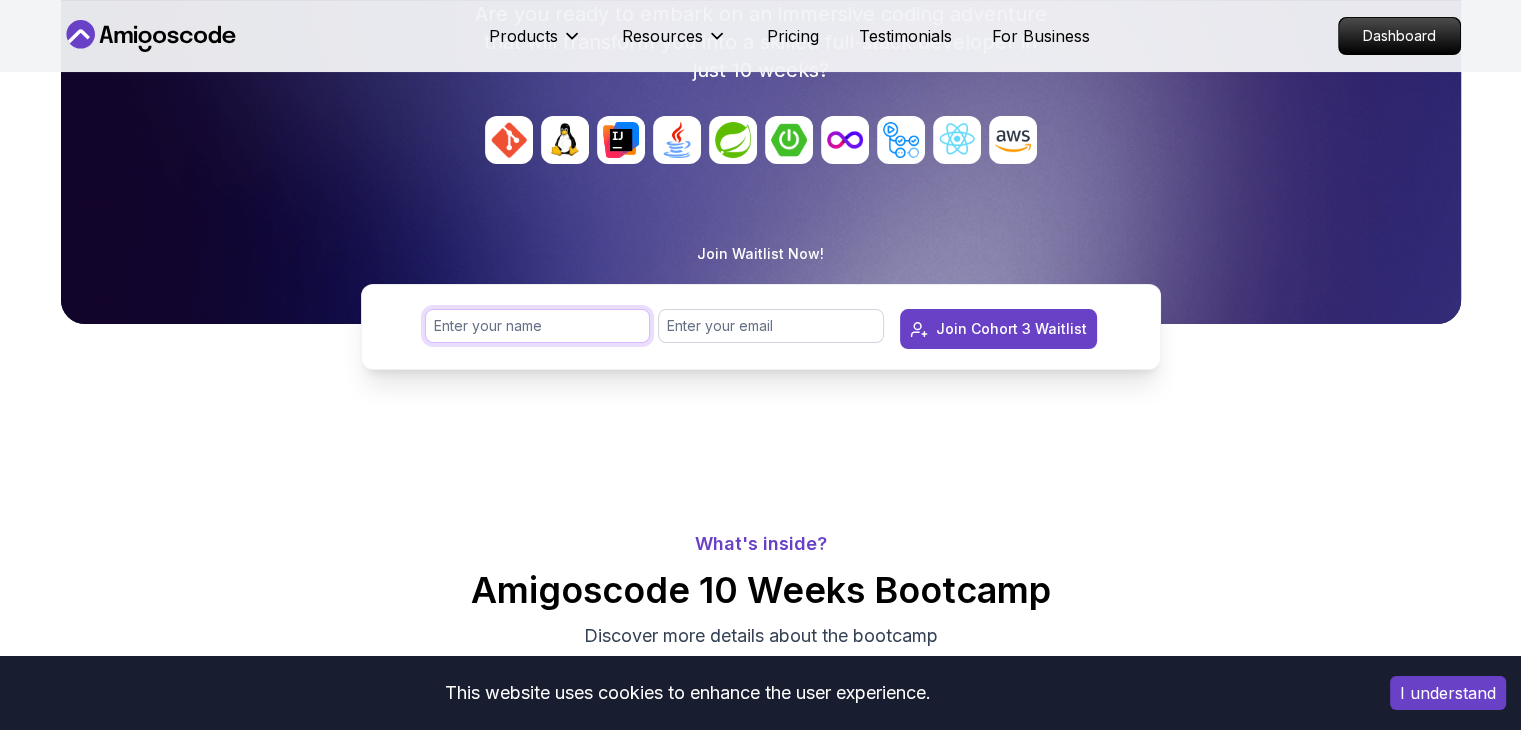 type on "[PERSON_NAME]" 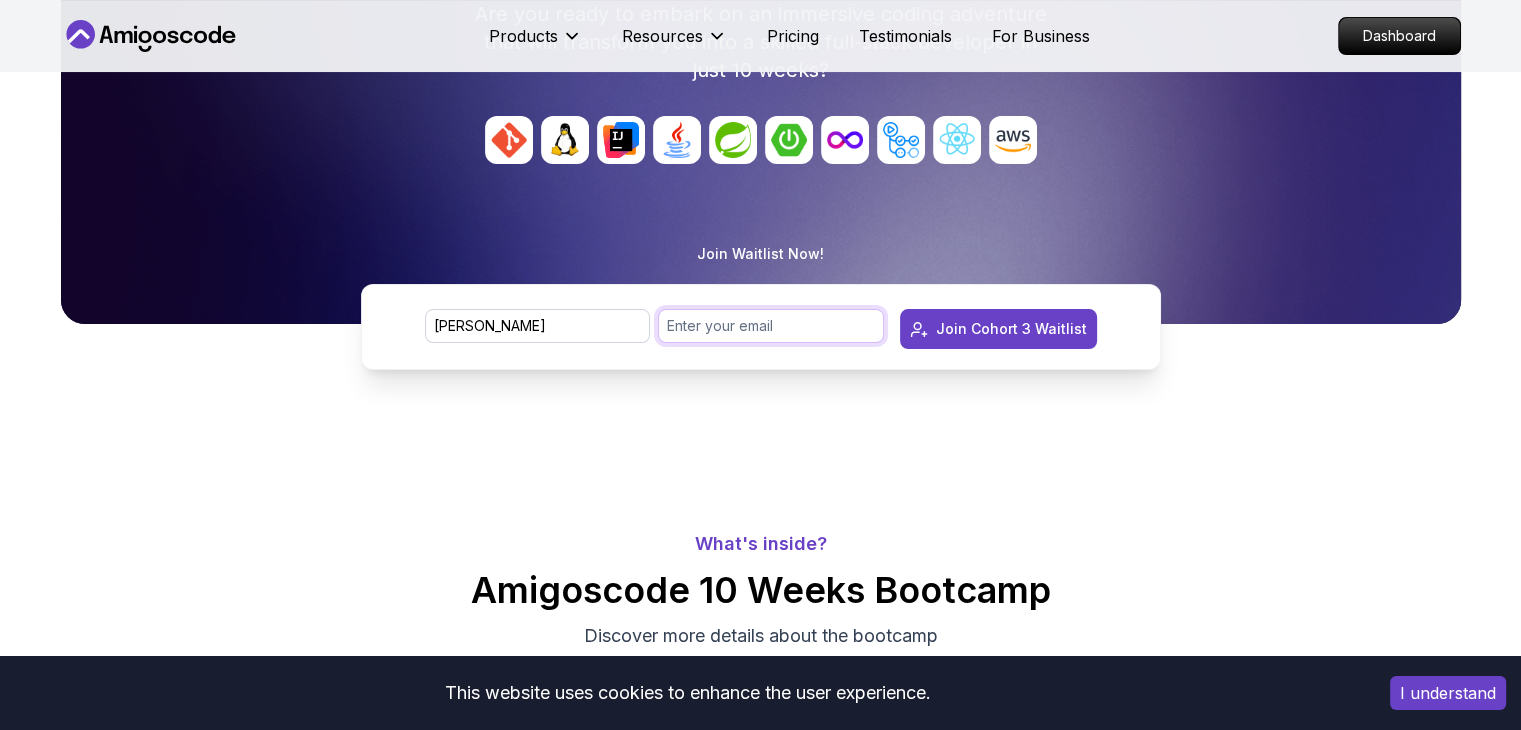 click at bounding box center (771, 326) 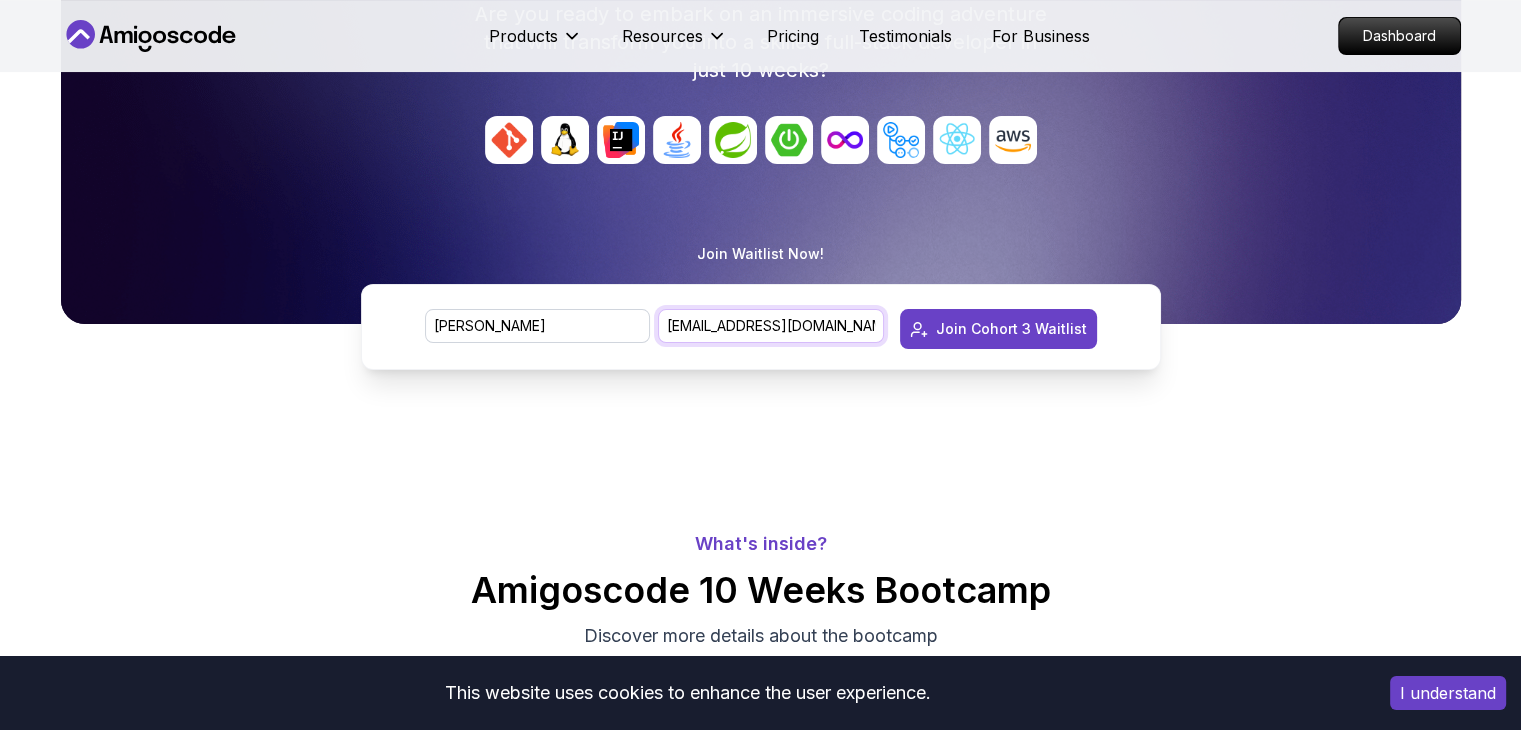 click on "[EMAIL_ADDRESS][DOMAIN_NAME]" at bounding box center [771, 326] 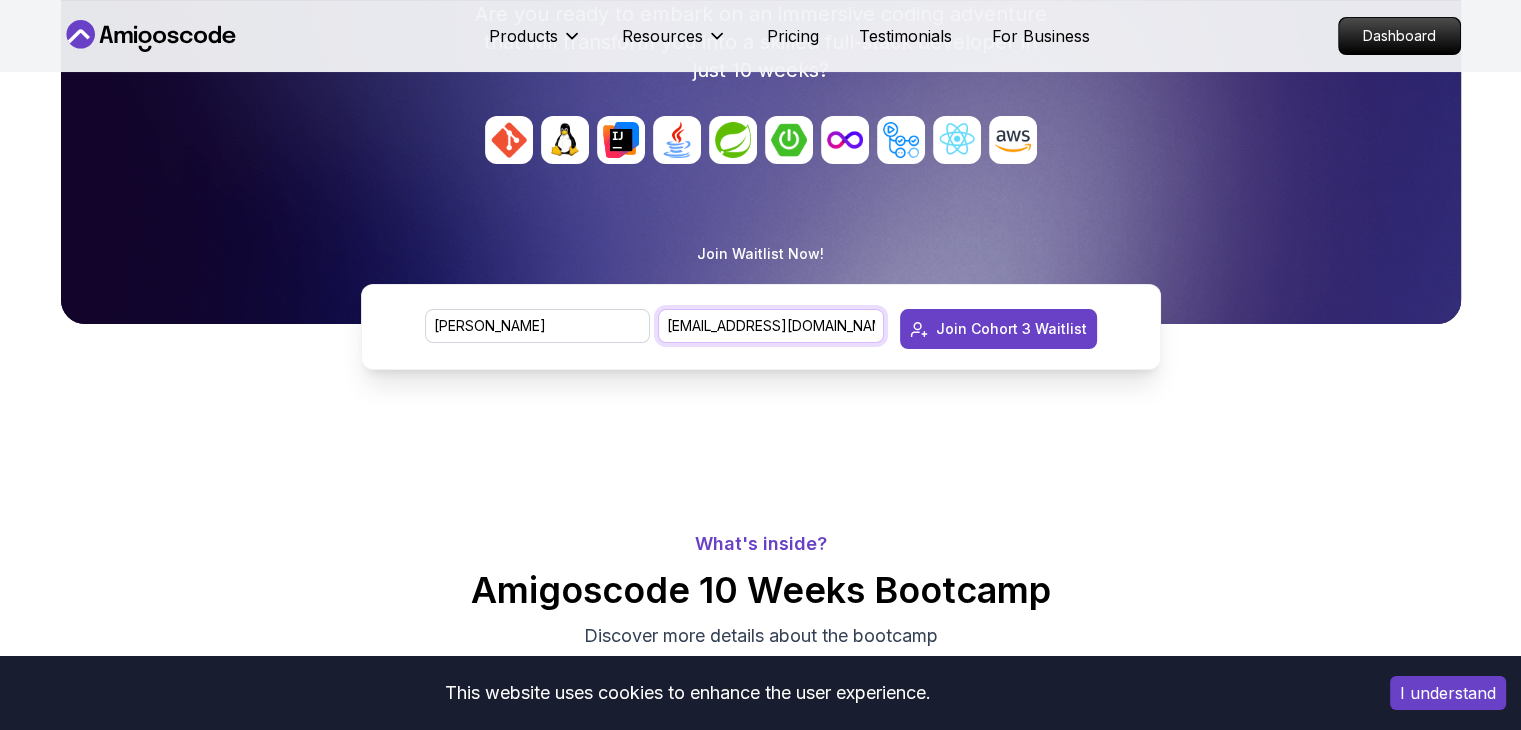 click on "[EMAIL_ADDRESS][DOMAIN_NAME]" at bounding box center [771, 326] 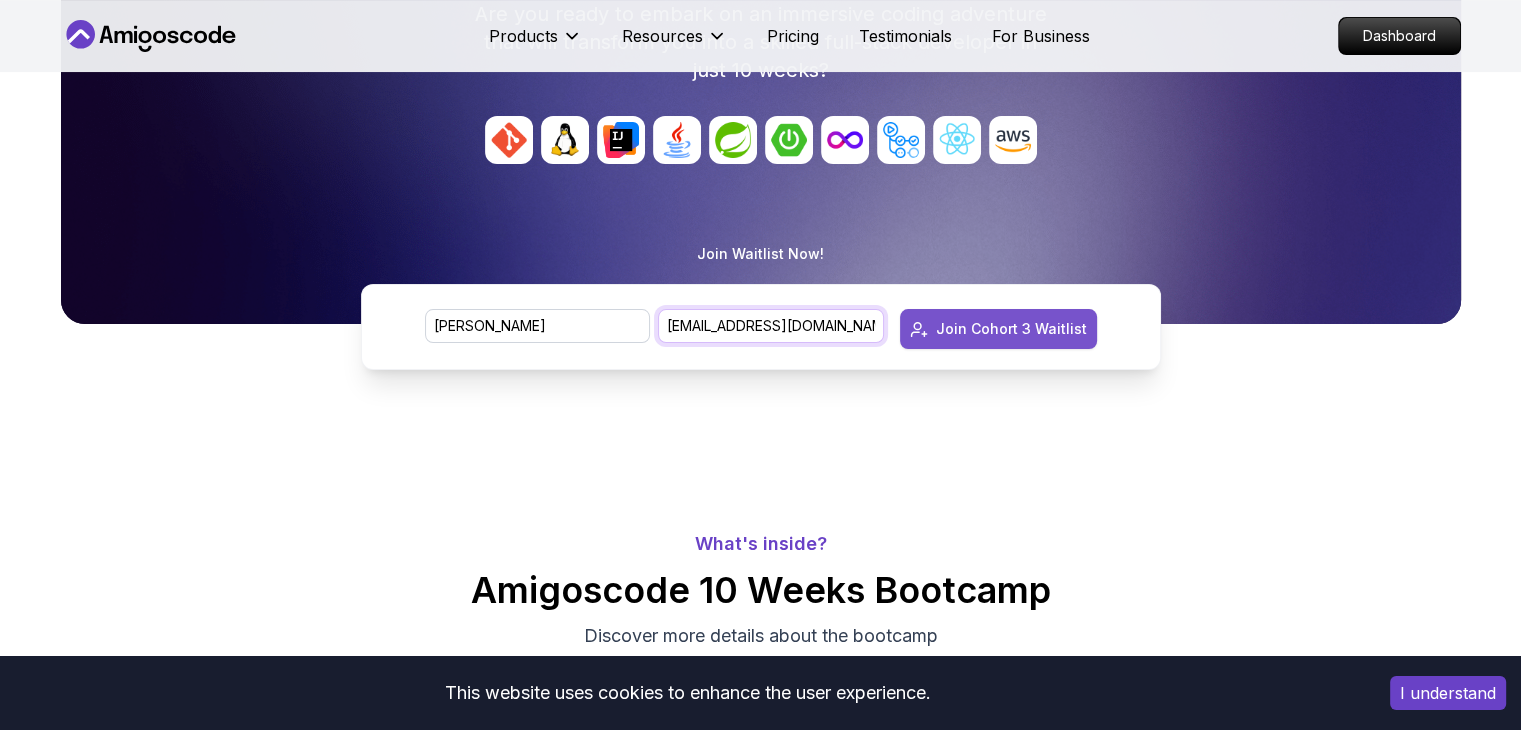 type on "[EMAIL_ADDRESS][DOMAIN_NAME]" 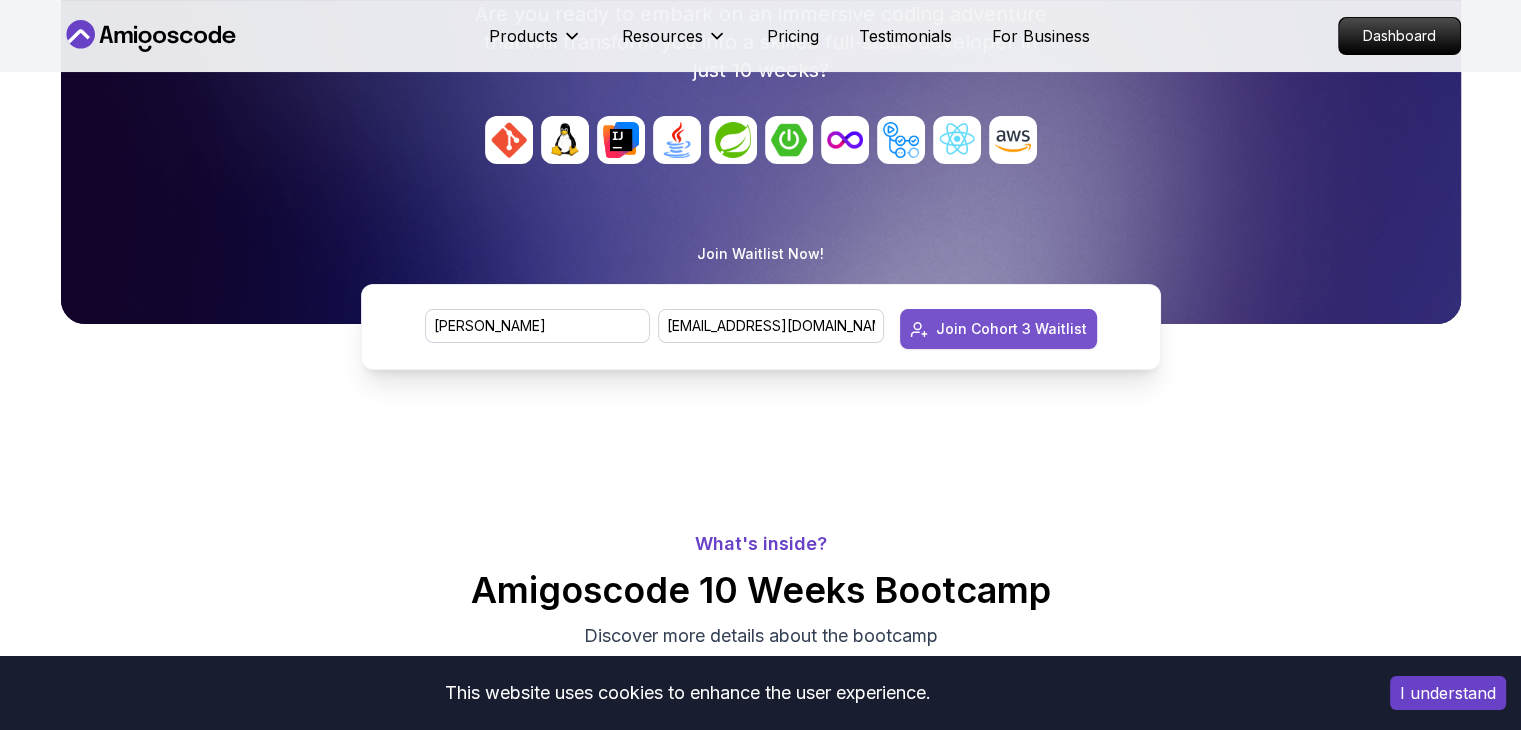 click on "Join Cohort 3 Waitlist" at bounding box center [1011, 329] 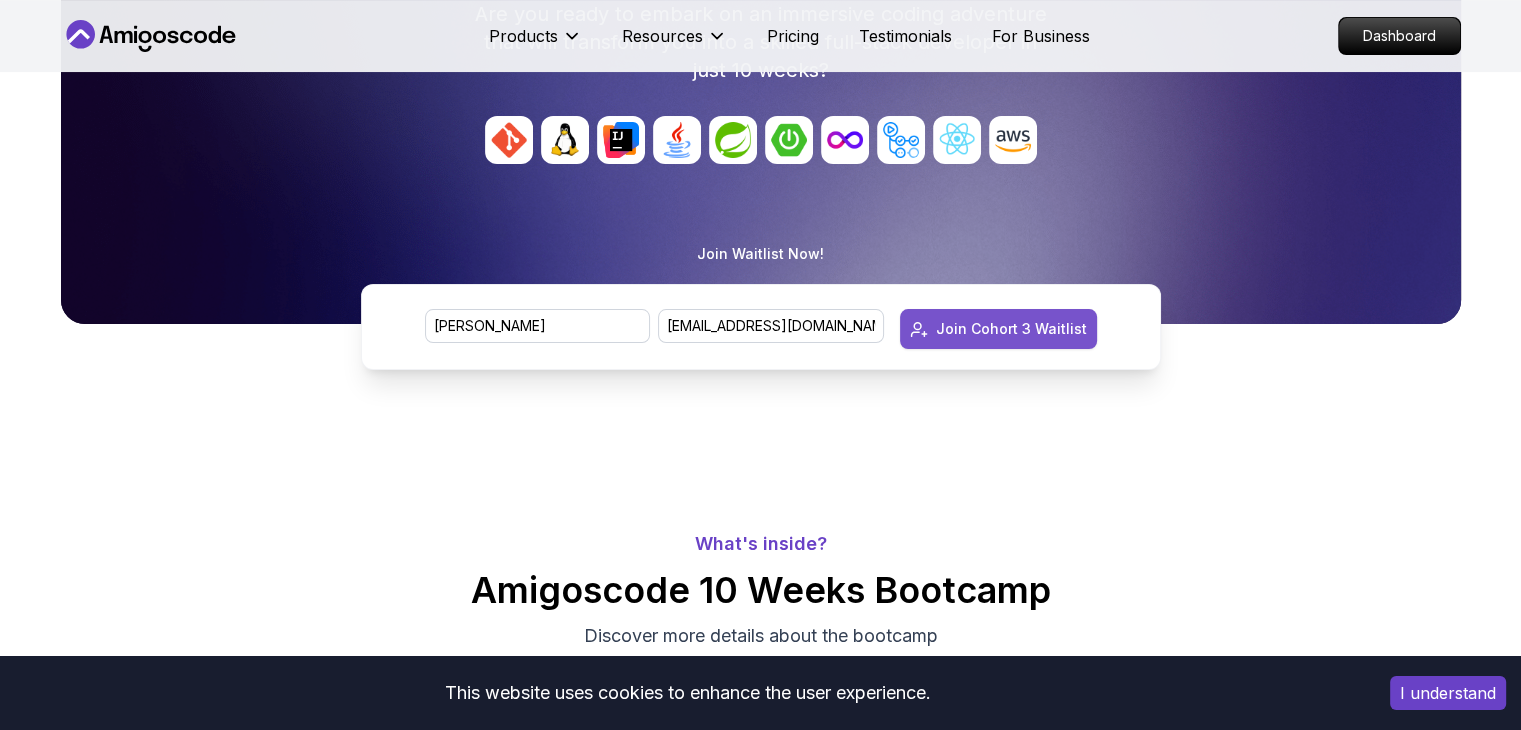 type 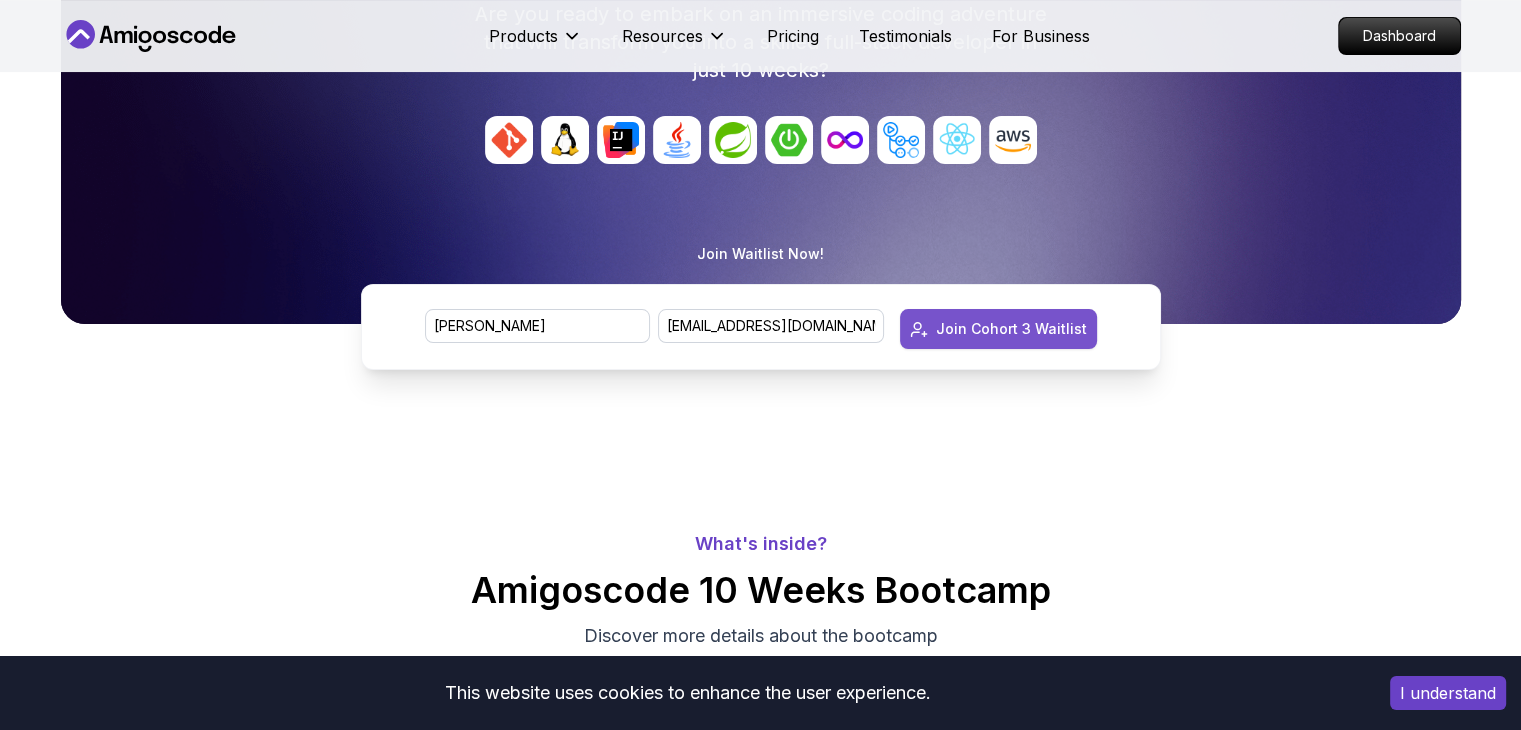 type 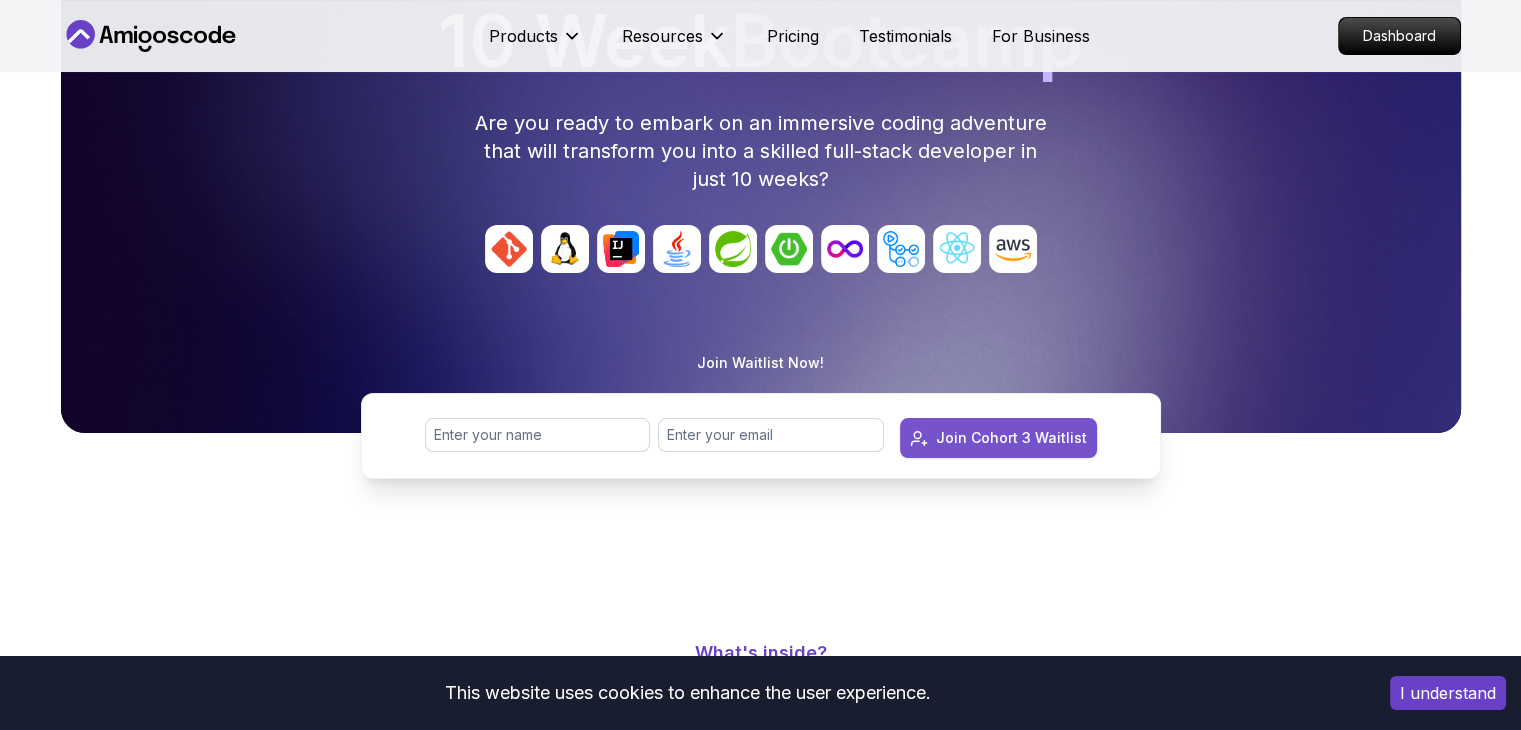 scroll, scrollTop: 240, scrollLeft: 0, axis: vertical 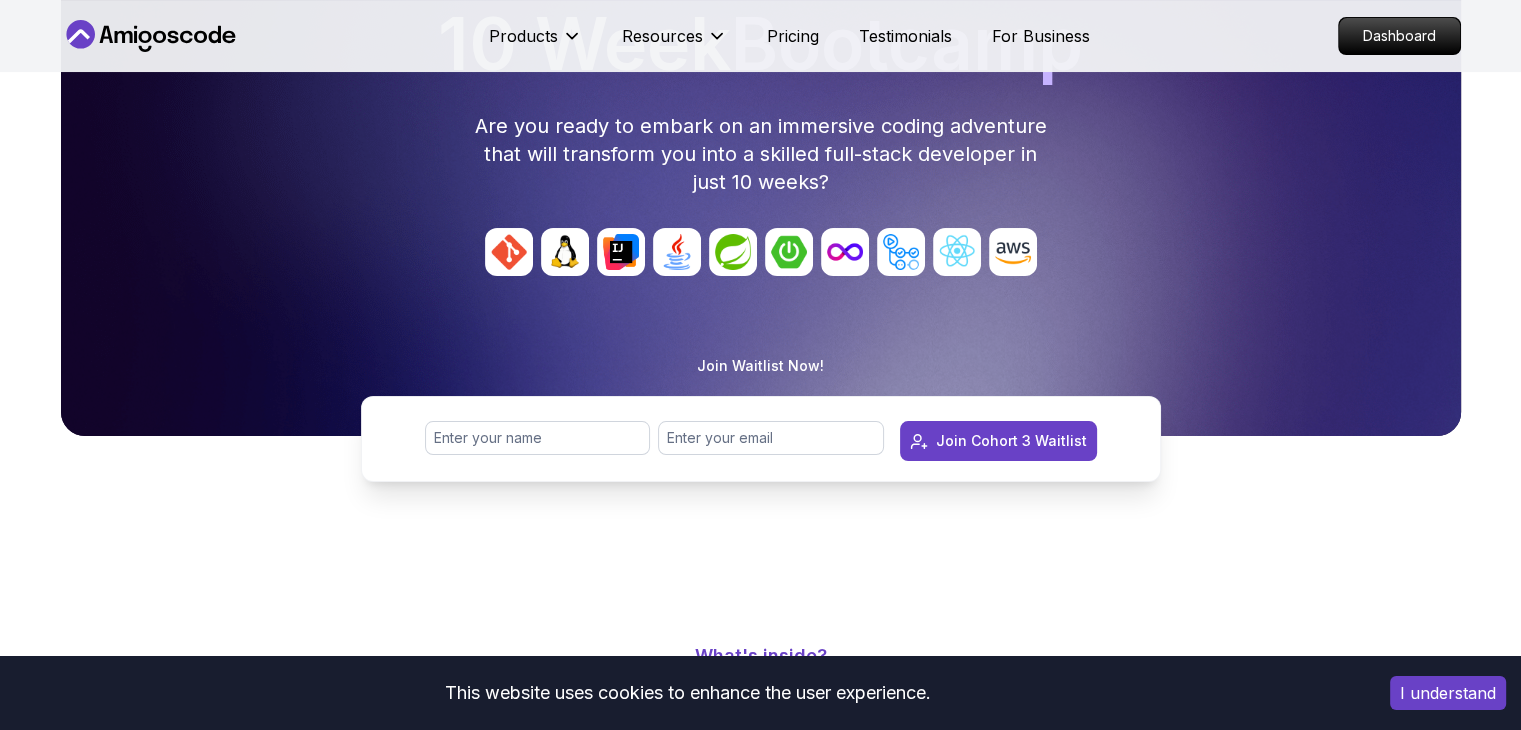 click at bounding box center [761, 276] 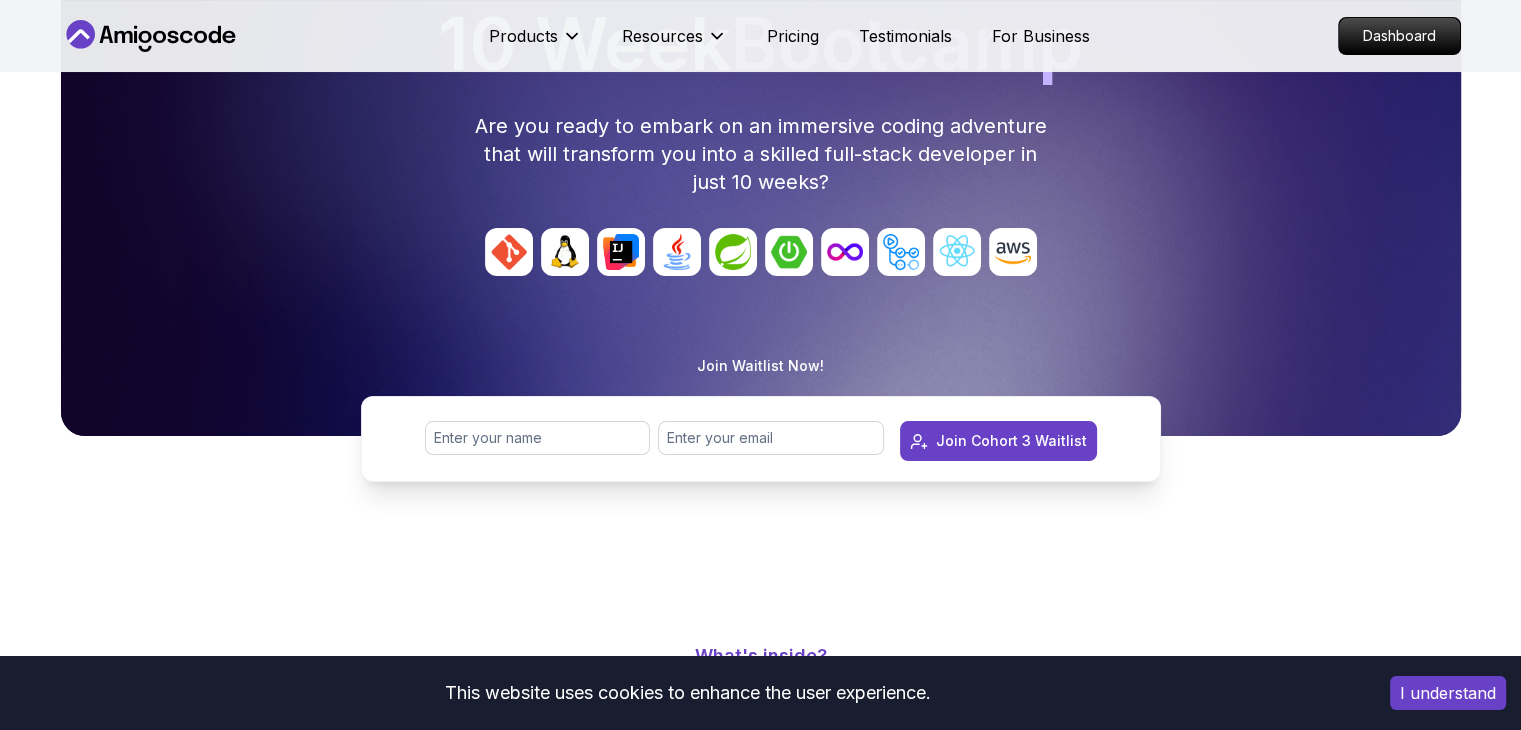 click at bounding box center (733, 252) 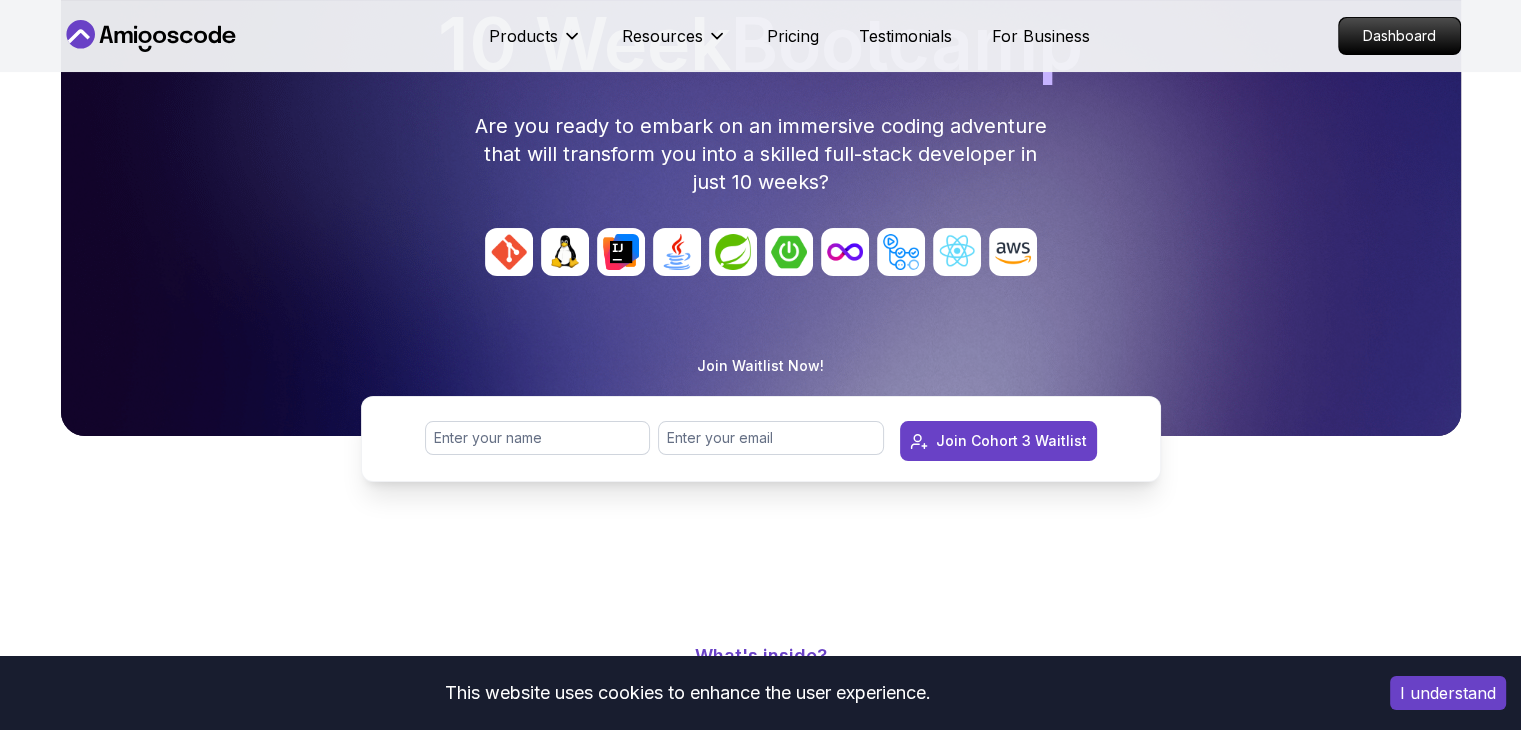 drag, startPoint x: 743, startPoint y: 247, endPoint x: 518, endPoint y: 447, distance: 301.03986 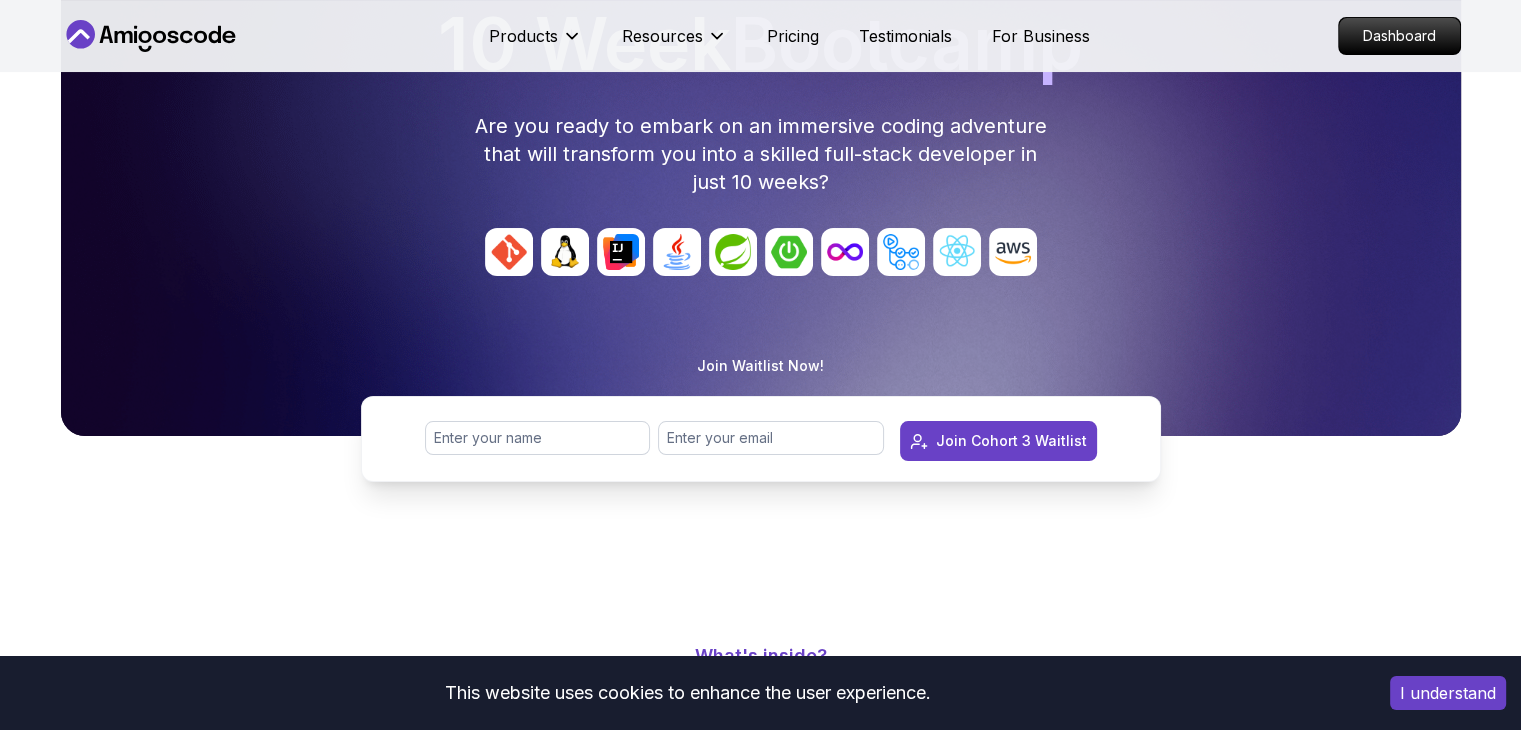 click on "10 Week  Bootcamp Are you ready to embark on an immersive coding adventure that will transform you into a skilled full-stack developer in just 10 weeks? Join Waitlist Now! Join Cohort 3 Waitlist" at bounding box center (760, 197) 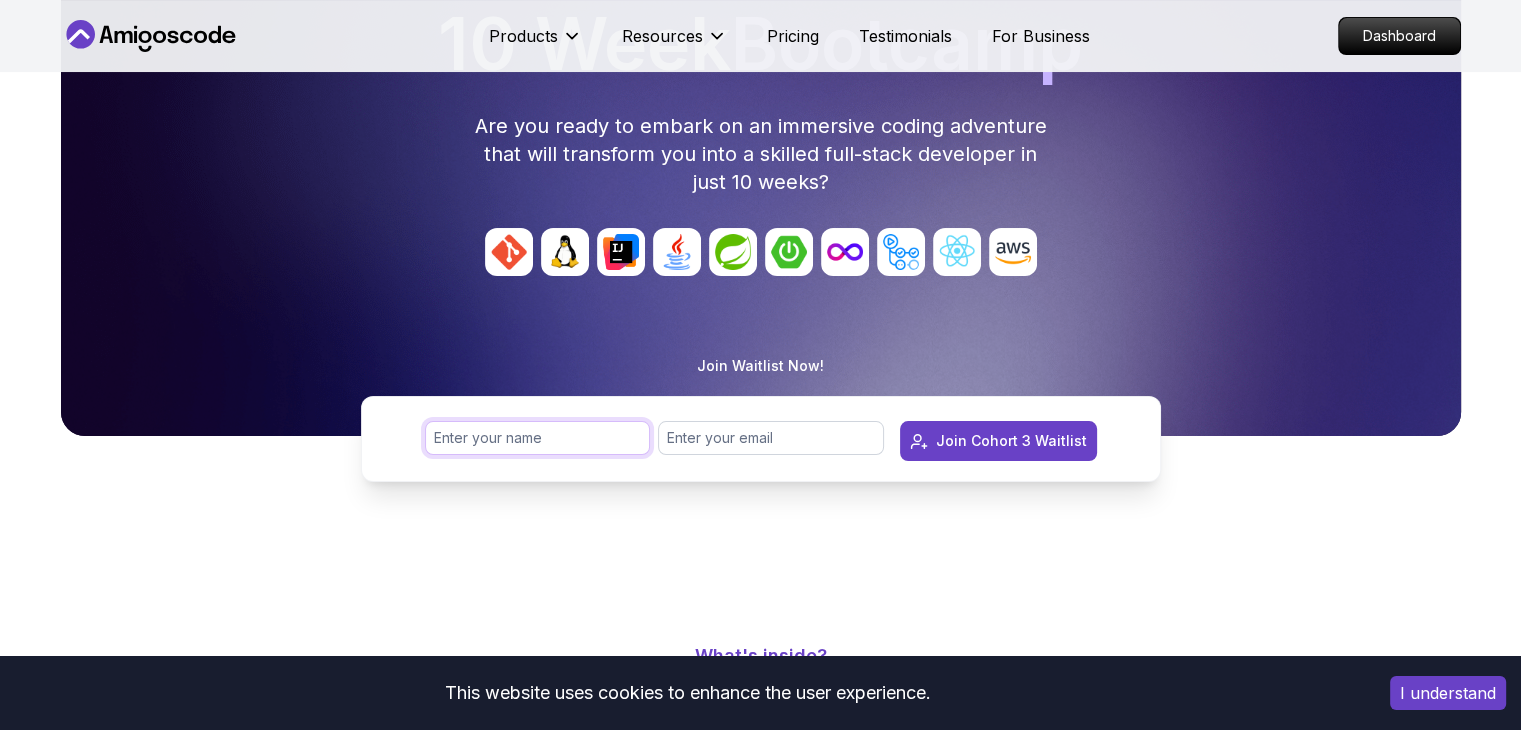 click at bounding box center [538, 438] 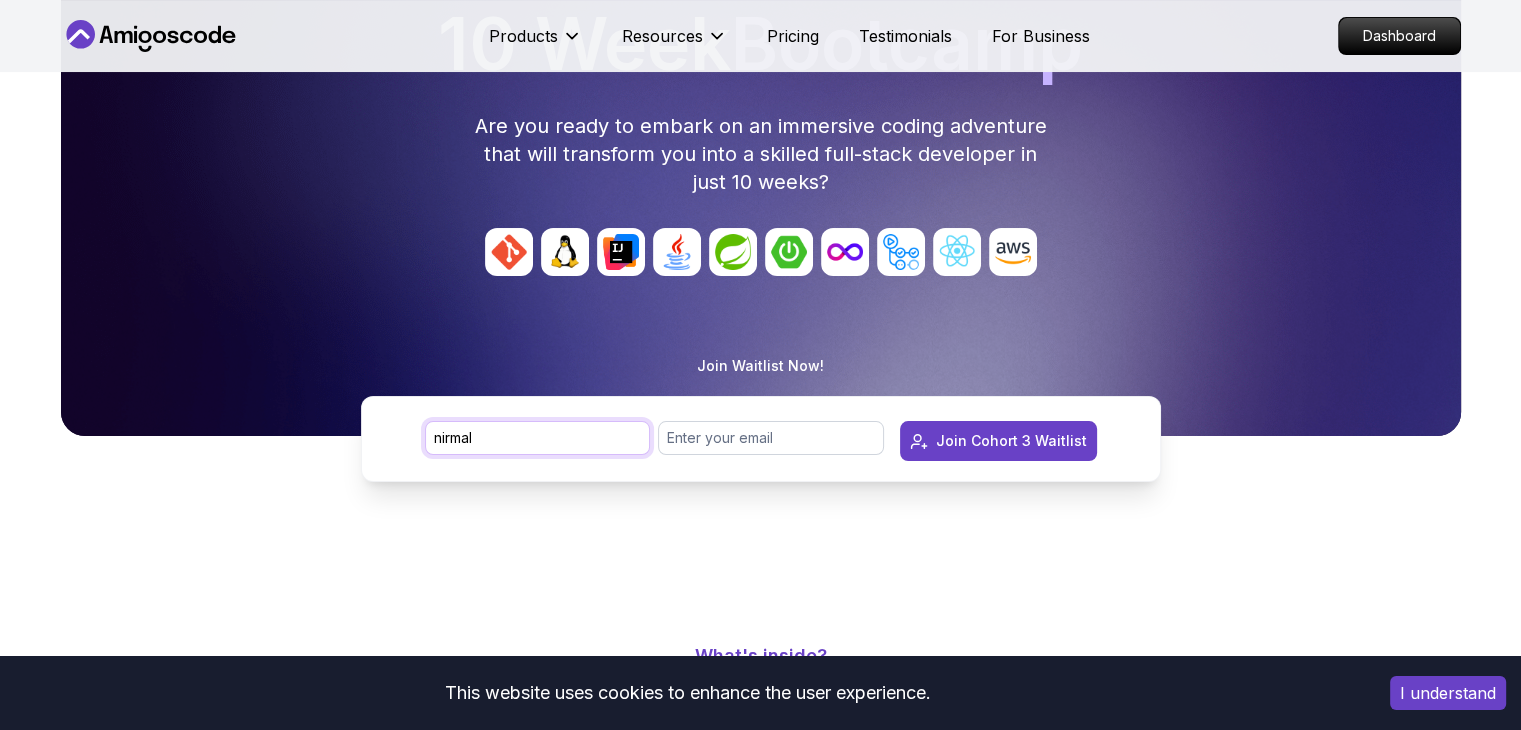 type on "nirmal" 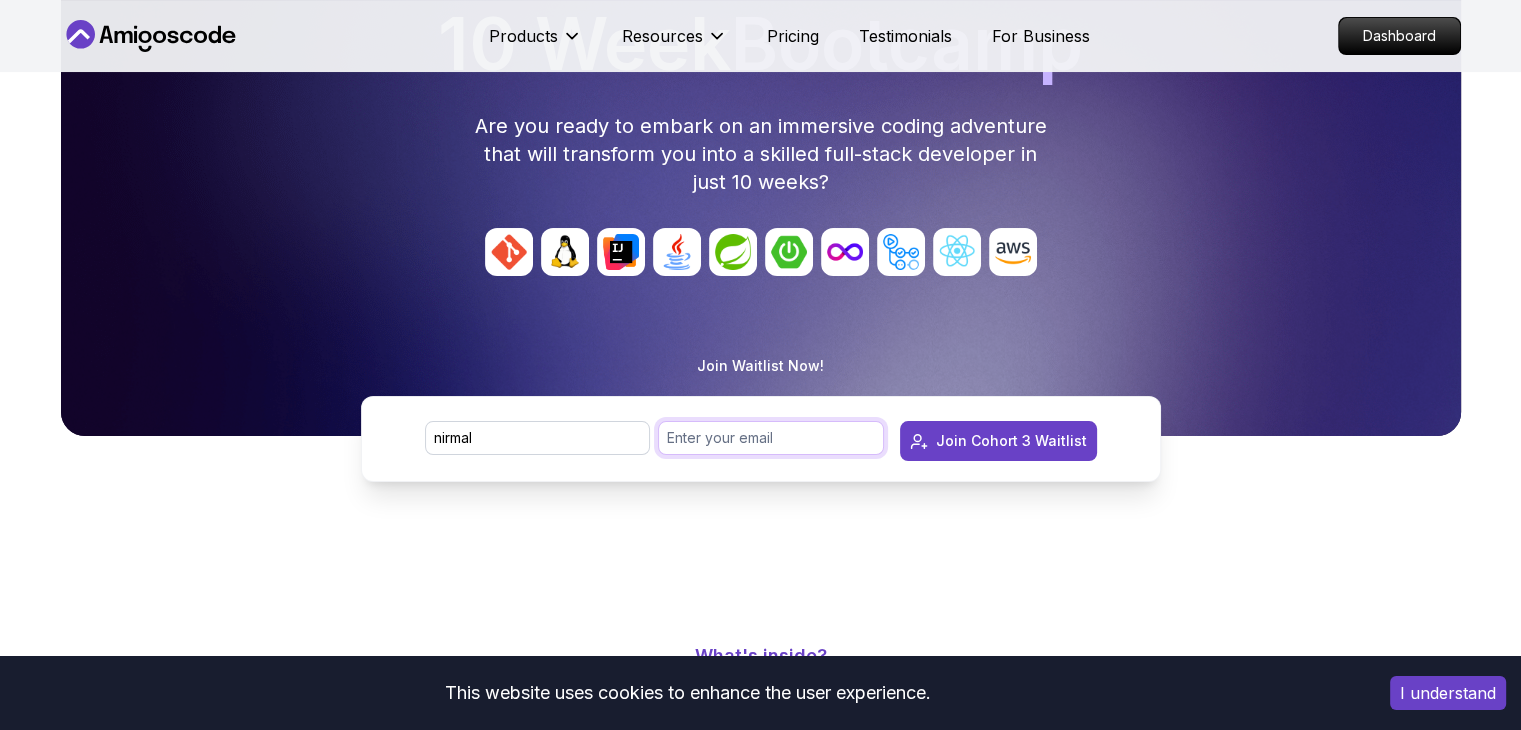click at bounding box center [771, 438] 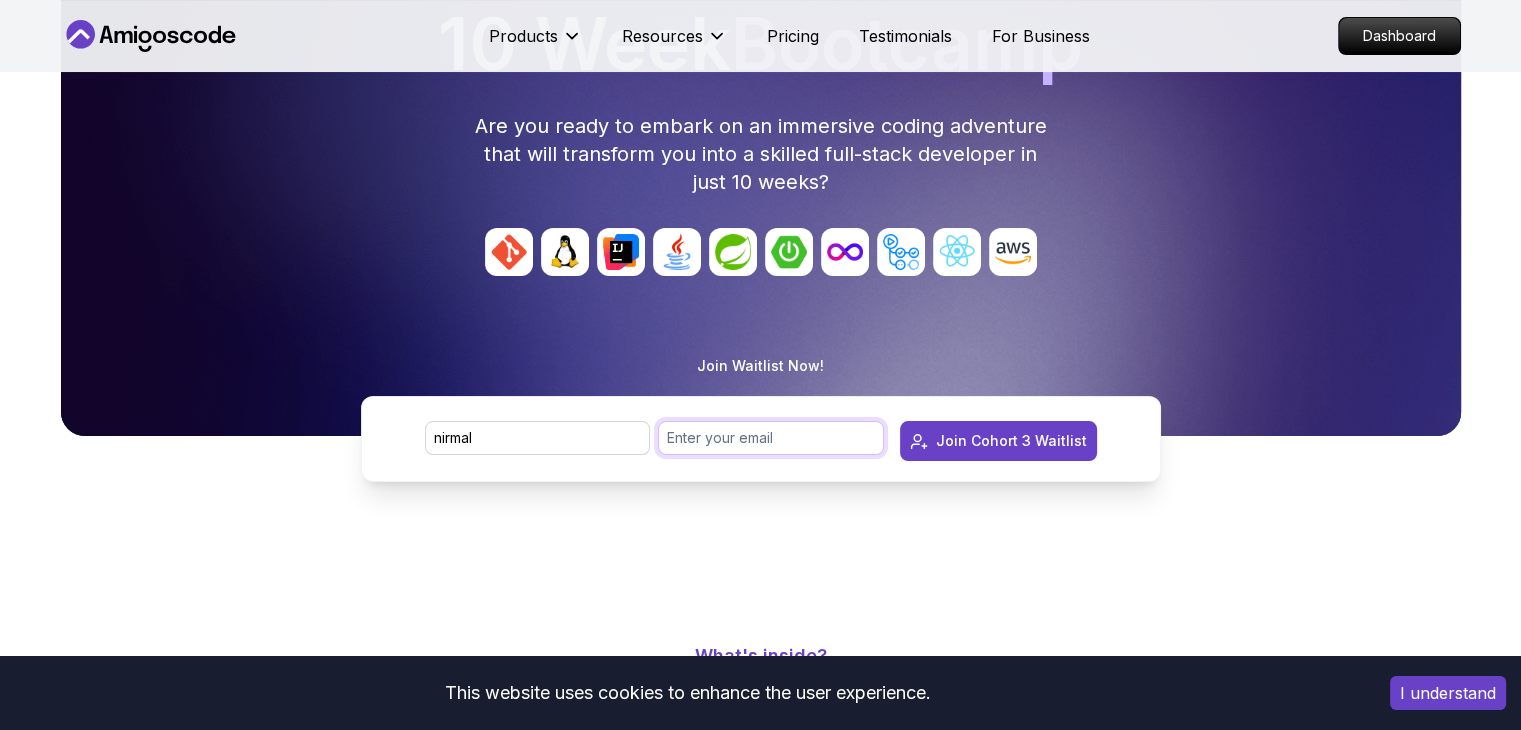 type on "[EMAIL_ADDRESS][DOMAIN_NAME]" 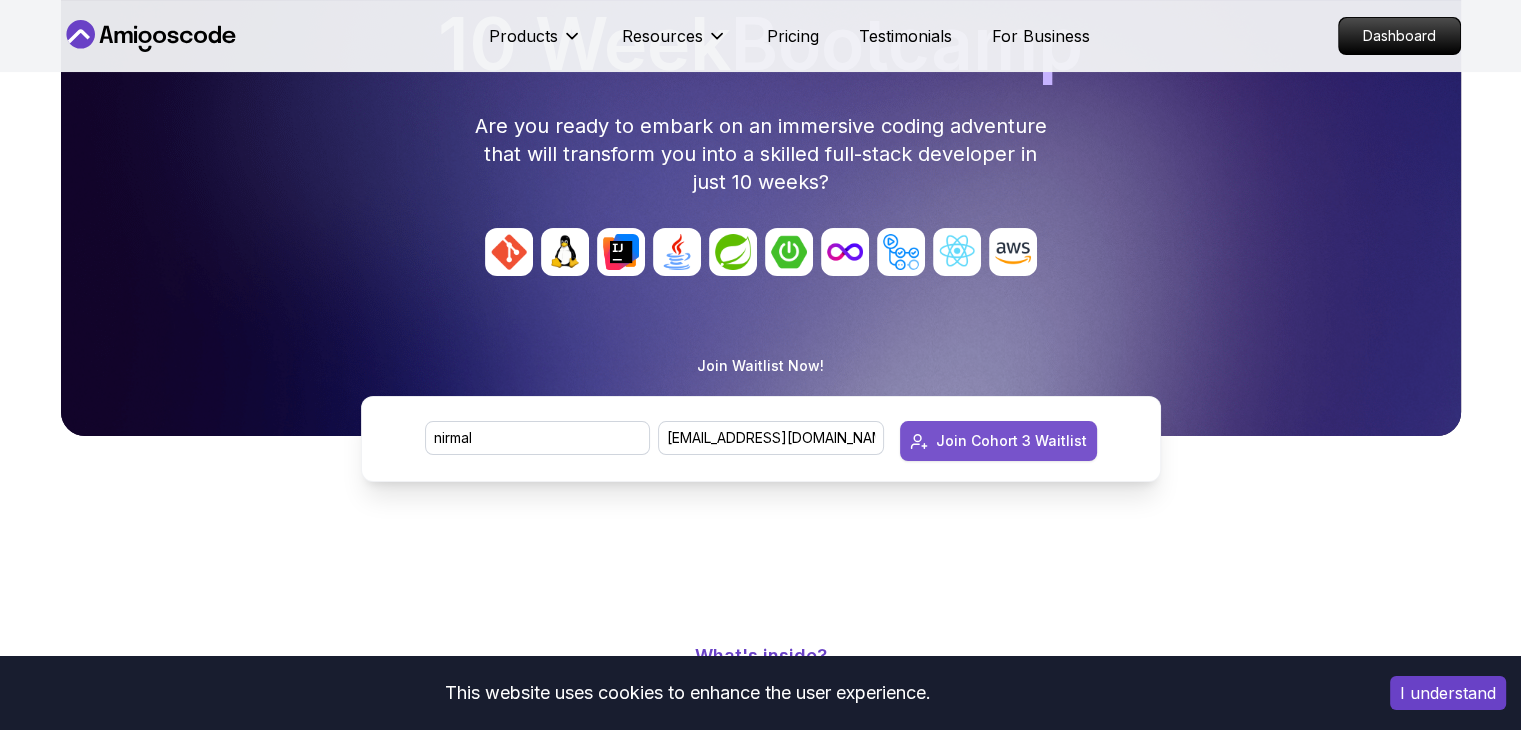 click on "Join Cohort 3 Waitlist" at bounding box center (1011, 441) 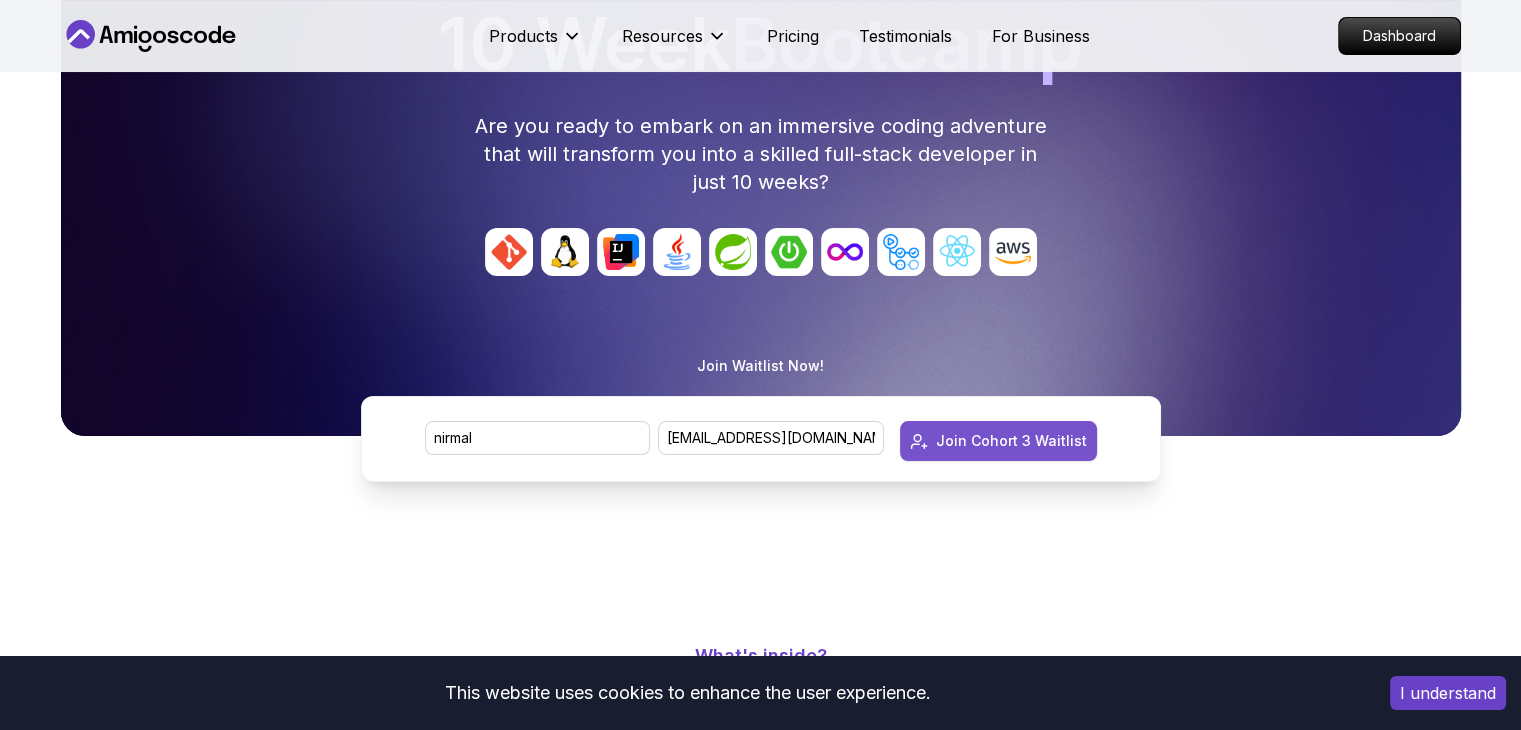 type 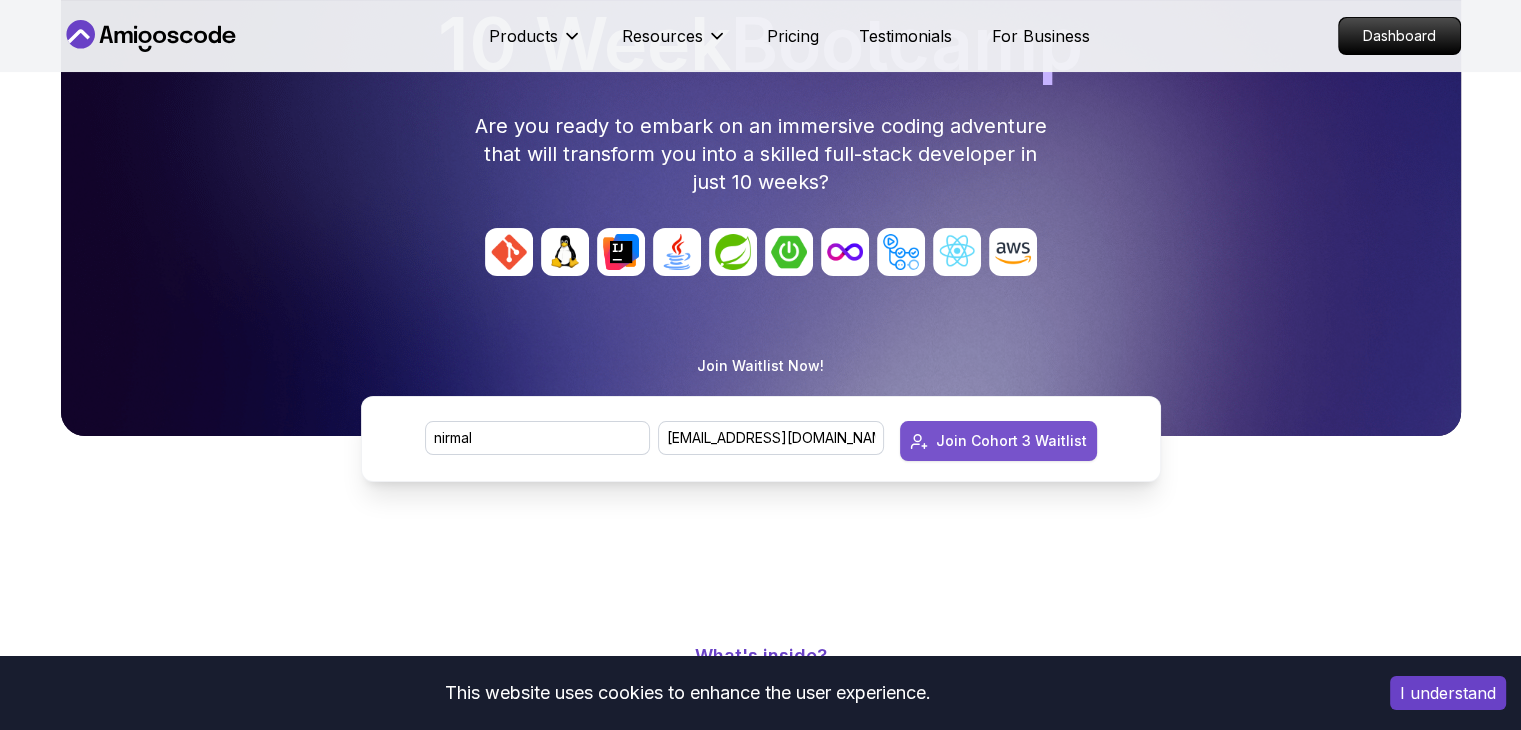 type 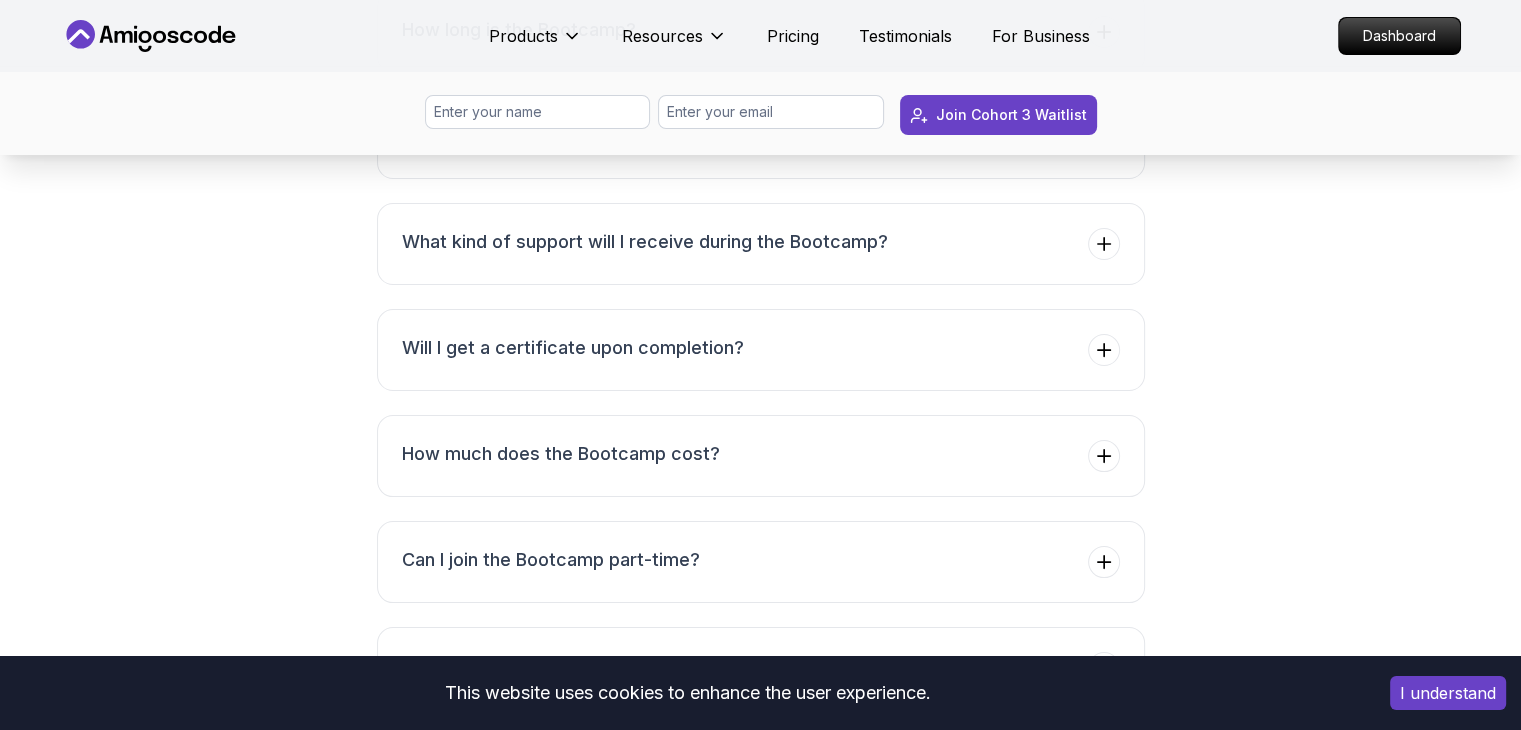 scroll, scrollTop: 7722, scrollLeft: 0, axis: vertical 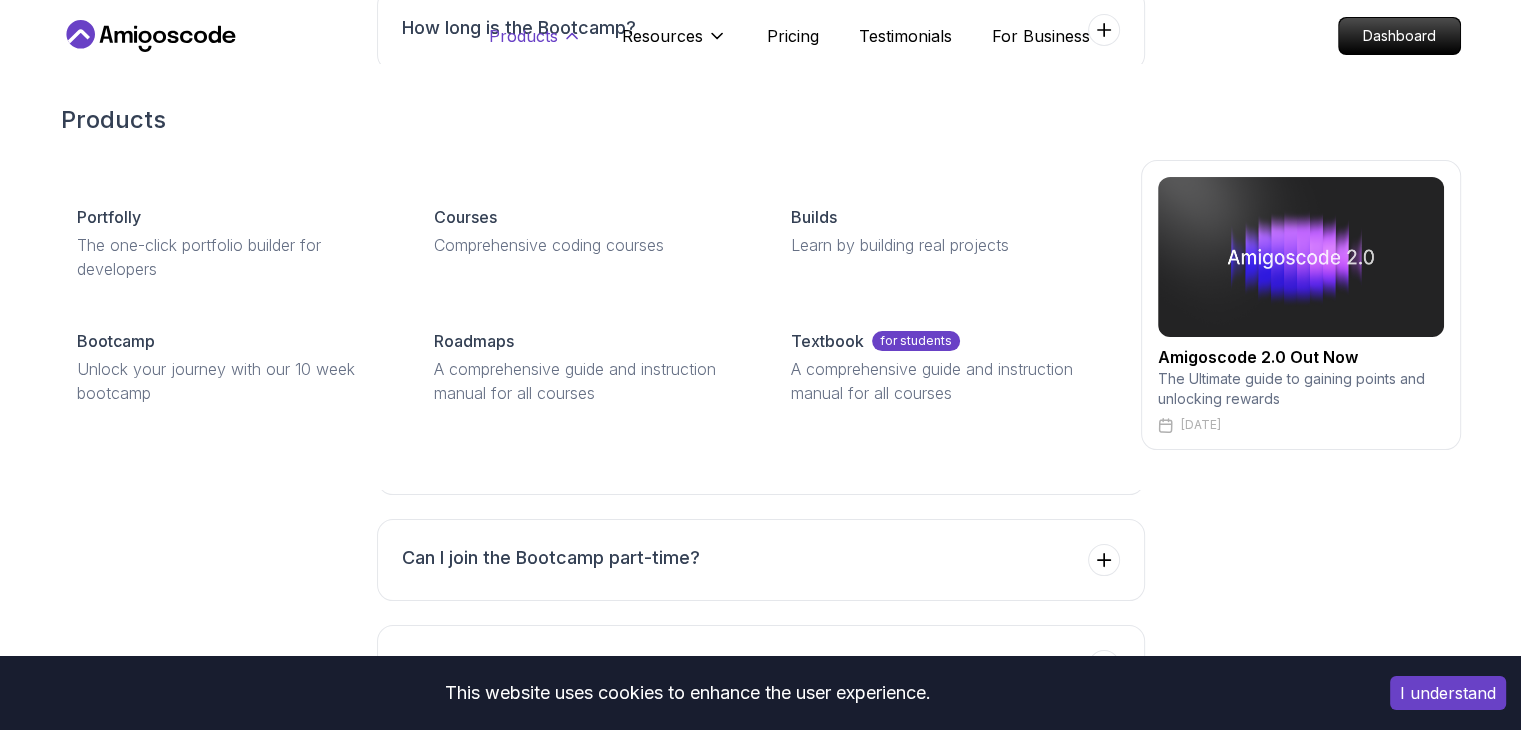 click on "Products" at bounding box center (523, 36) 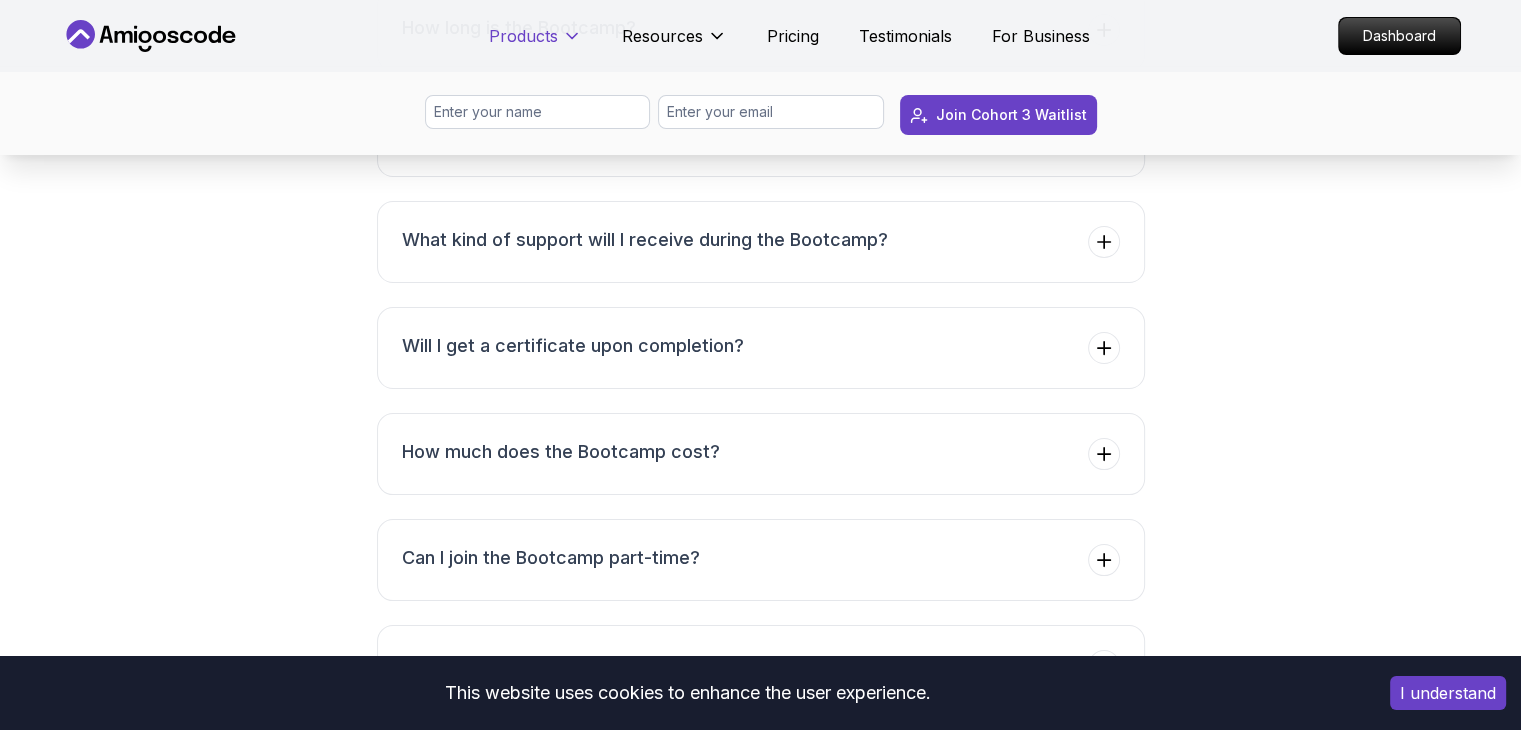 click on "Products" at bounding box center (523, 36) 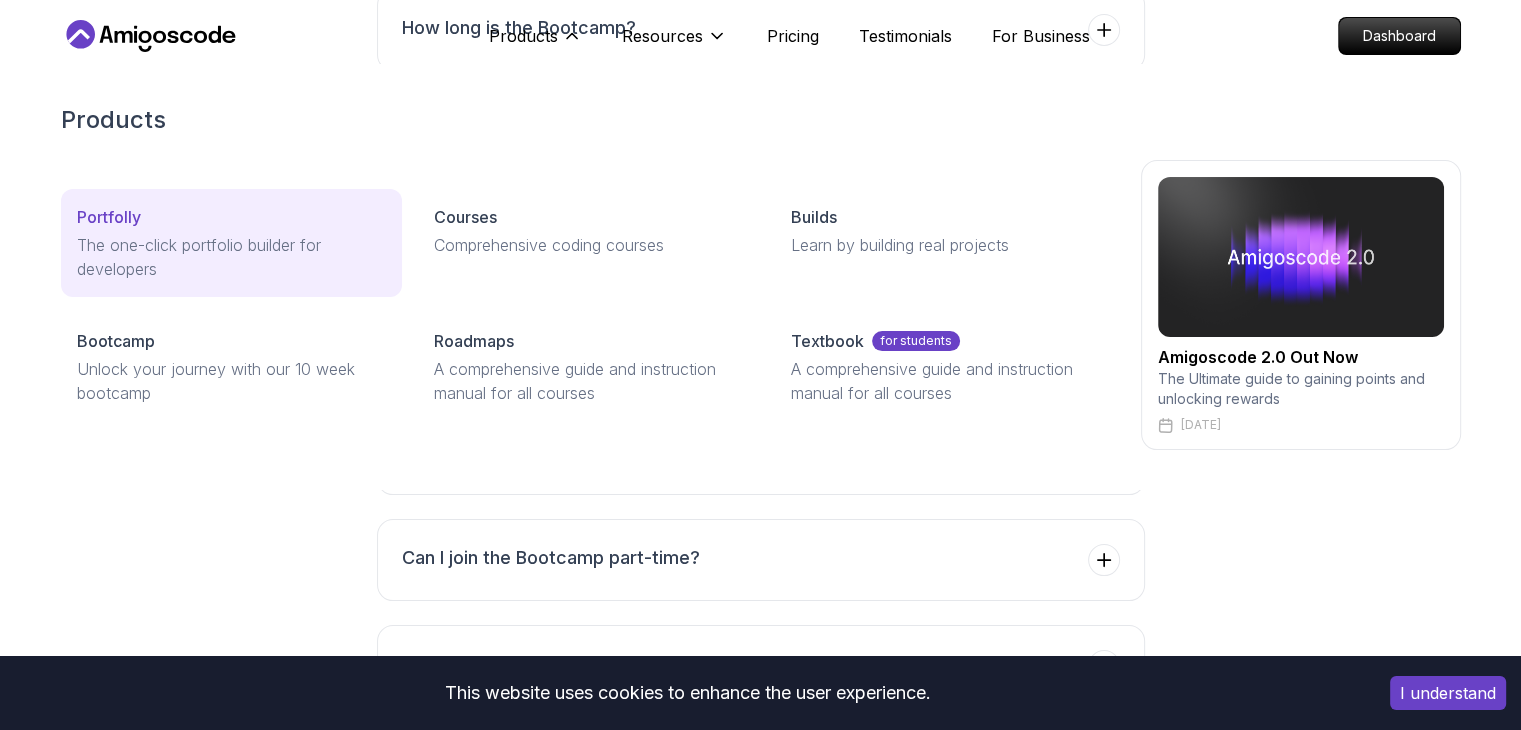 click on "Portfolly" at bounding box center [231, 217] 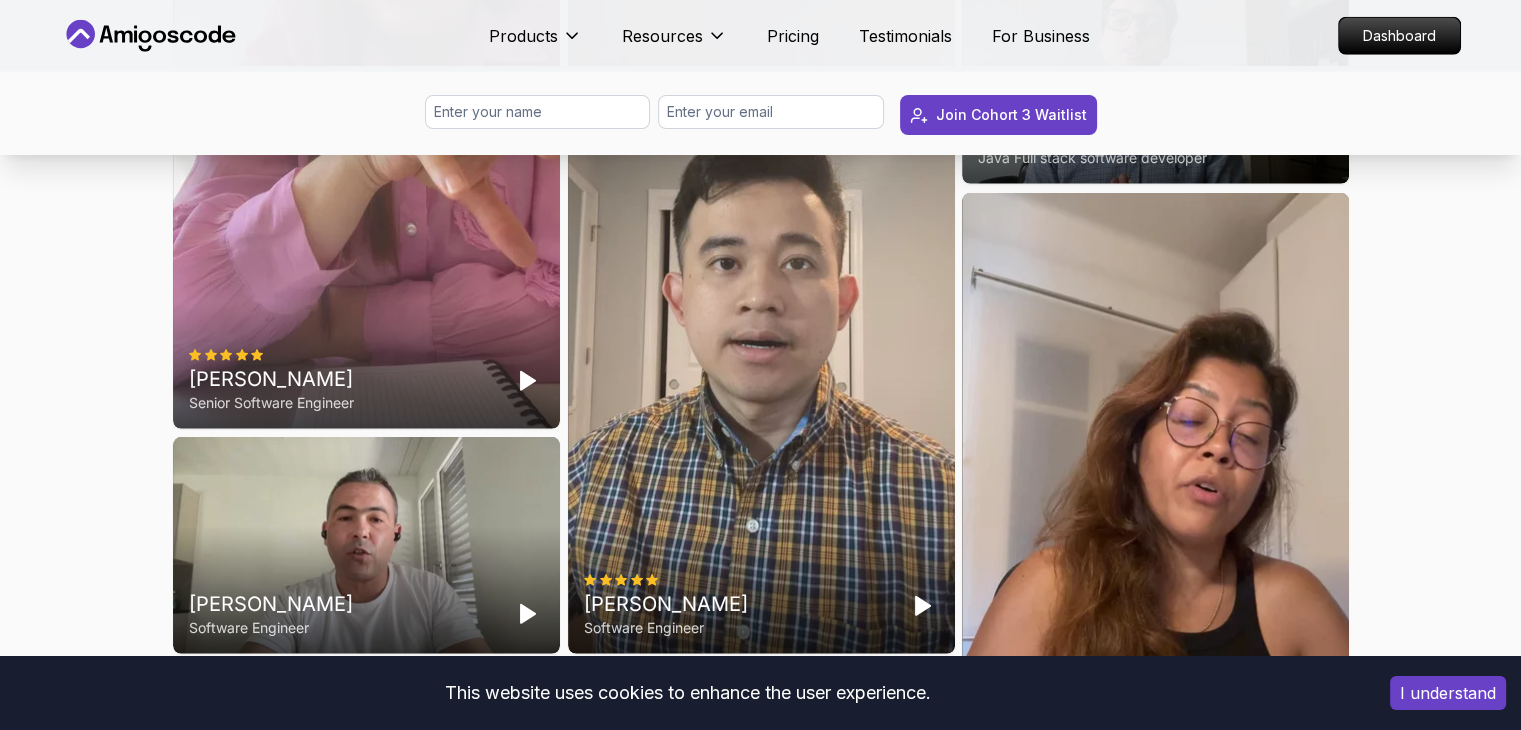 scroll, scrollTop: 5486, scrollLeft: 0, axis: vertical 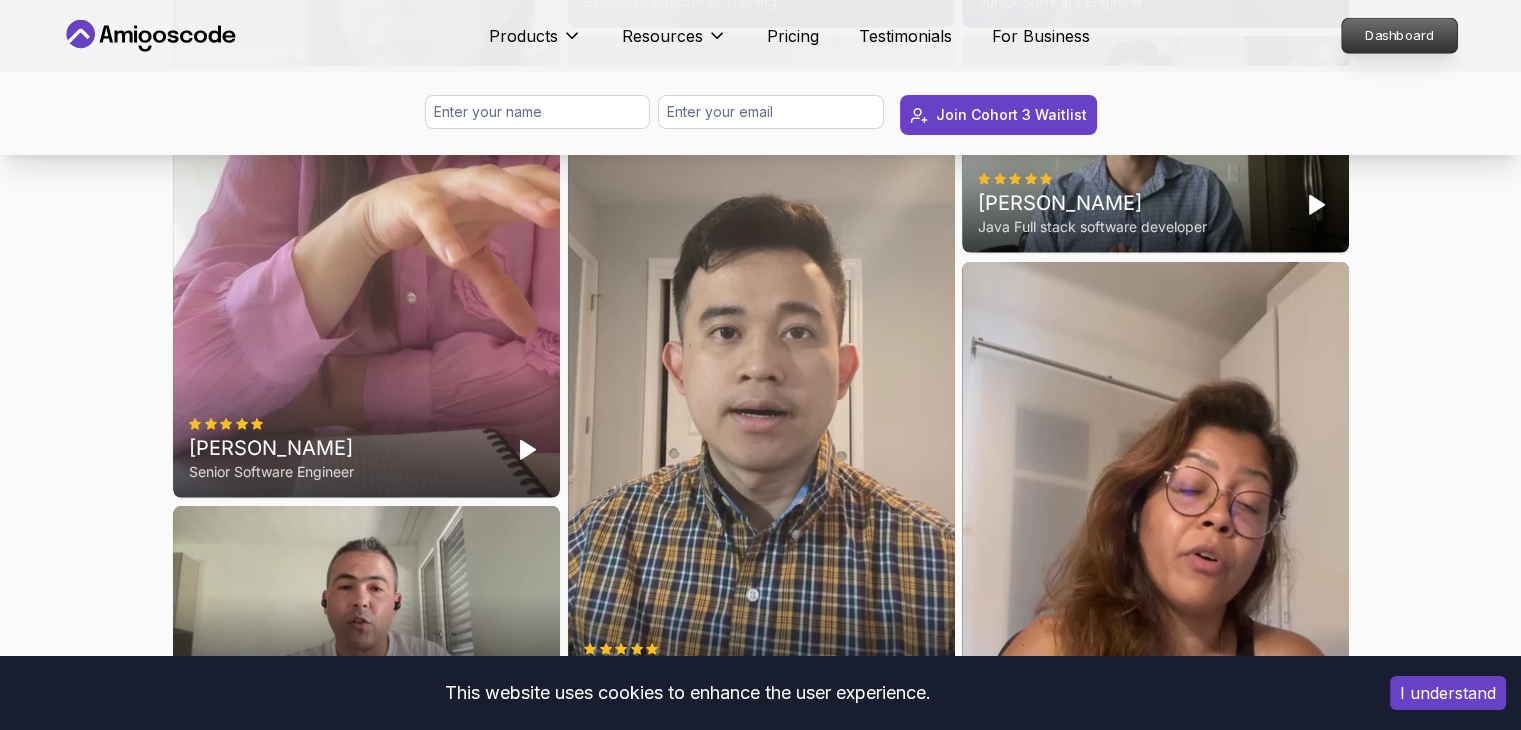 click on "Dashboard" at bounding box center [1399, 36] 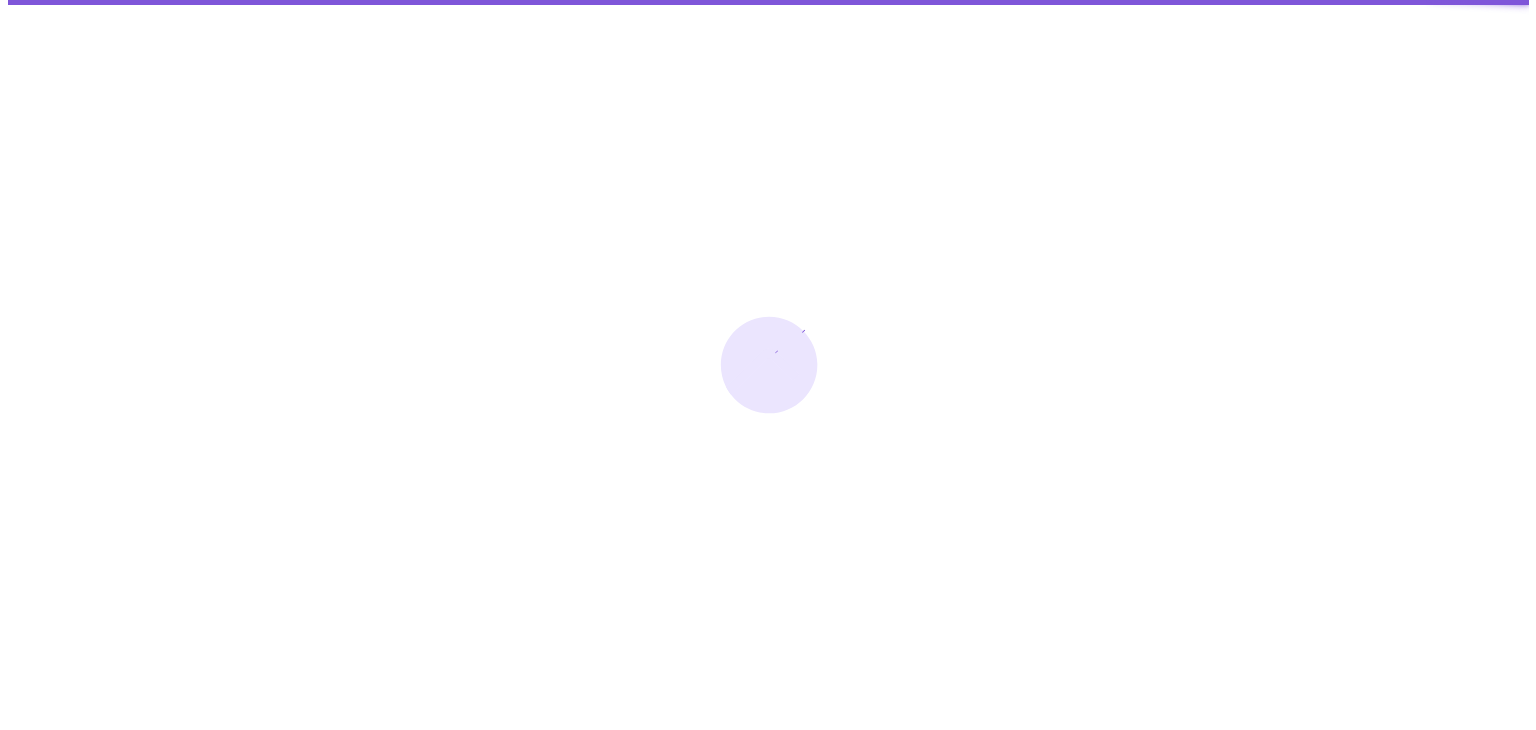 scroll, scrollTop: 0, scrollLeft: 0, axis: both 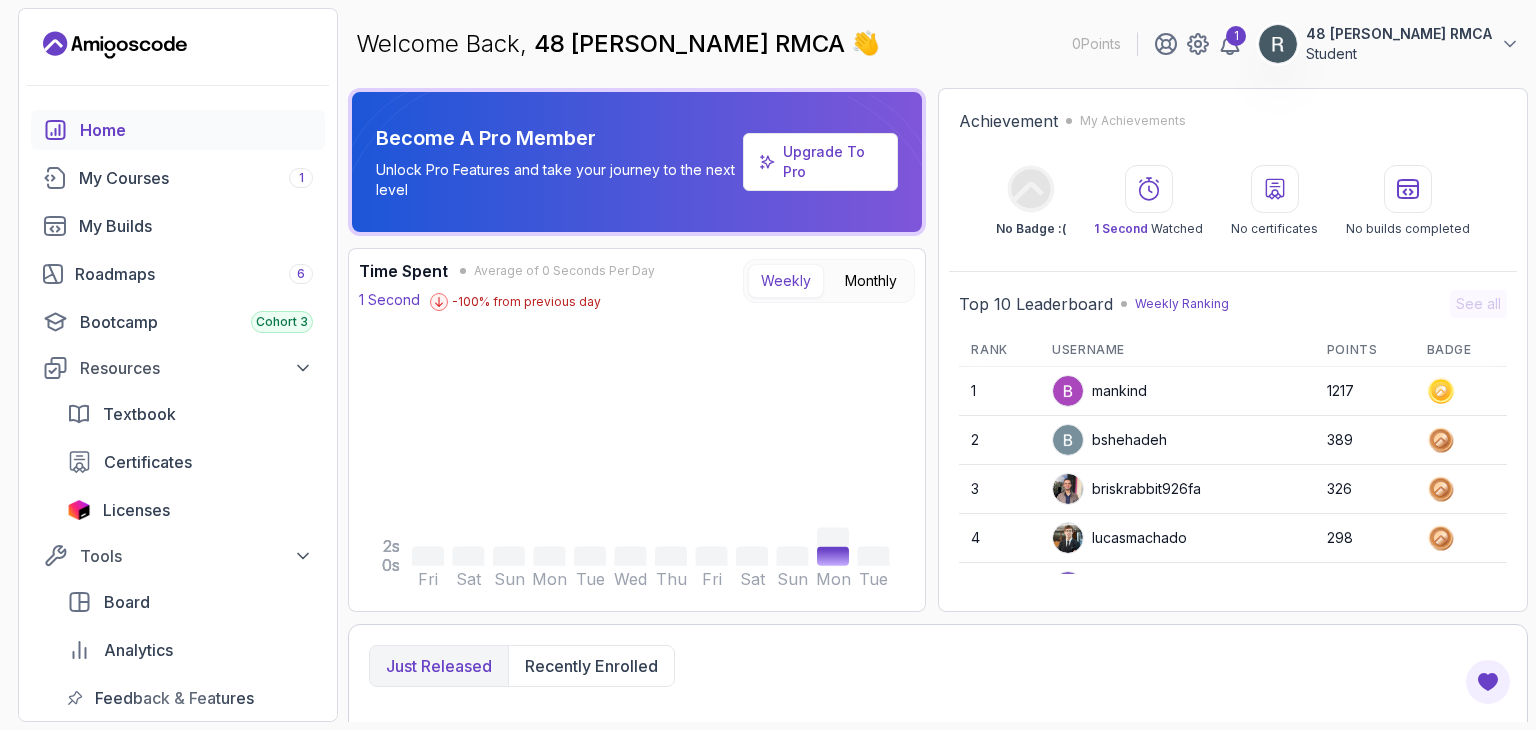 click on "Upgrade To Pro" at bounding box center [832, 162] 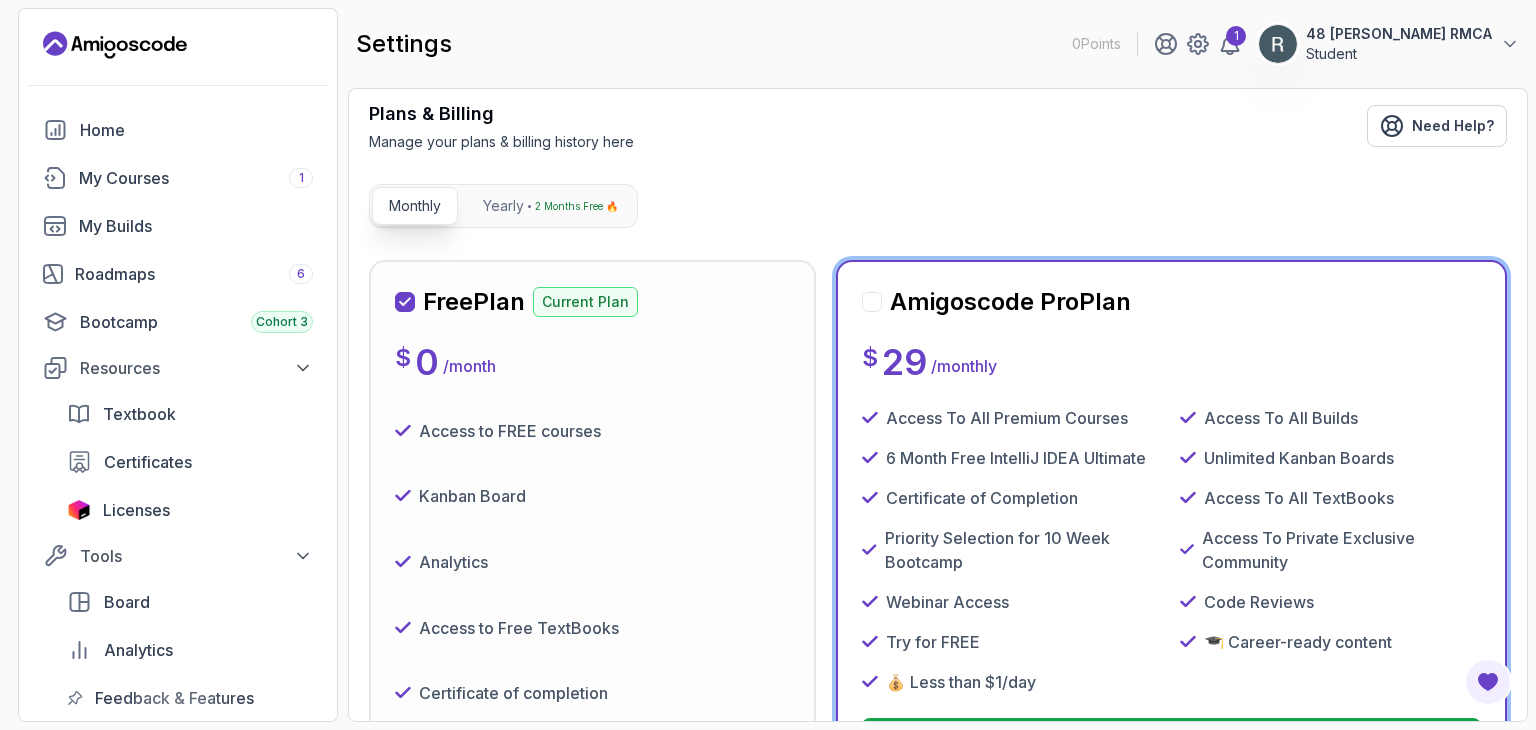 scroll, scrollTop: 0, scrollLeft: 0, axis: both 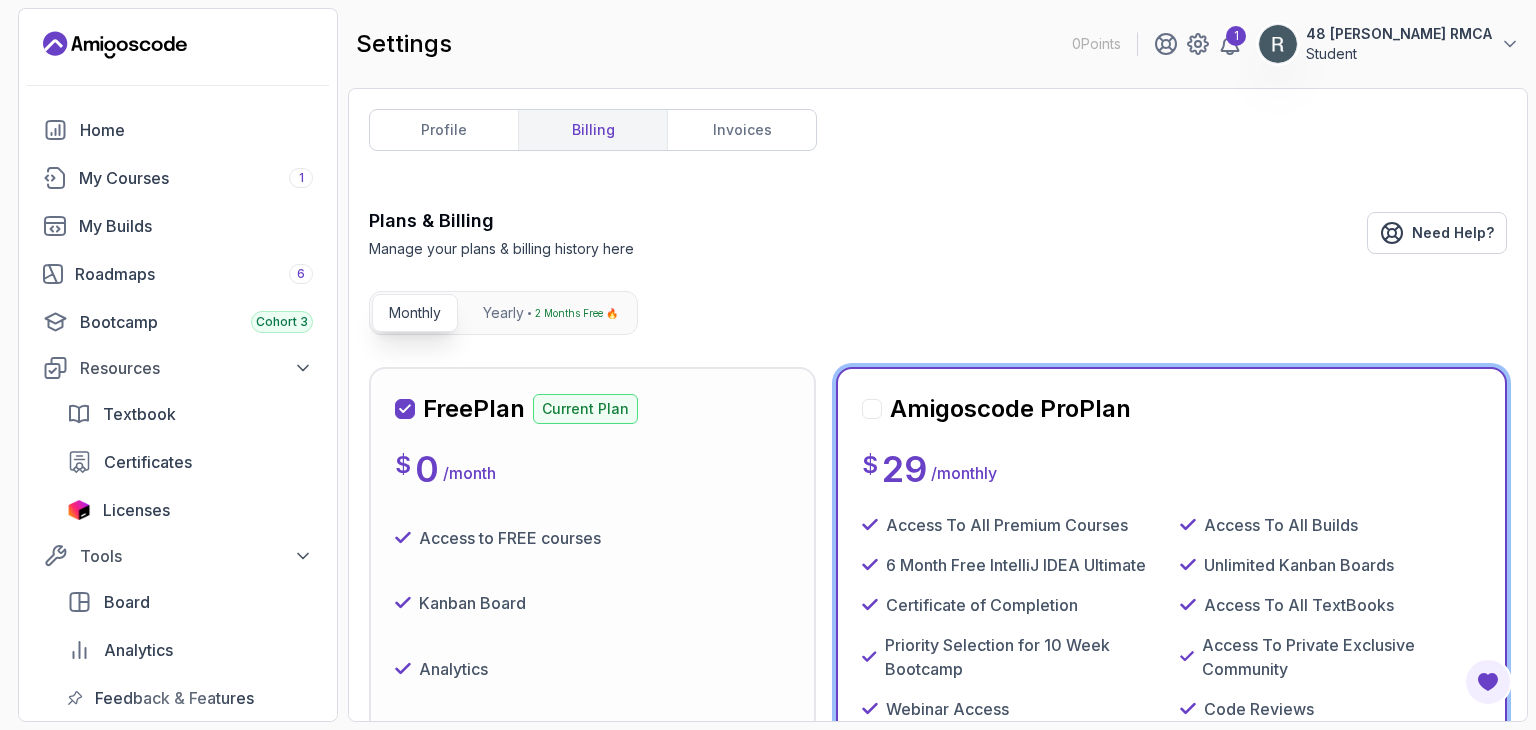 click at bounding box center [872, 409] 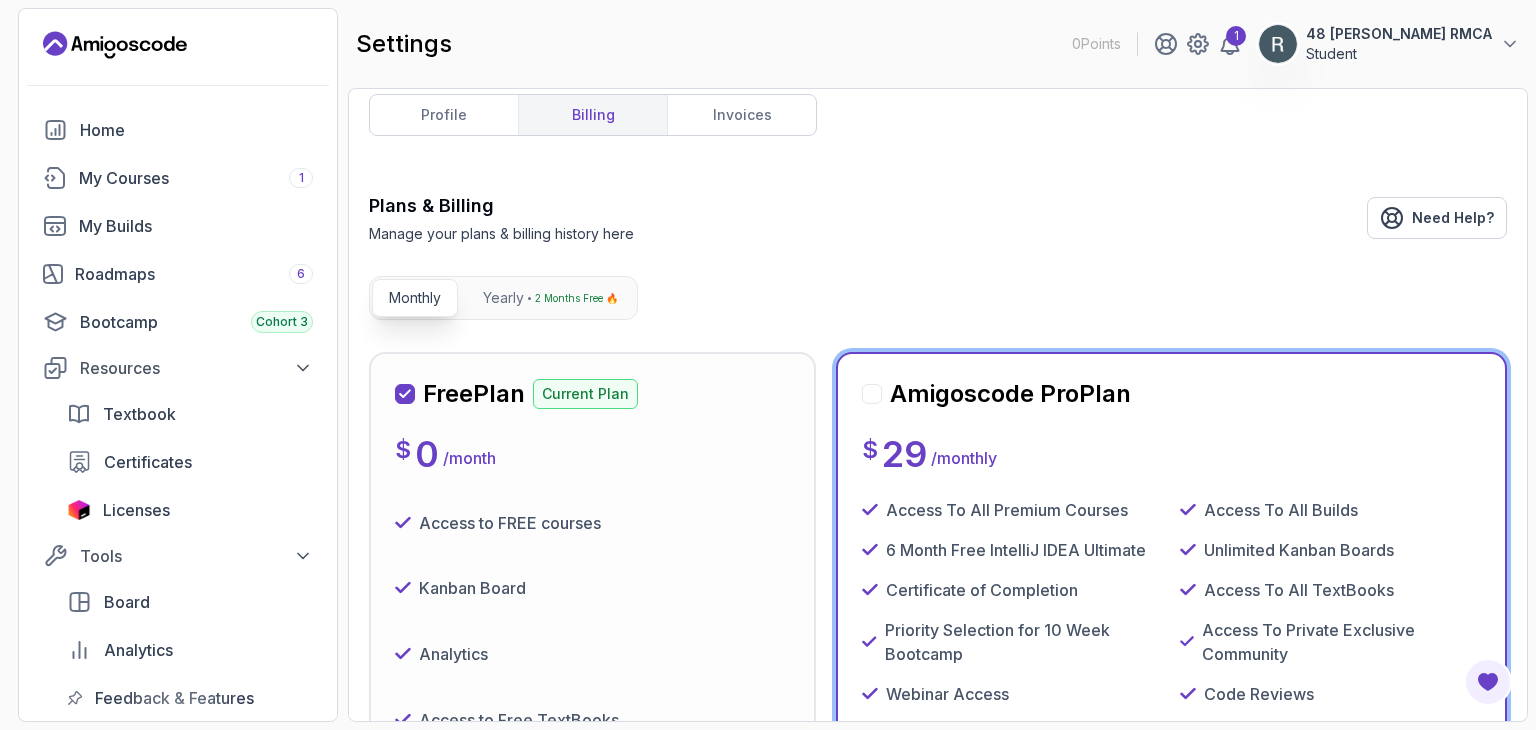 scroll, scrollTop: 0, scrollLeft: 0, axis: both 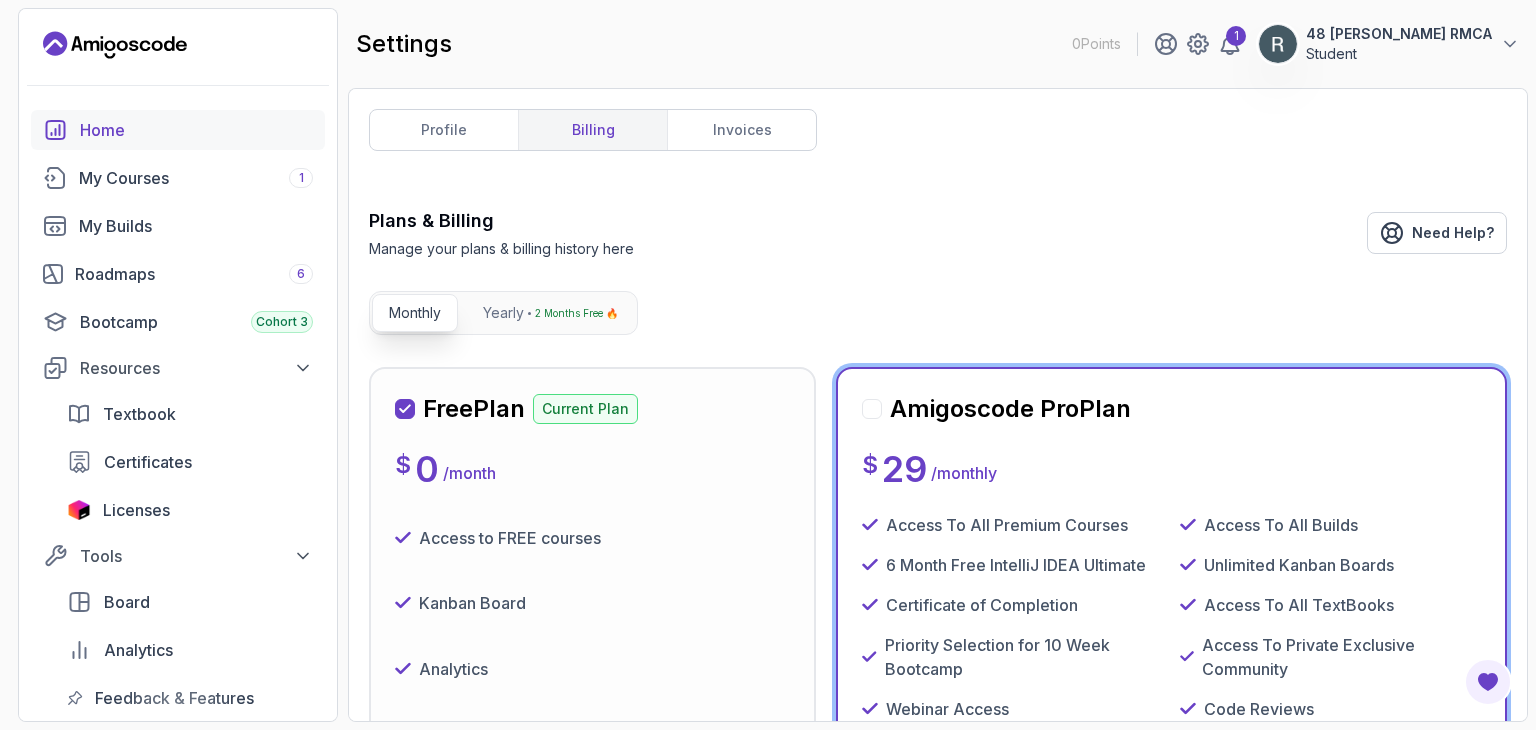 click on "Home" at bounding box center [178, 130] 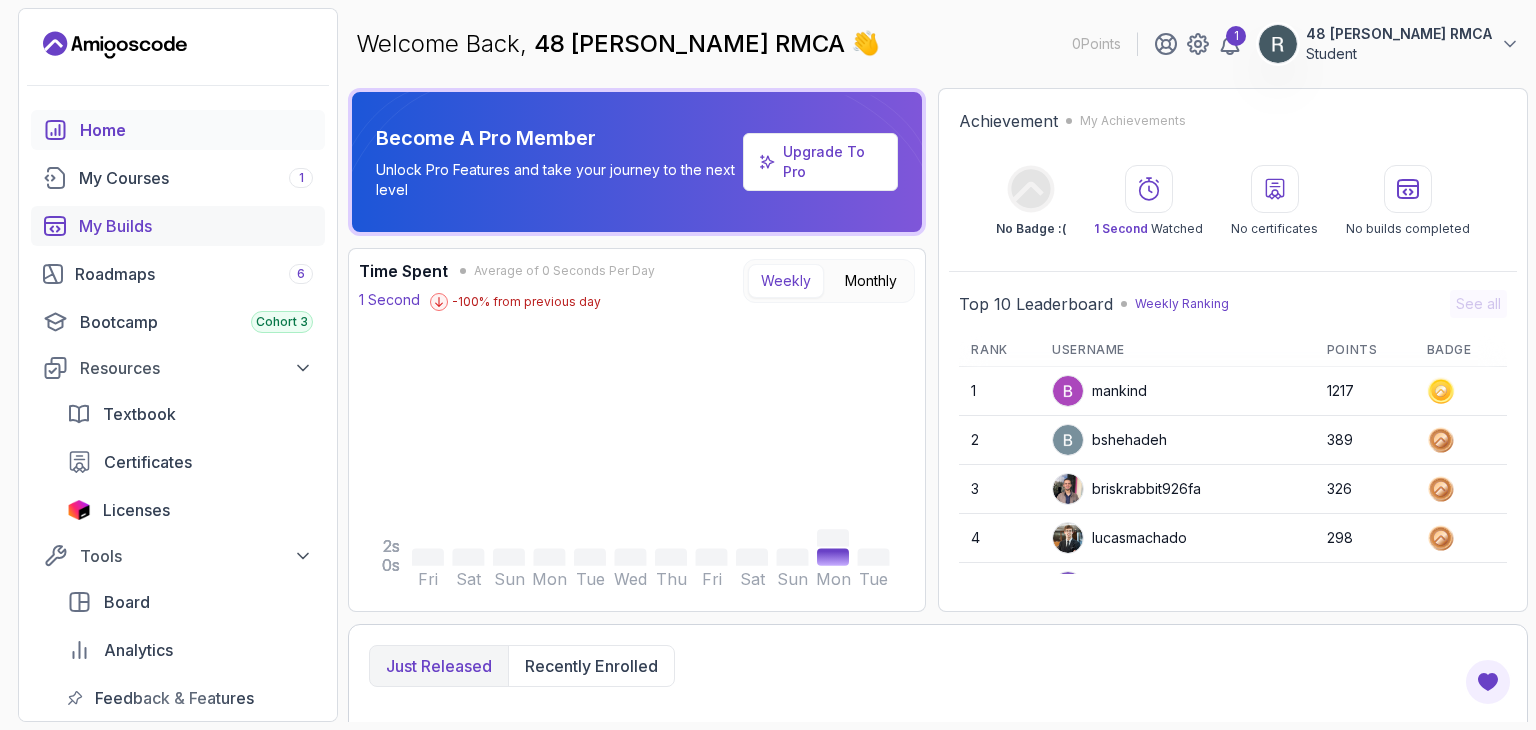 click on "My Builds" at bounding box center [196, 226] 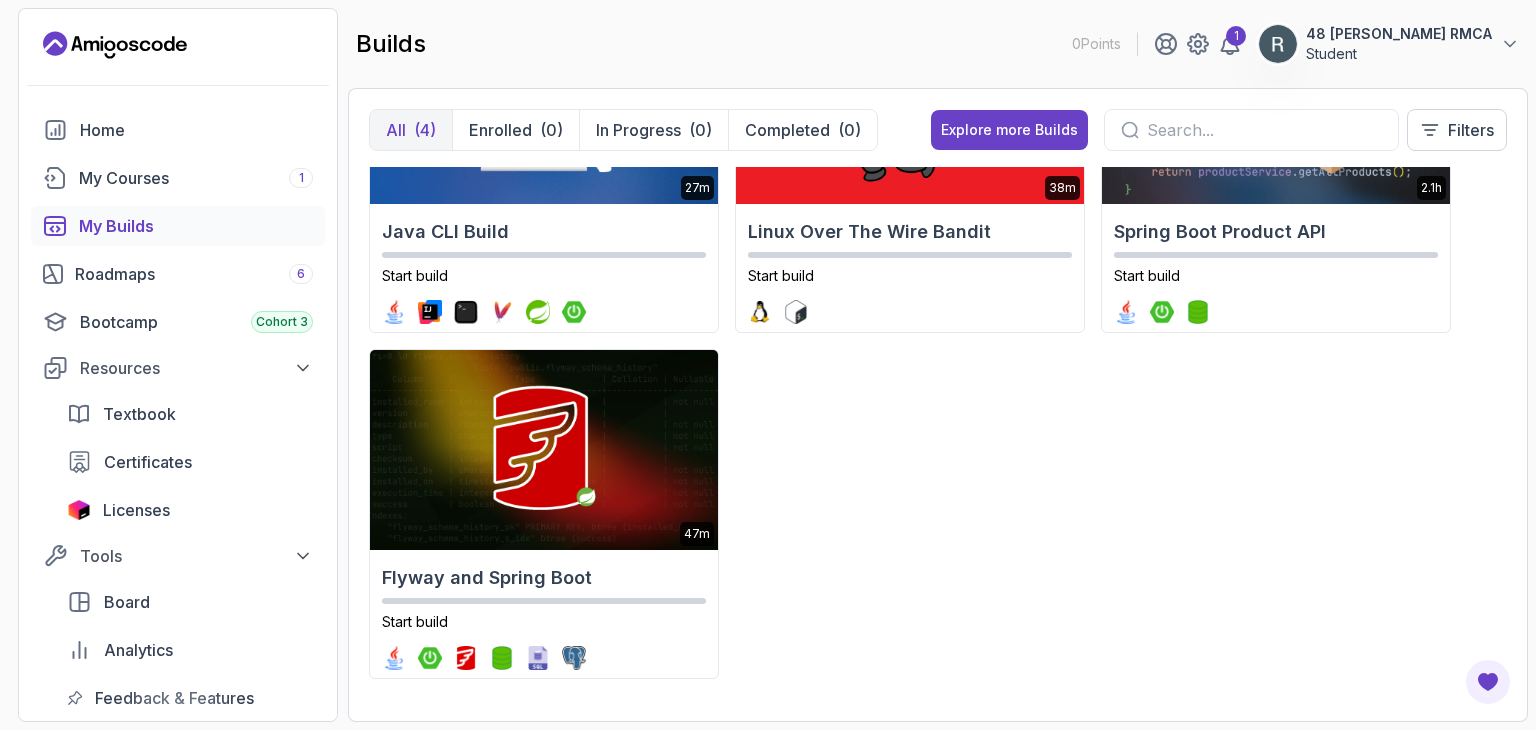 scroll, scrollTop: 0, scrollLeft: 0, axis: both 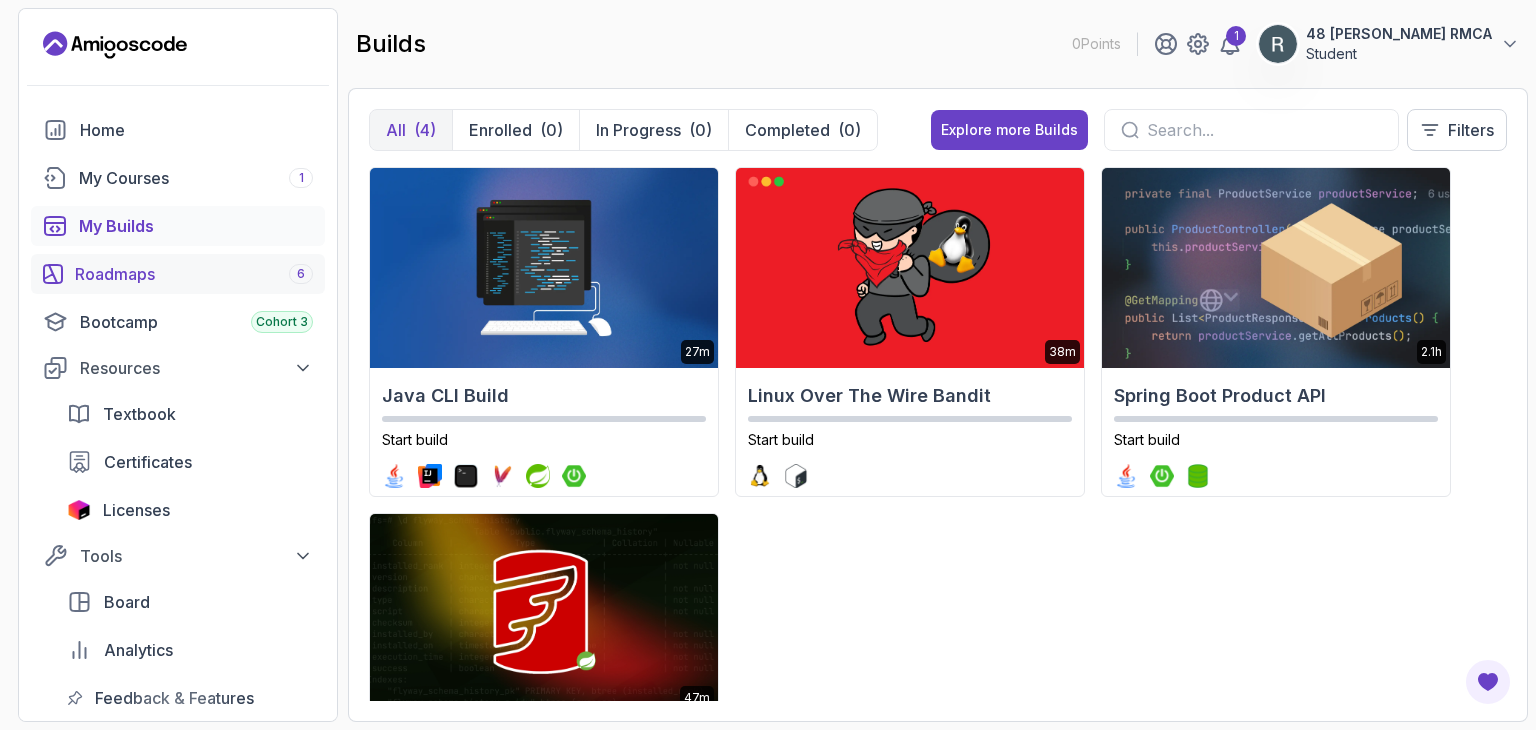 click on "Roadmaps 6" at bounding box center [178, 274] 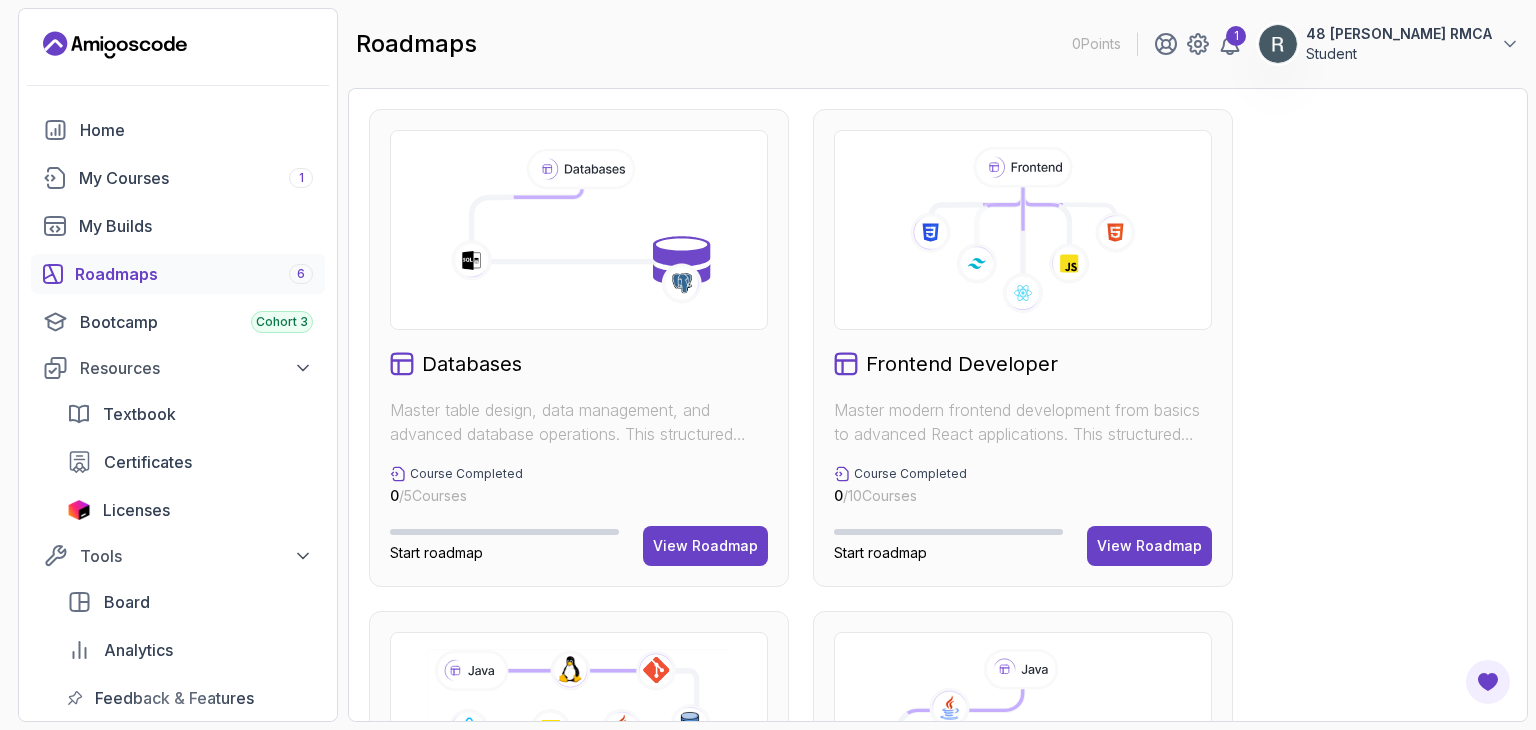 scroll, scrollTop: 184, scrollLeft: 0, axis: vertical 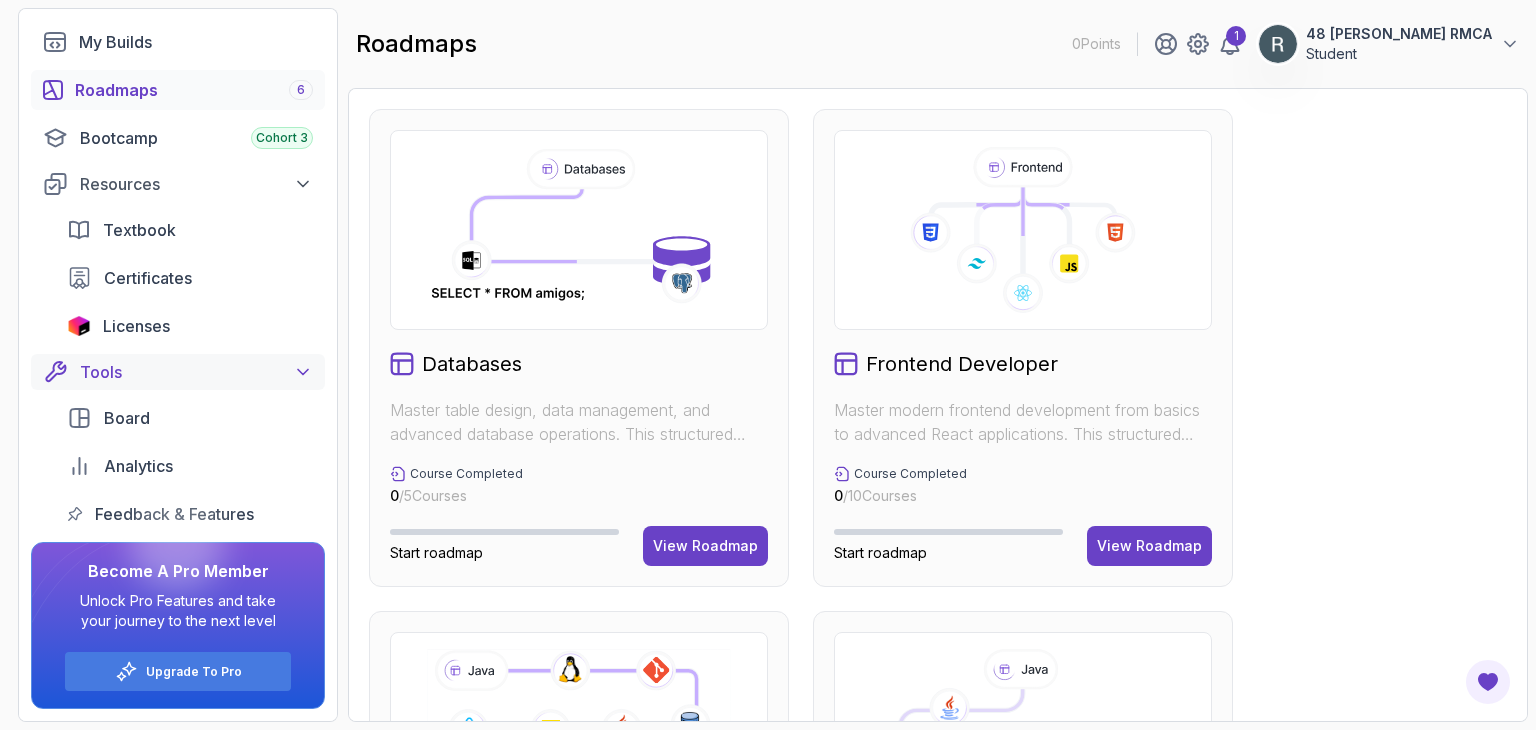 click on "Tools" at bounding box center [196, 372] 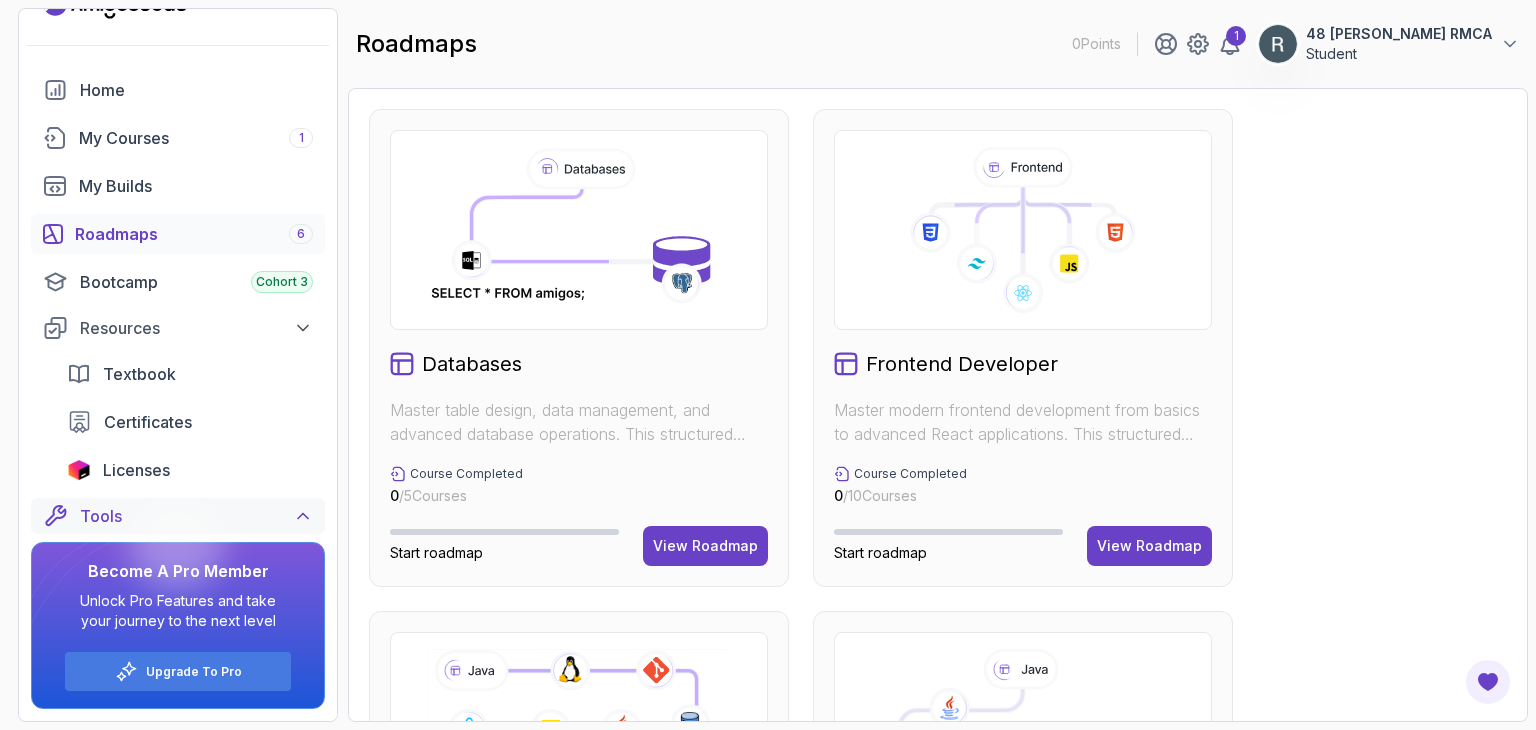 scroll, scrollTop: 40, scrollLeft: 0, axis: vertical 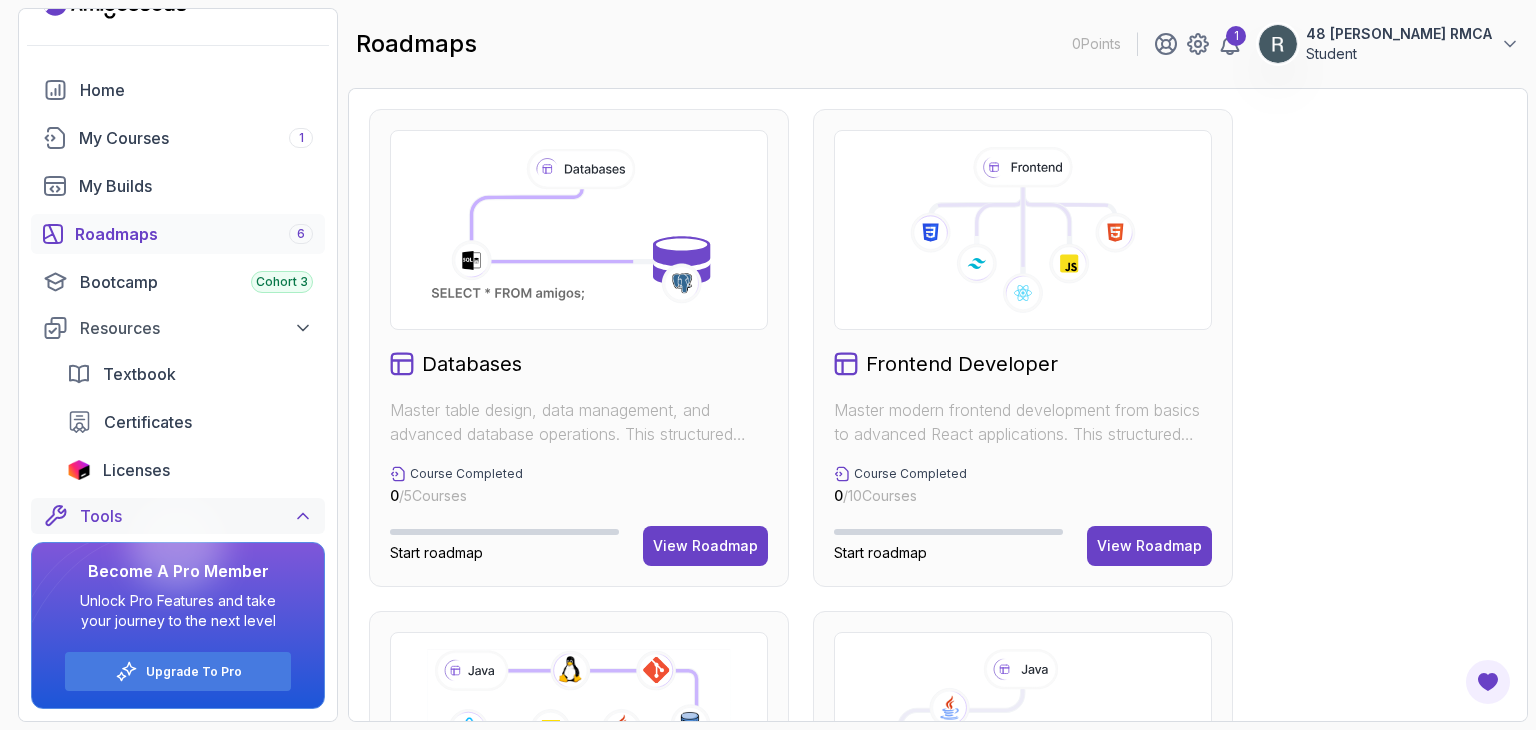 click on "Tools" at bounding box center (178, 516) 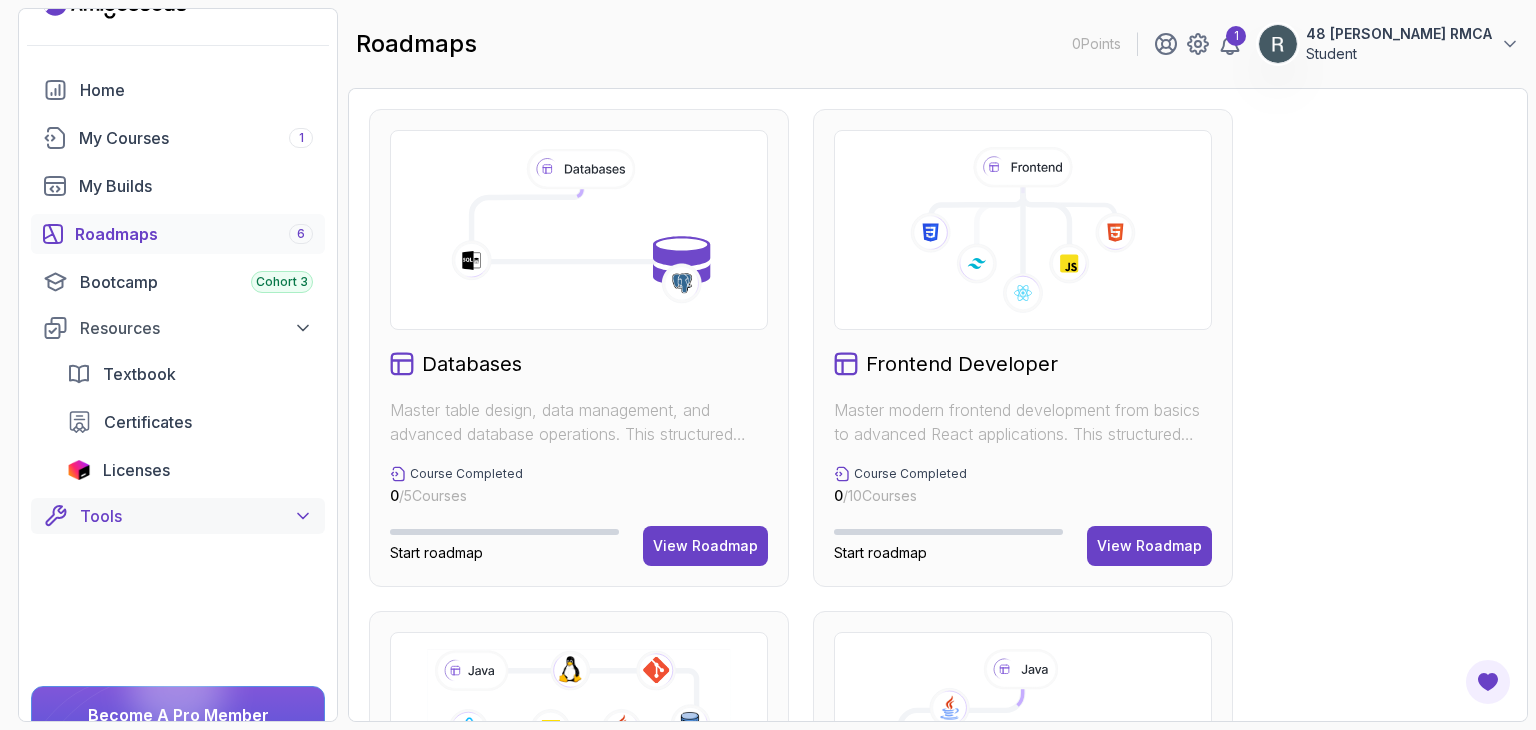 scroll, scrollTop: 184, scrollLeft: 0, axis: vertical 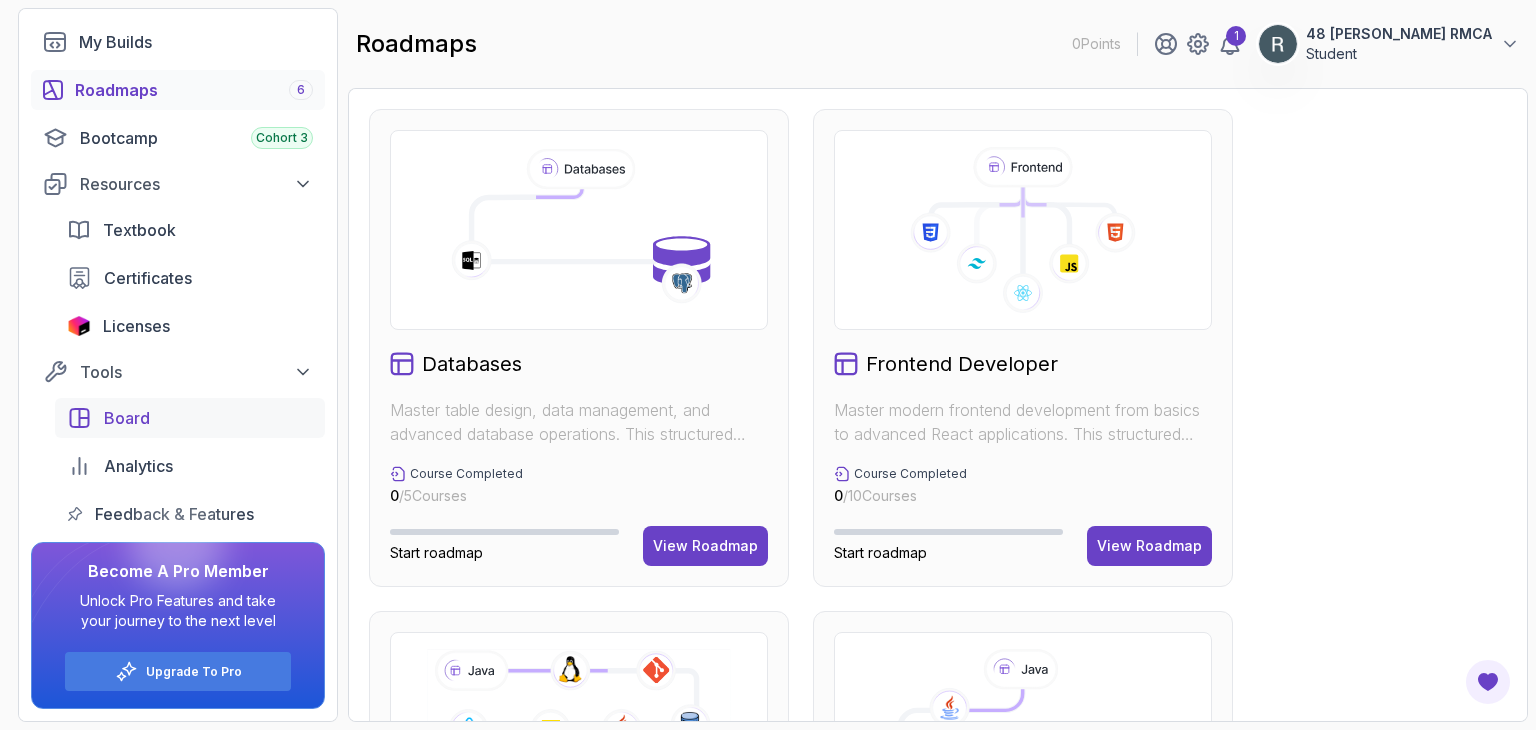 click on "Board" at bounding box center (190, 418) 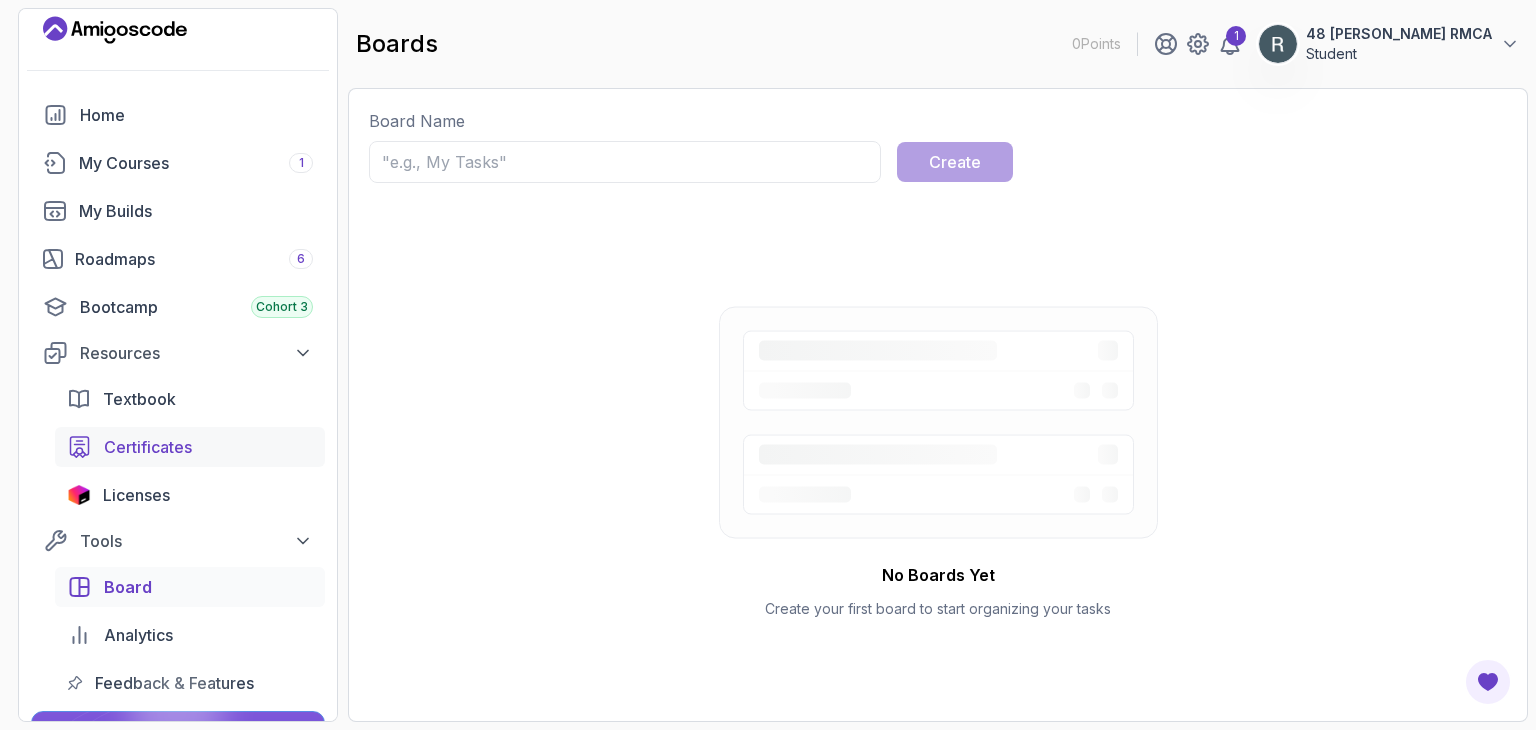 scroll, scrollTop: 0, scrollLeft: 0, axis: both 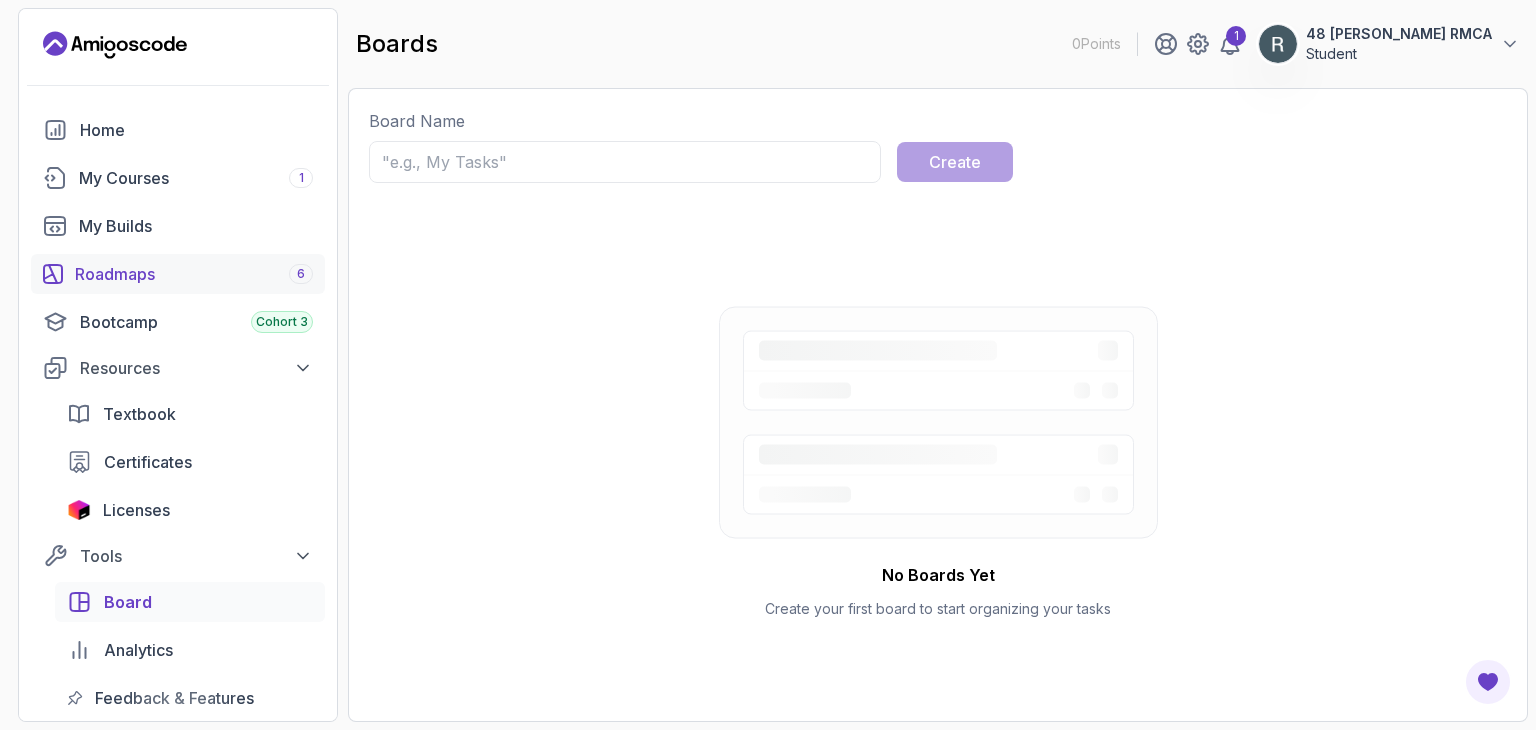click on "Roadmaps 6" at bounding box center [178, 274] 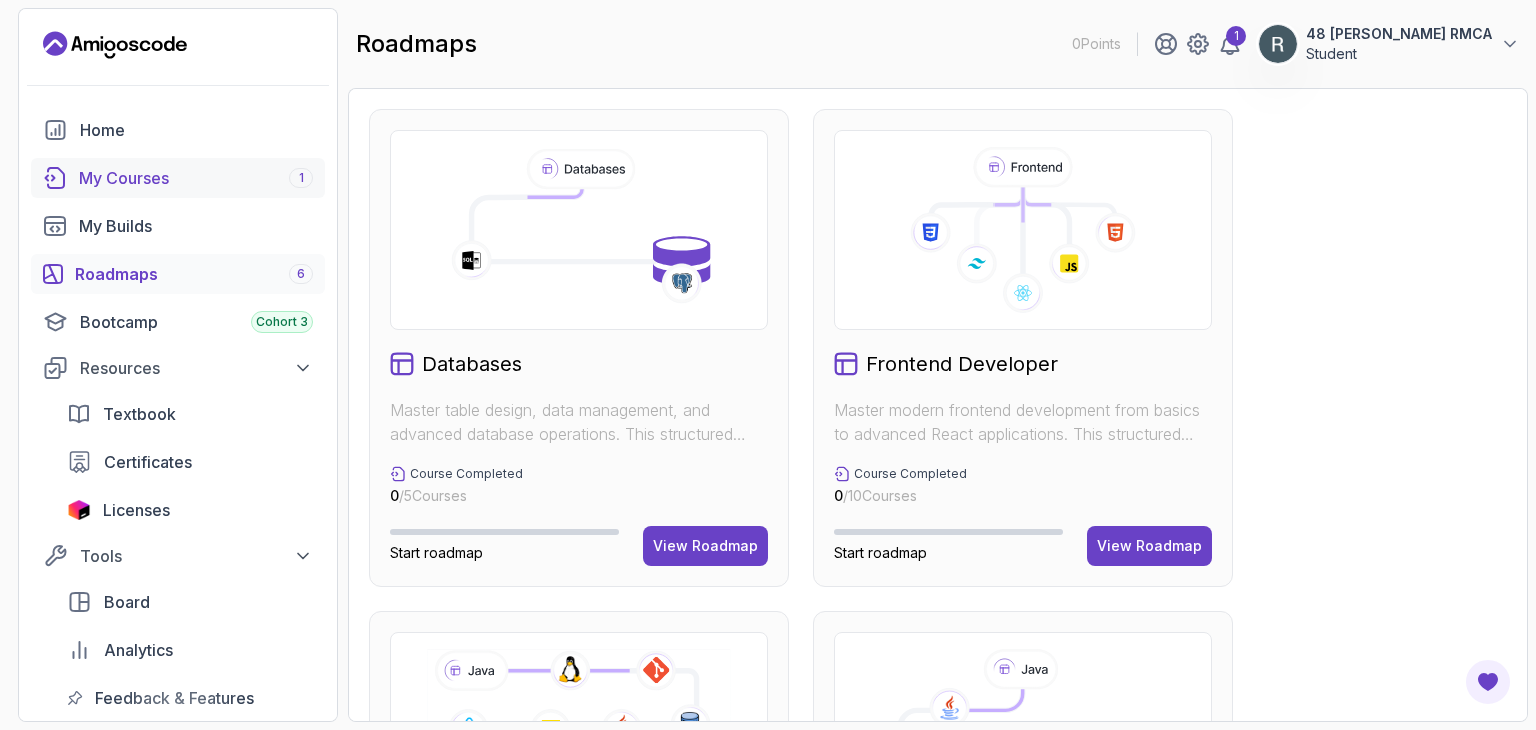 click on "My Courses 1" at bounding box center (196, 178) 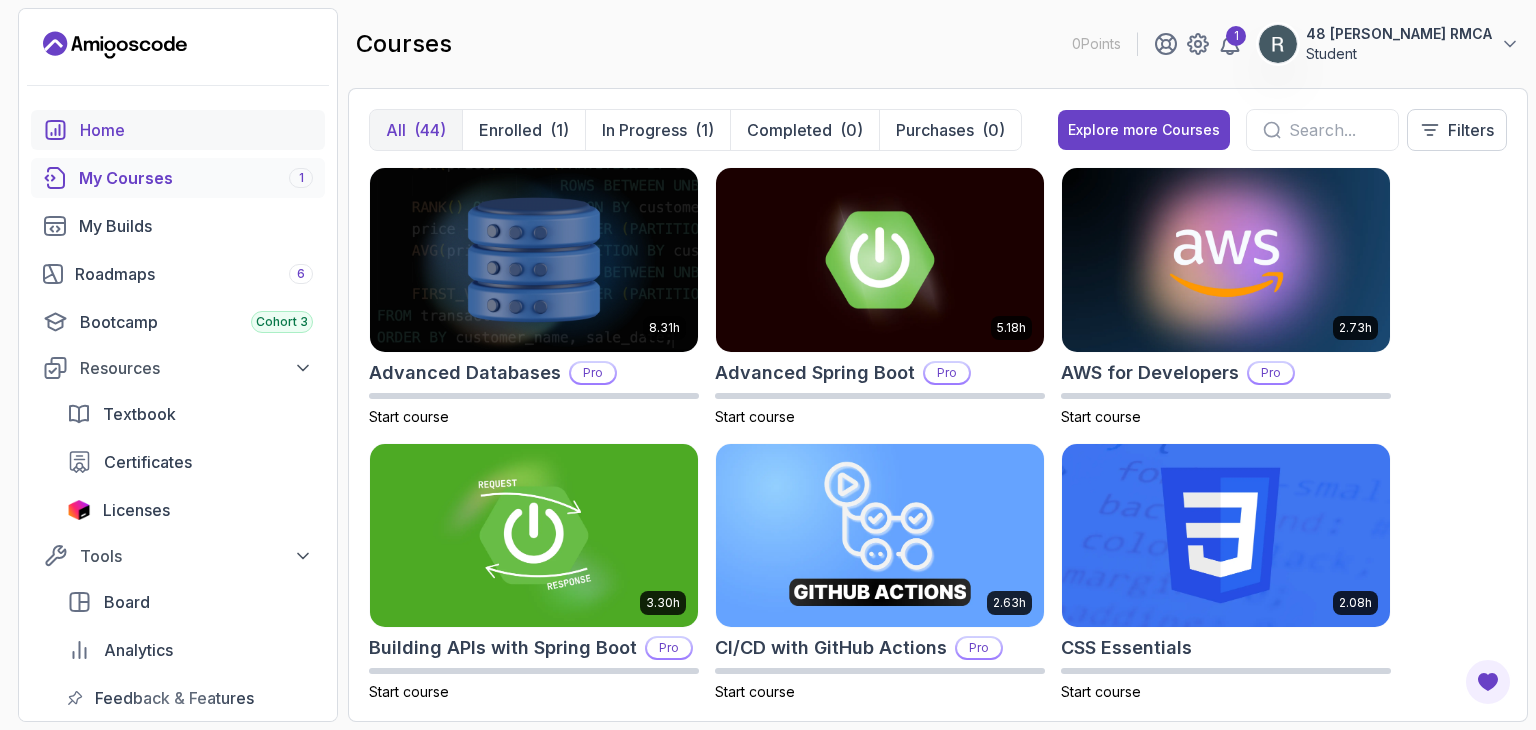 click on "Home" at bounding box center [178, 130] 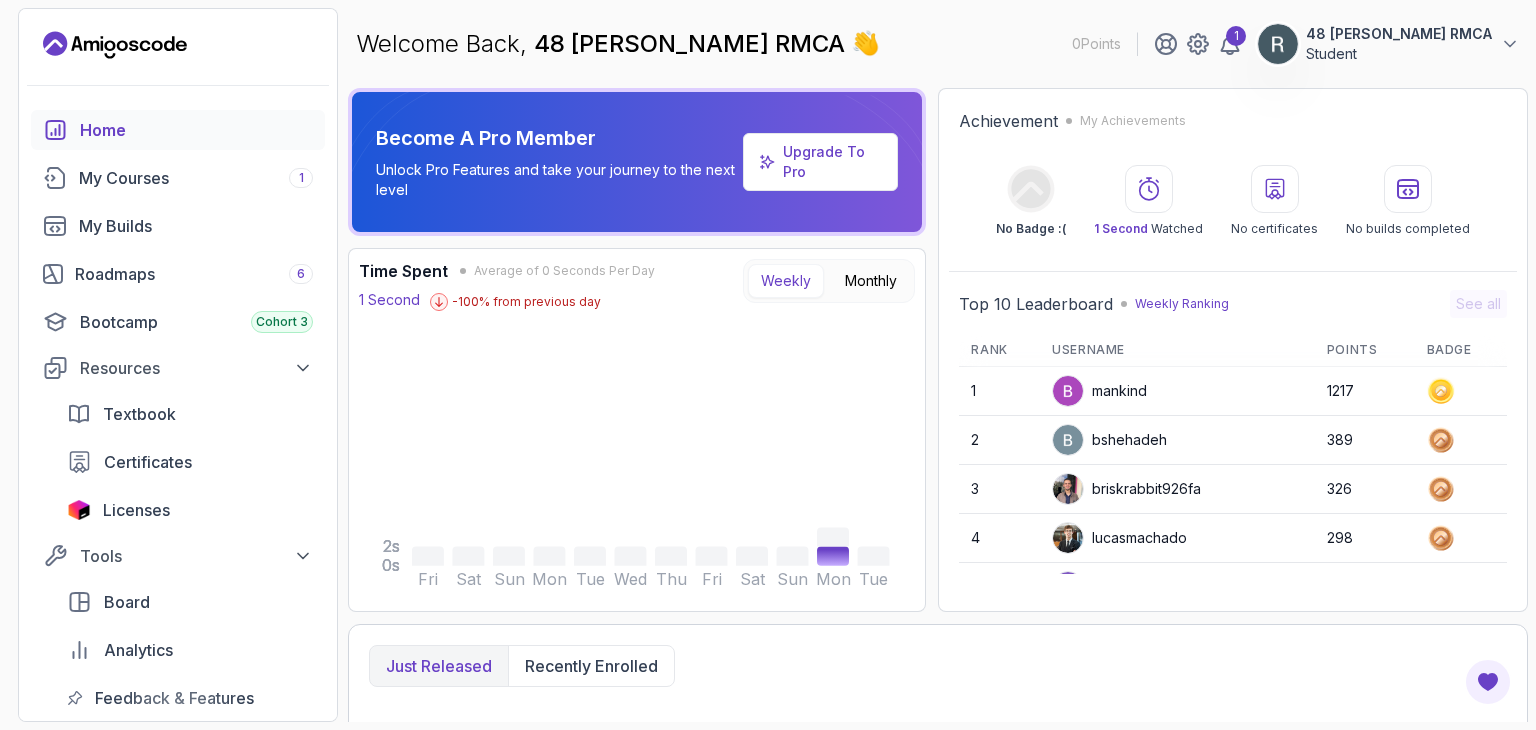 click at bounding box center [1278, 44] 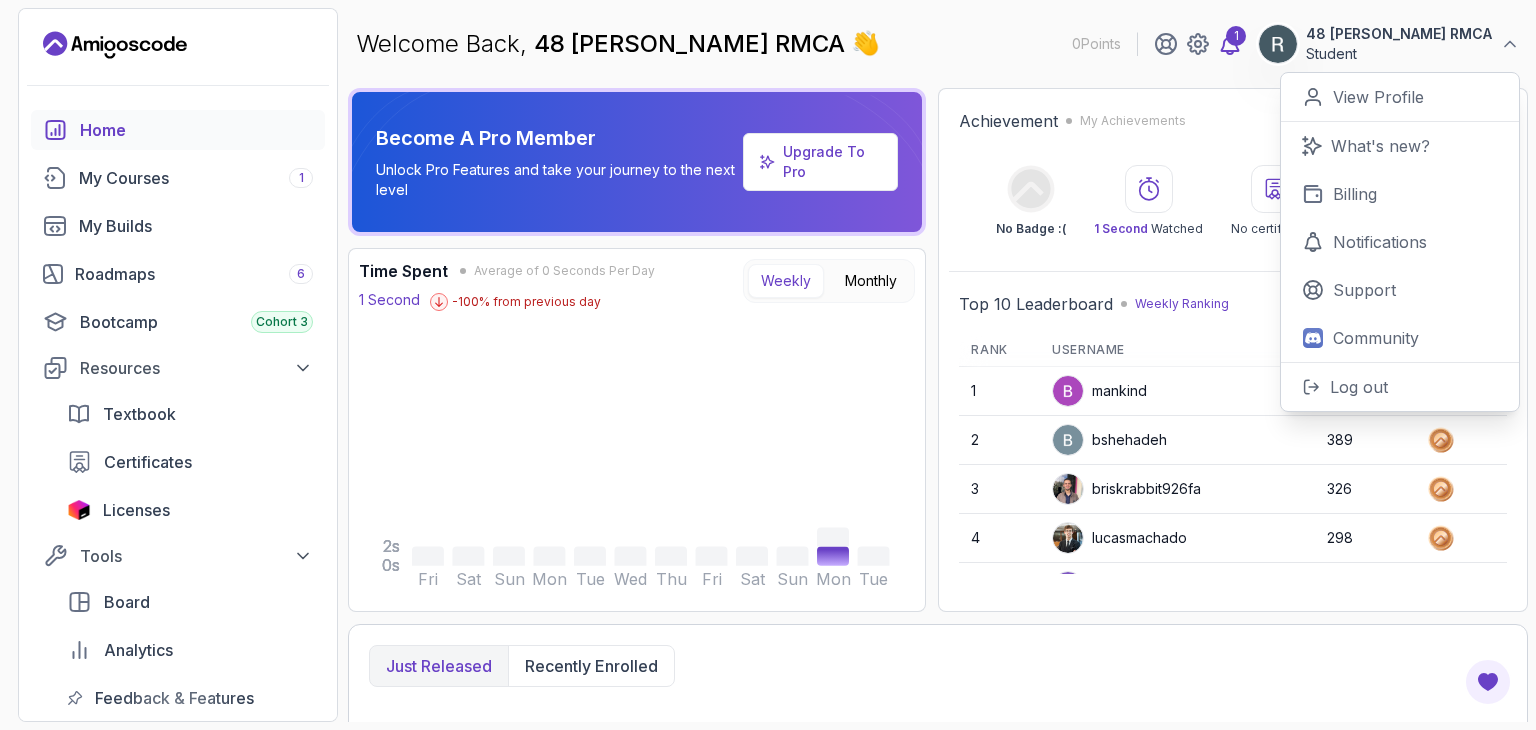 click 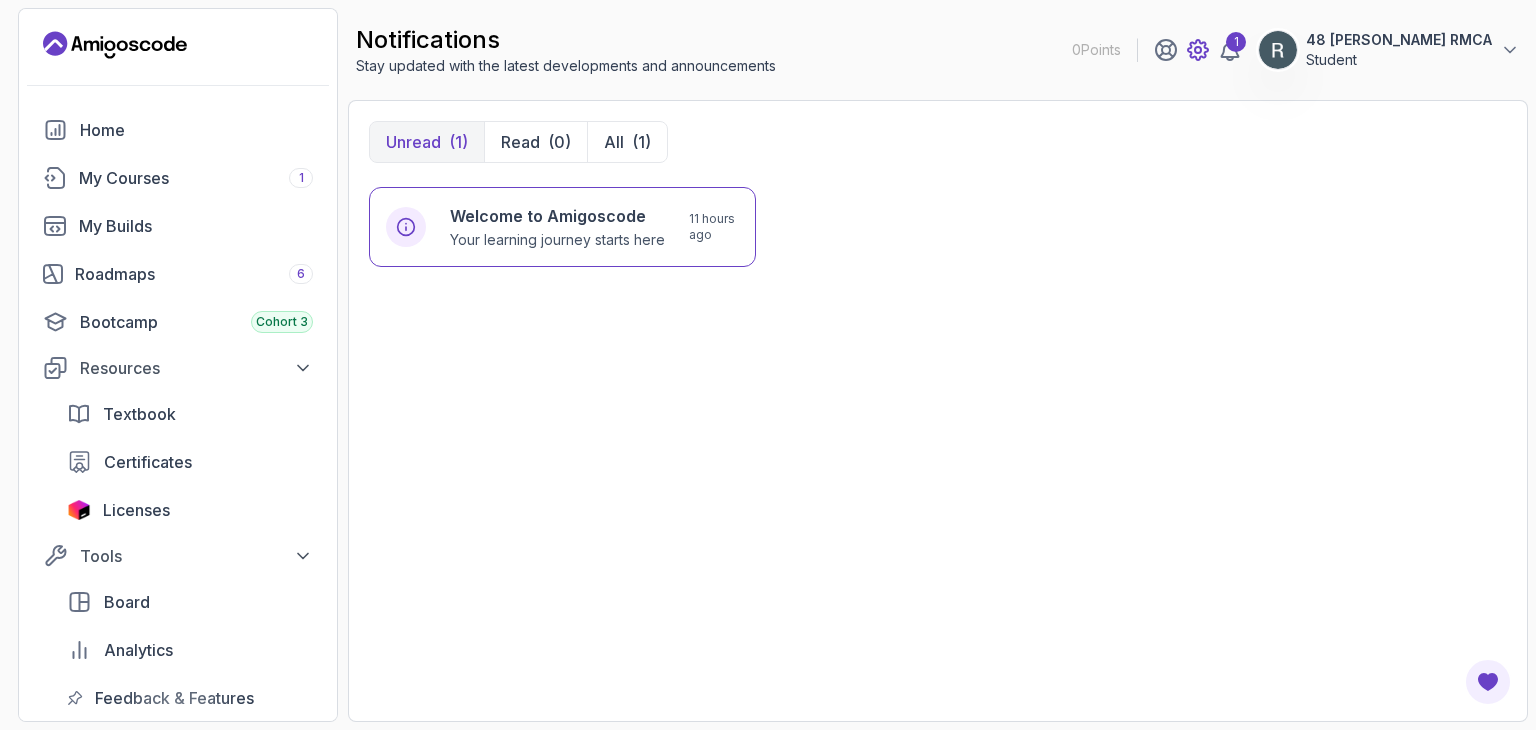 click 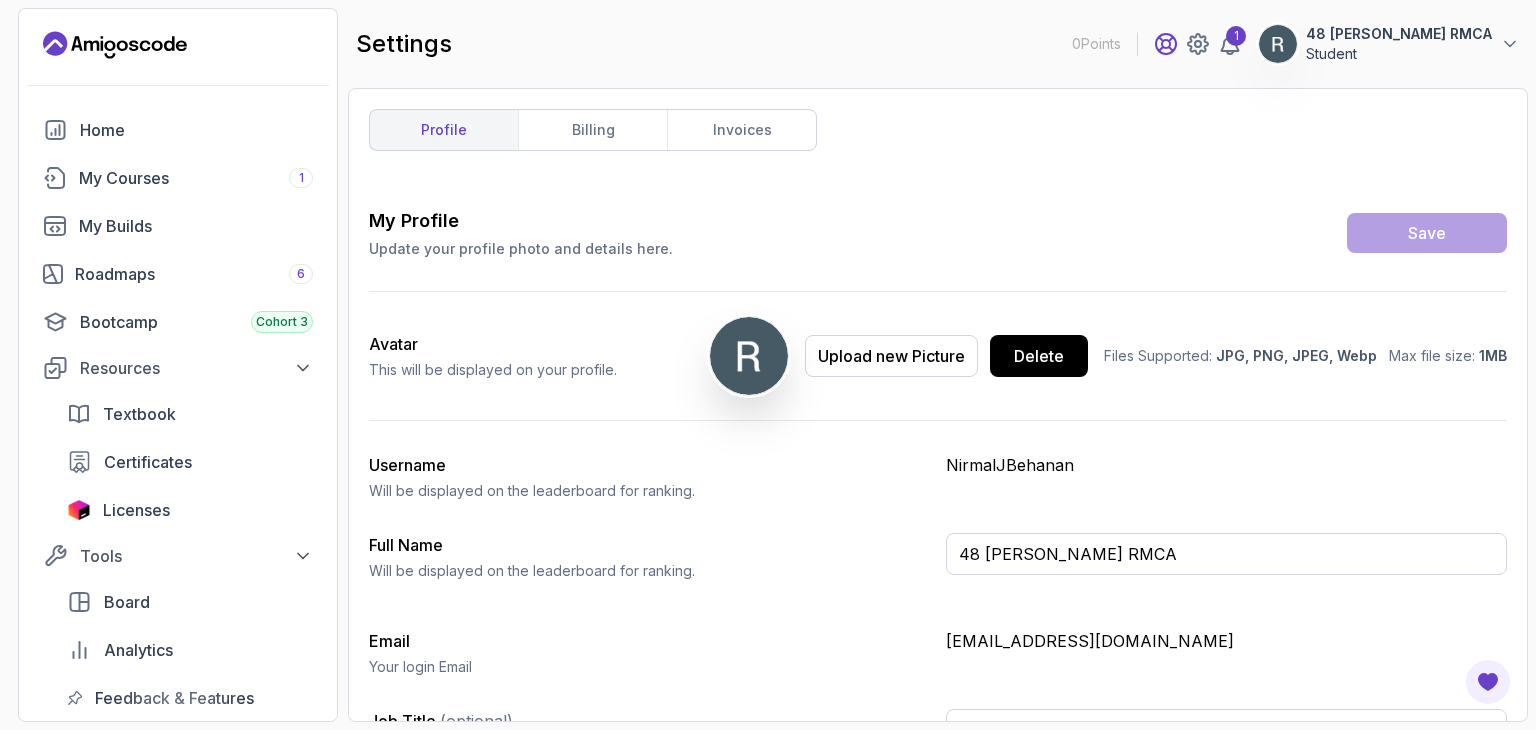 click 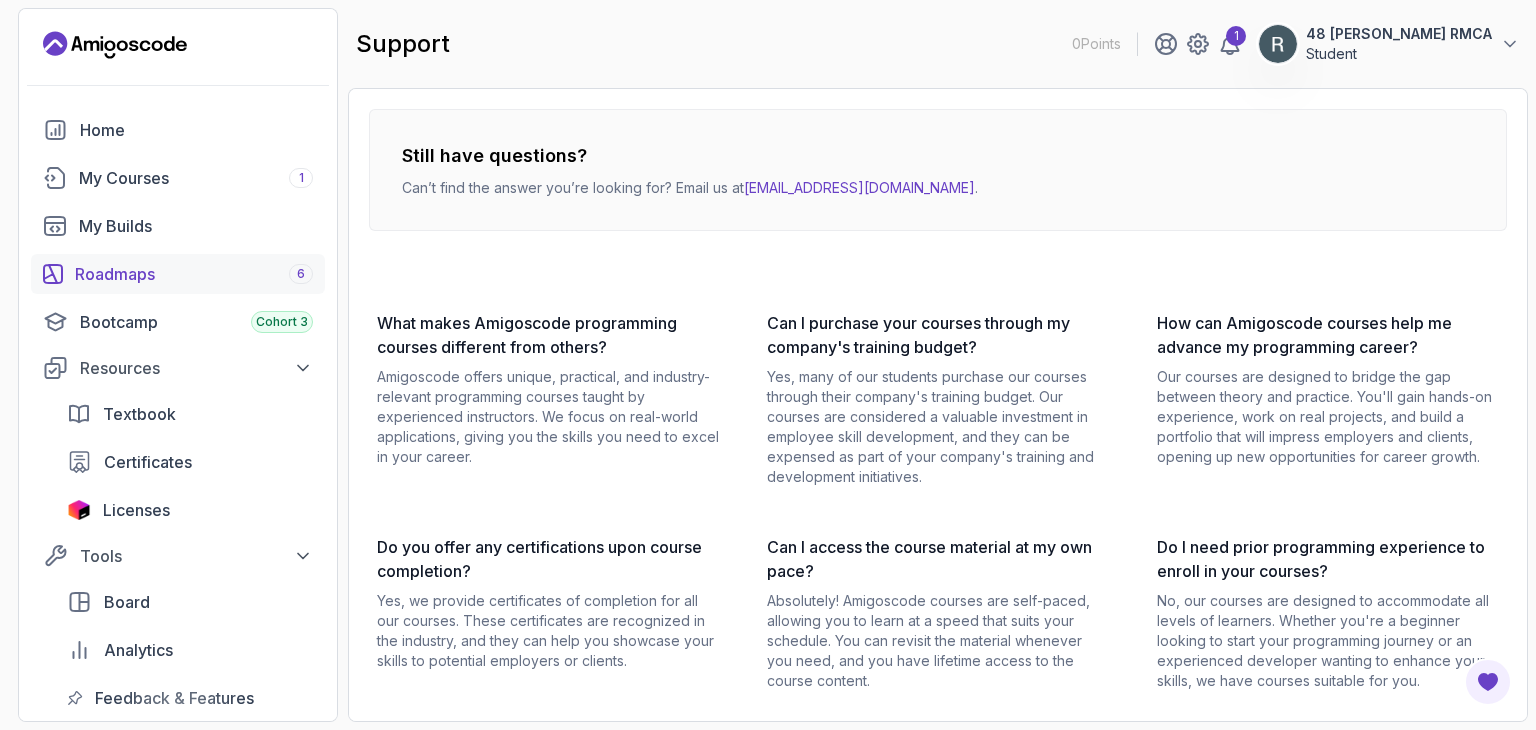 click on "Roadmaps 6" at bounding box center (194, 274) 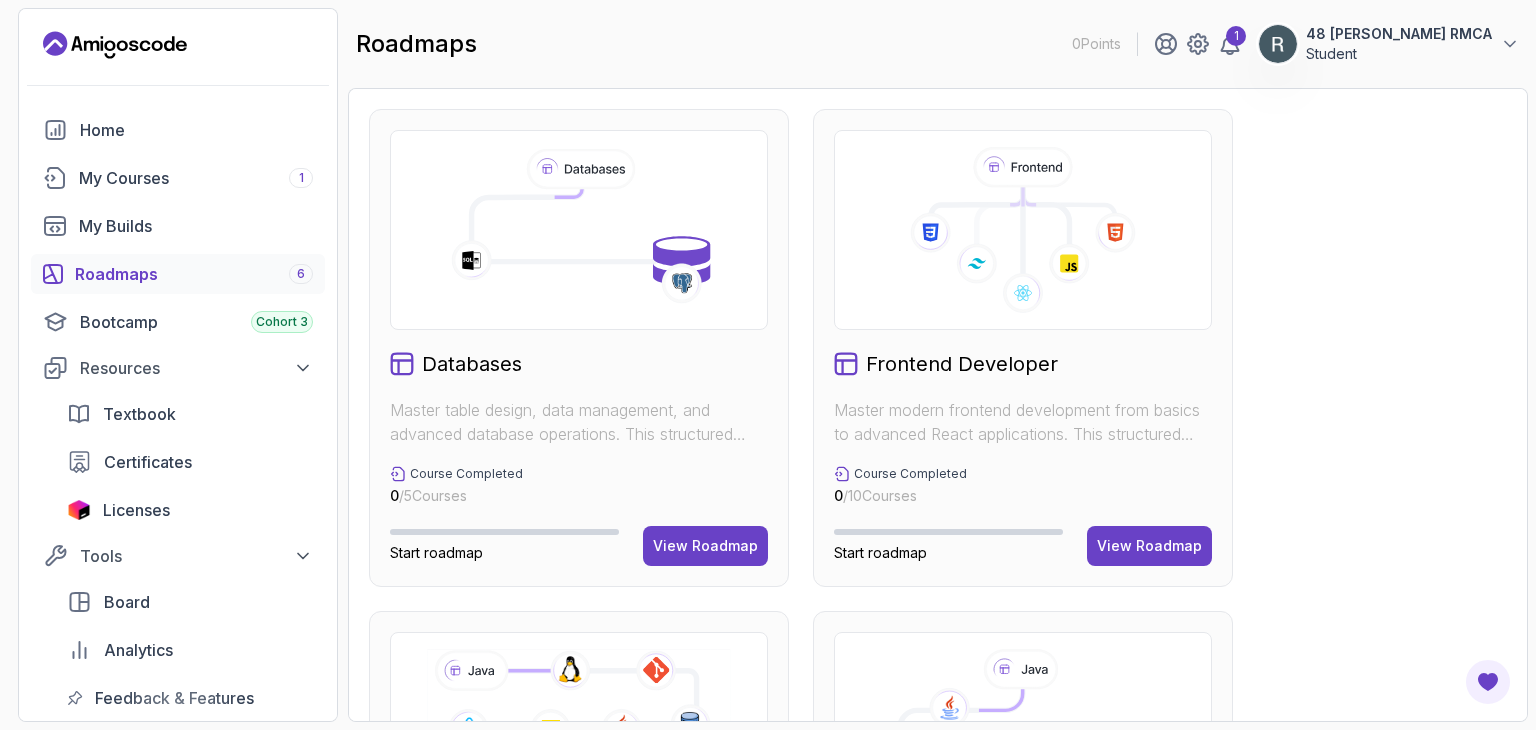 click 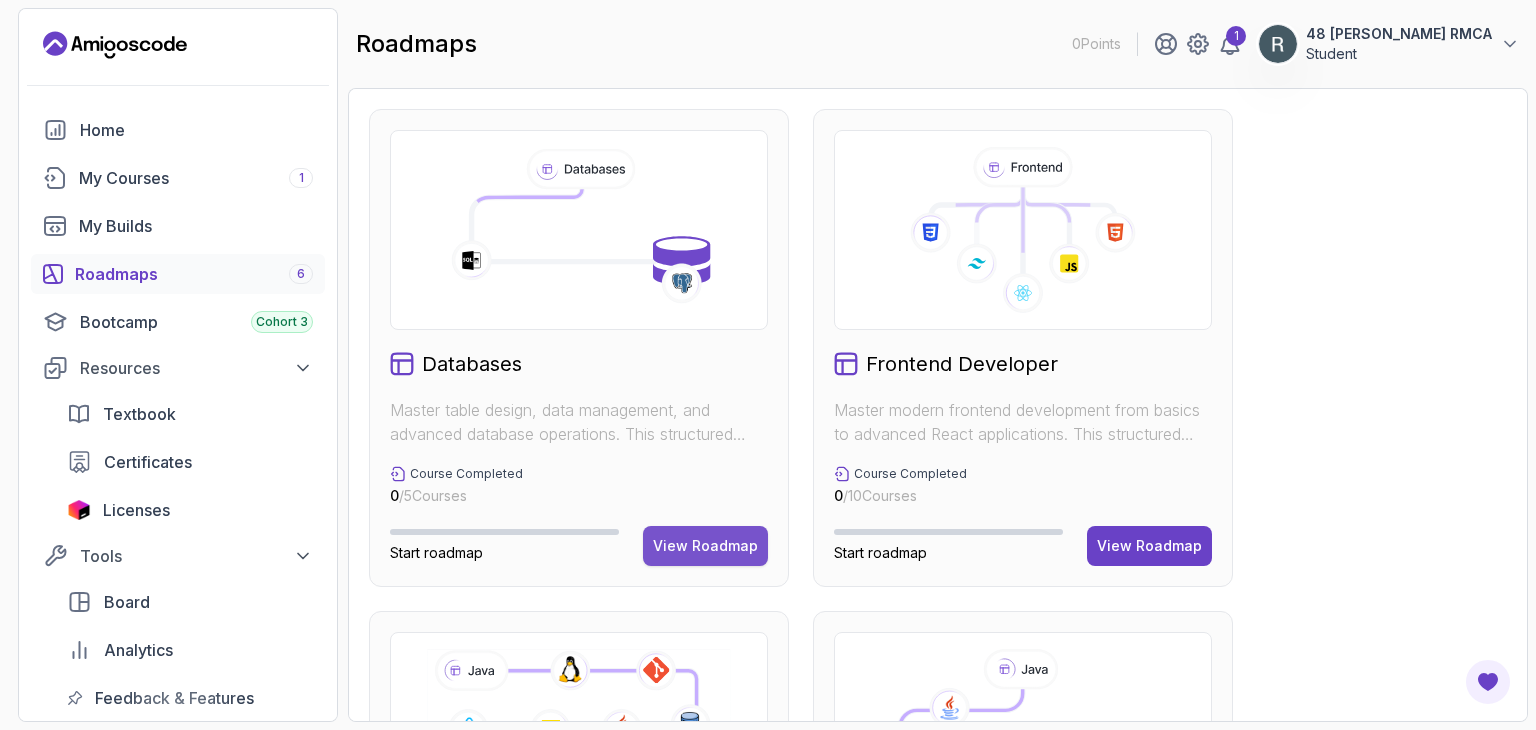 click on "View Roadmap" at bounding box center [705, 546] 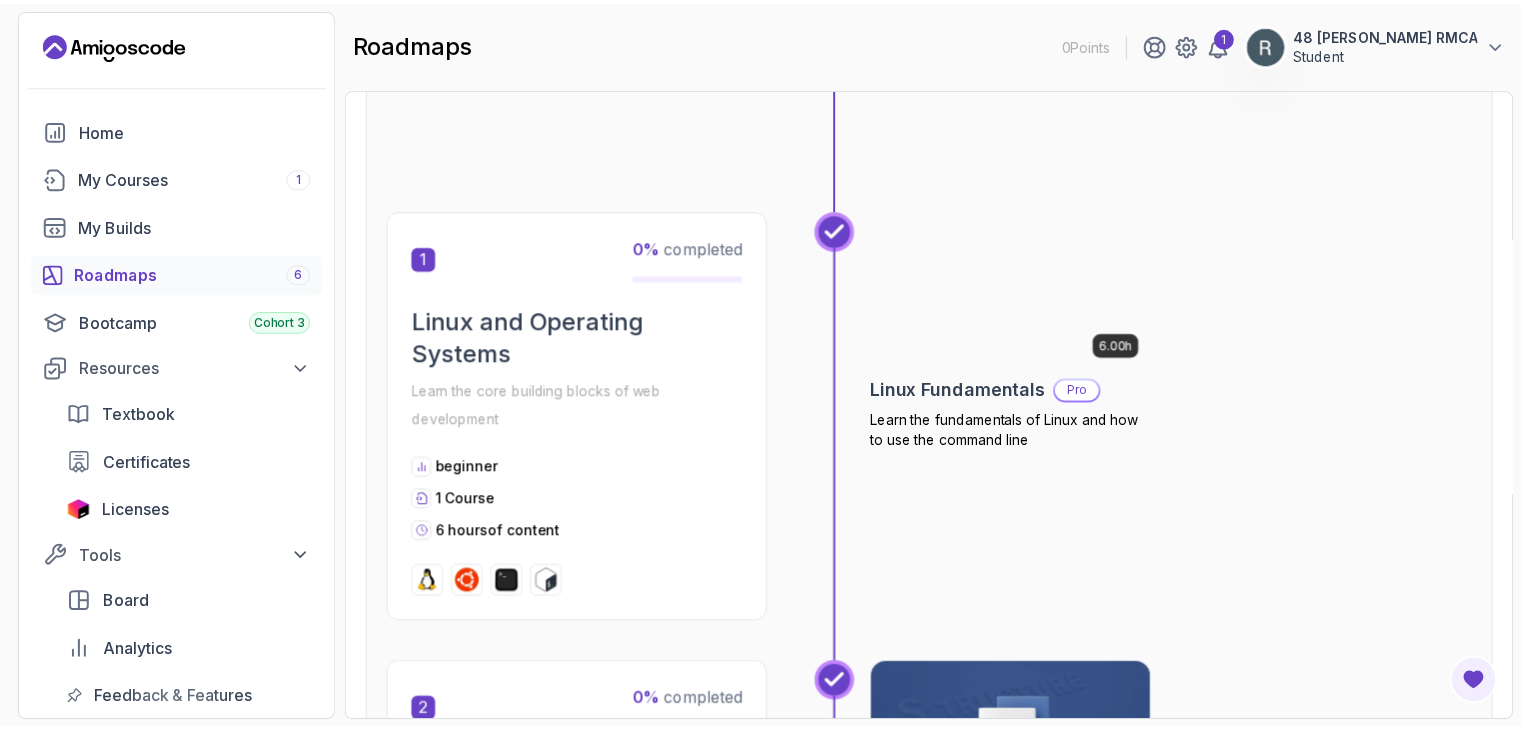 scroll, scrollTop: 444, scrollLeft: 0, axis: vertical 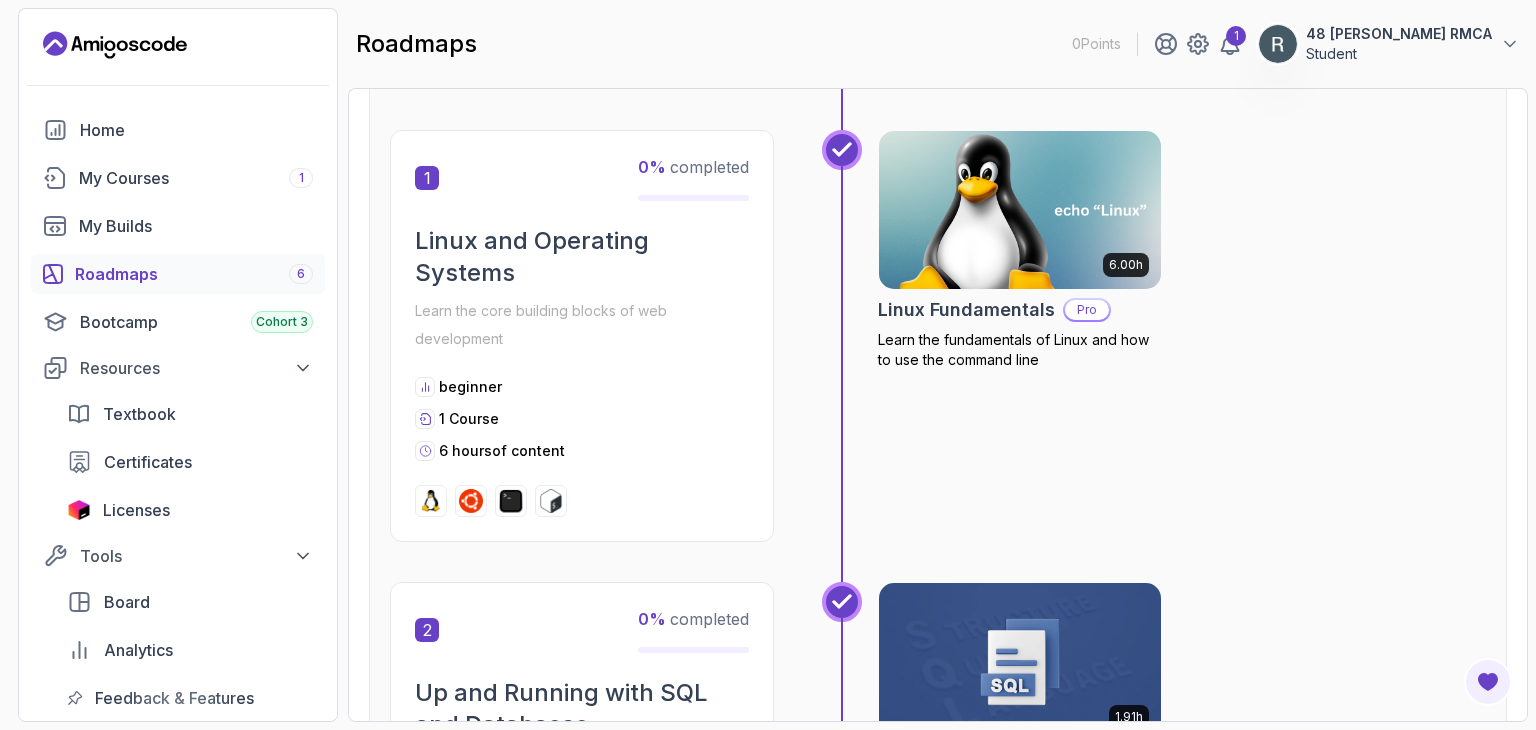 click at bounding box center (1020, 210) 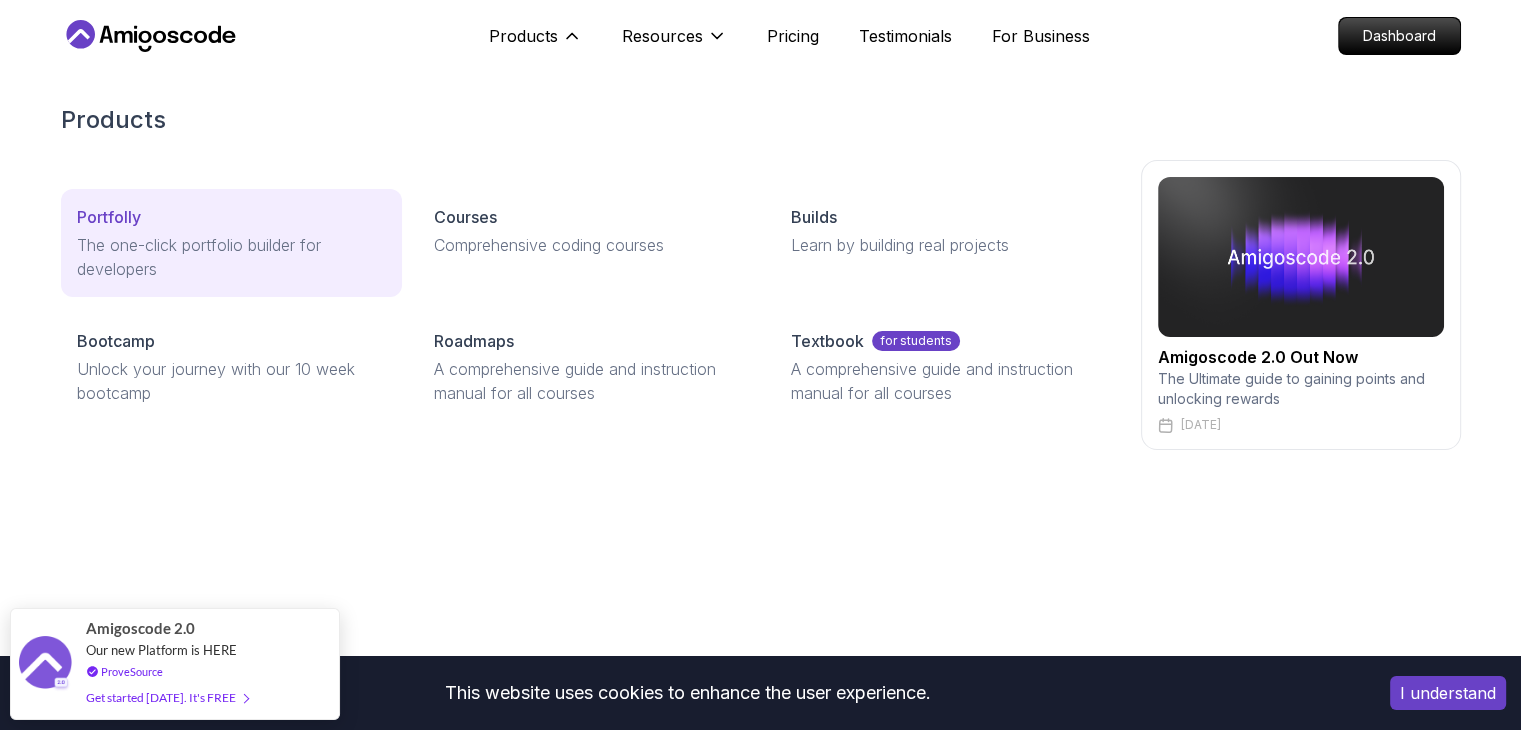 click on "The one-click portfolio builder for developers" at bounding box center (231, 257) 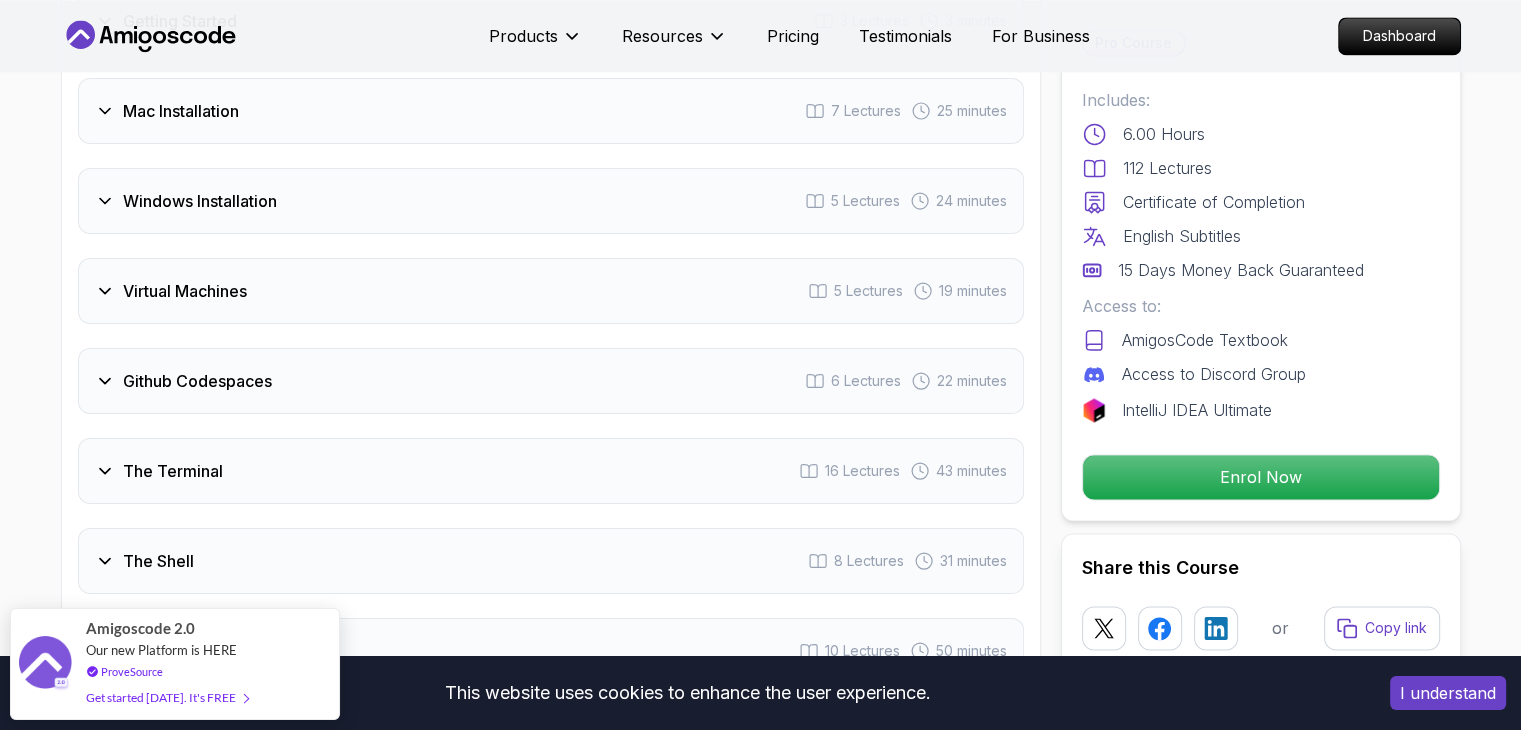 scroll, scrollTop: 3080, scrollLeft: 0, axis: vertical 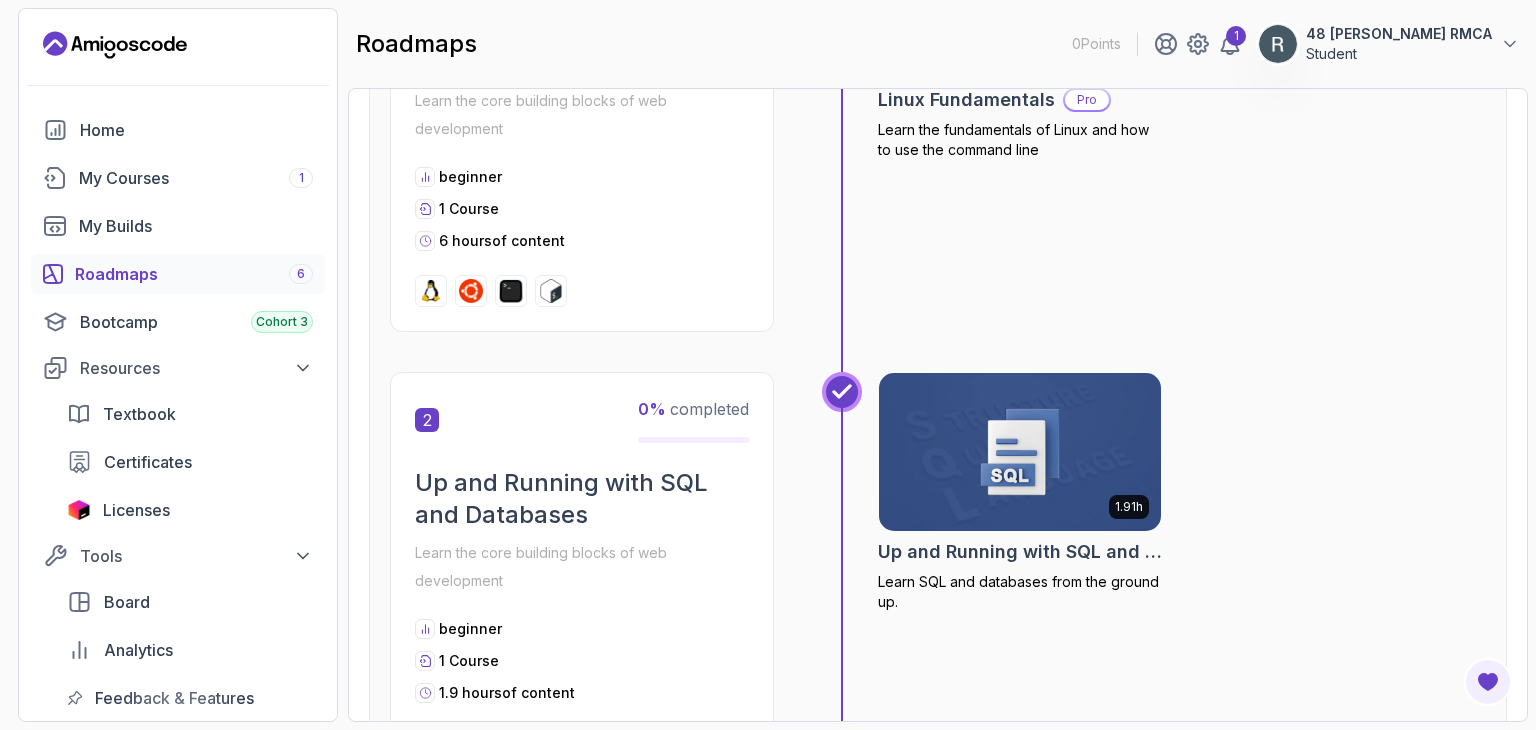 click on "Roadmaps 6" at bounding box center (194, 274) 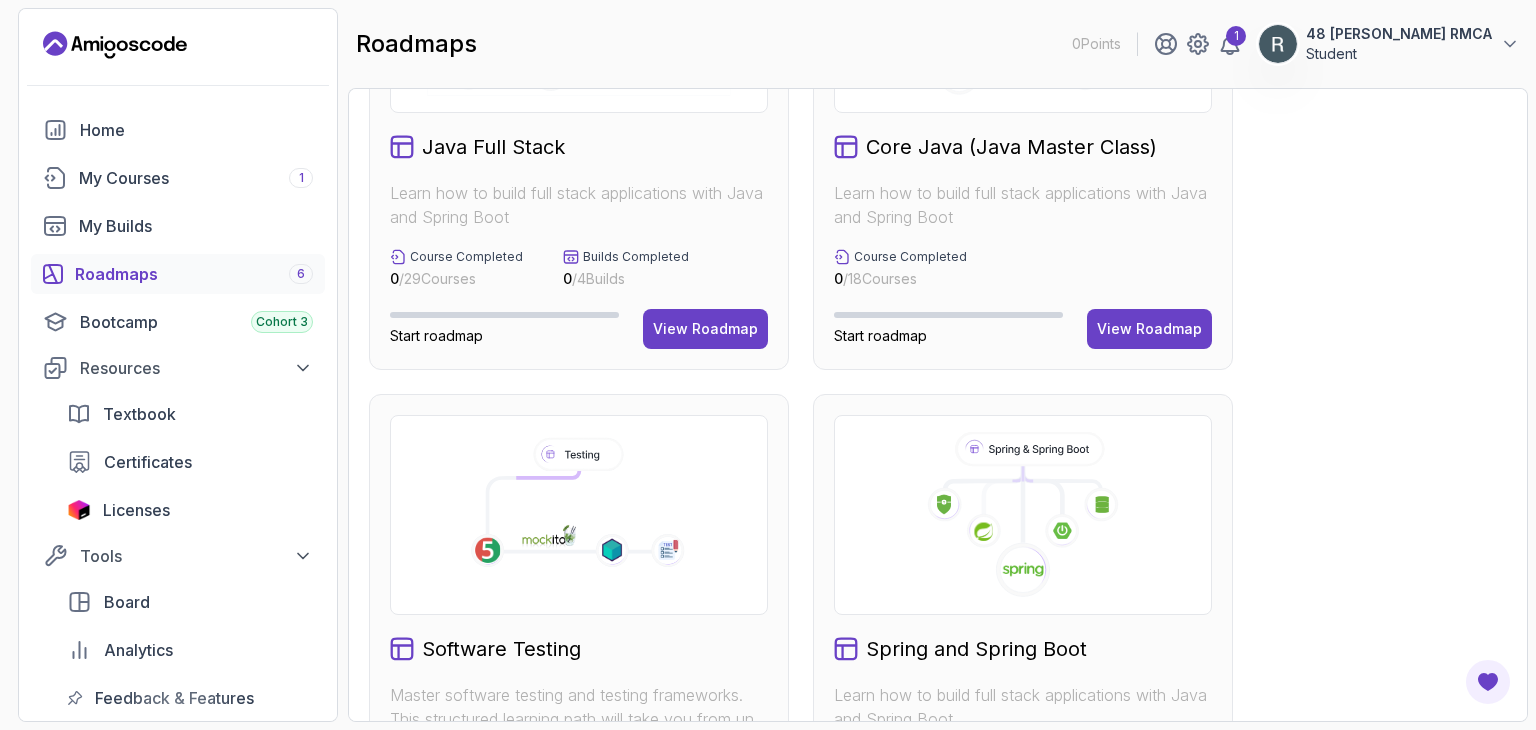 scroll, scrollTop: 771, scrollLeft: 0, axis: vertical 